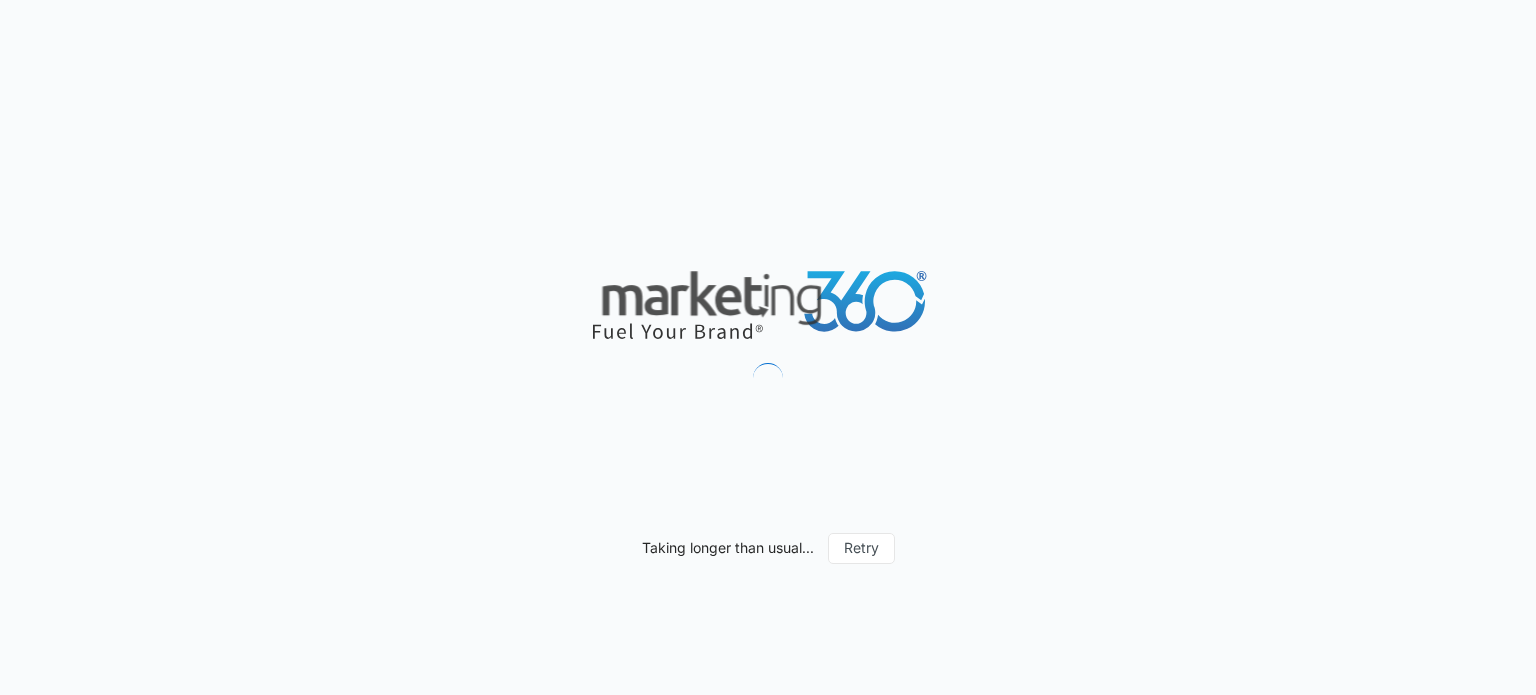 scroll, scrollTop: 0, scrollLeft: 0, axis: both 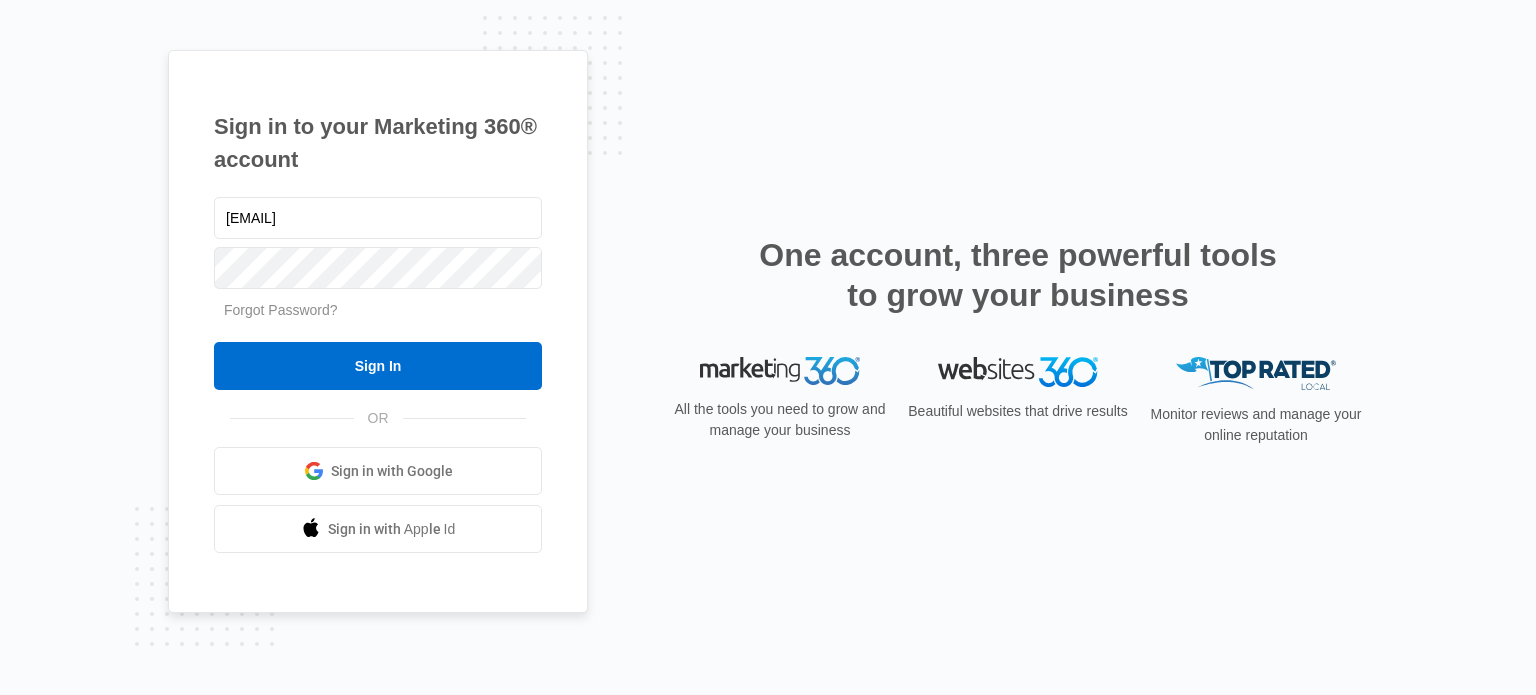 type on "[EMAIL]" 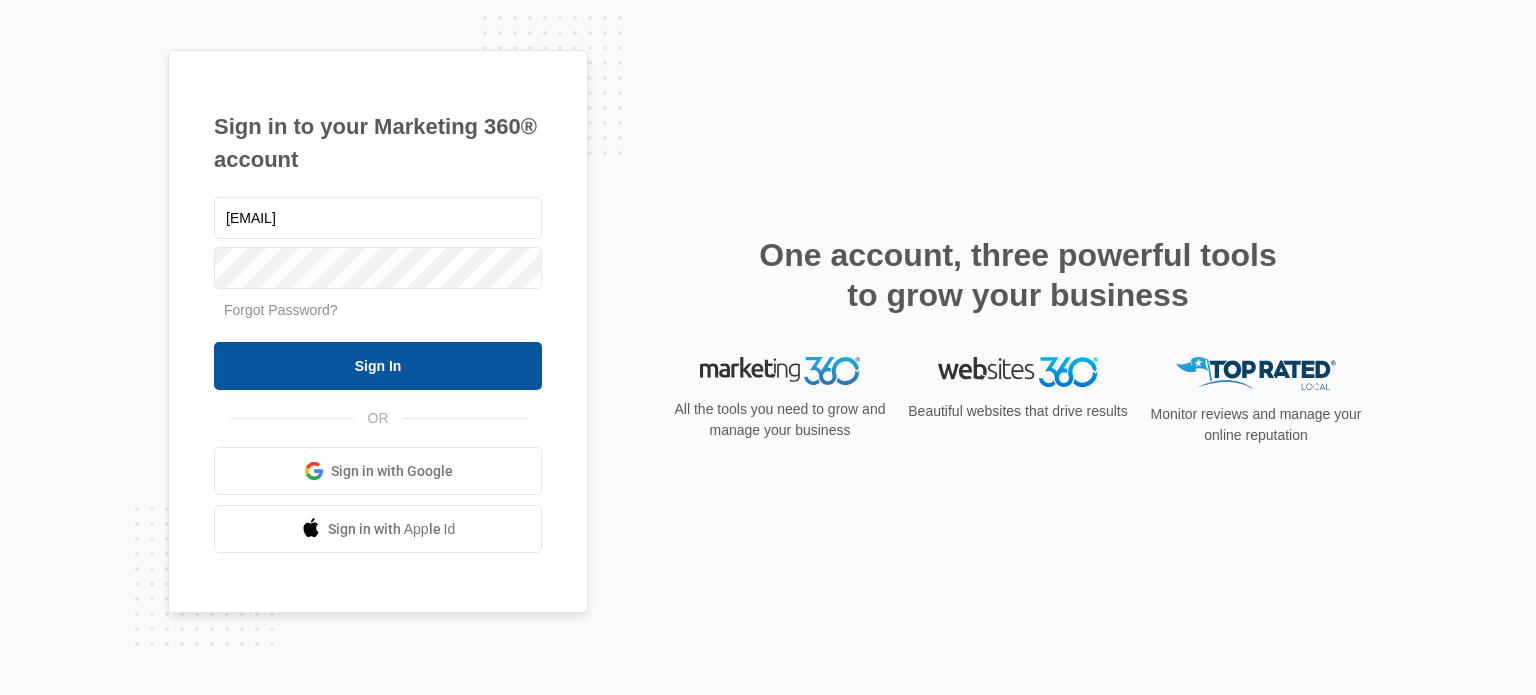 click on "Sign In" at bounding box center (378, 366) 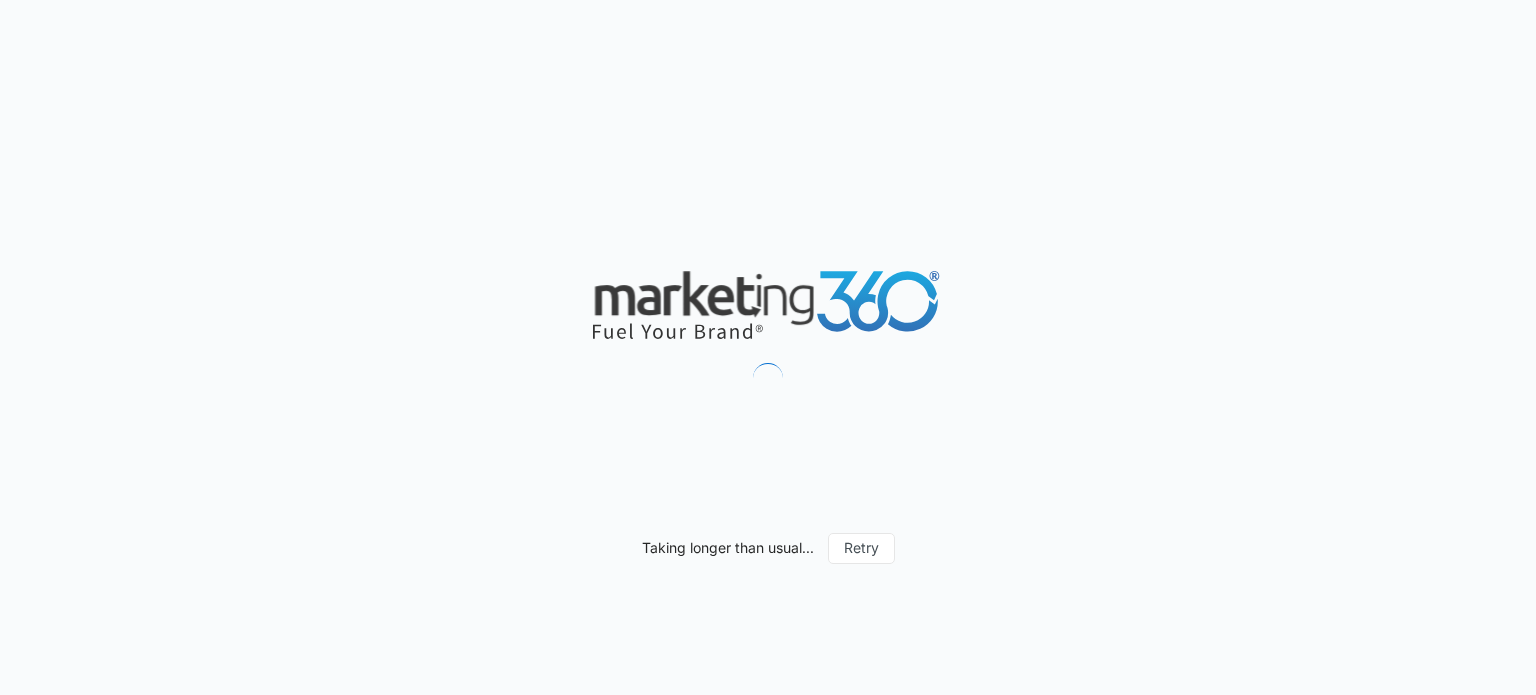 scroll, scrollTop: 0, scrollLeft: 0, axis: both 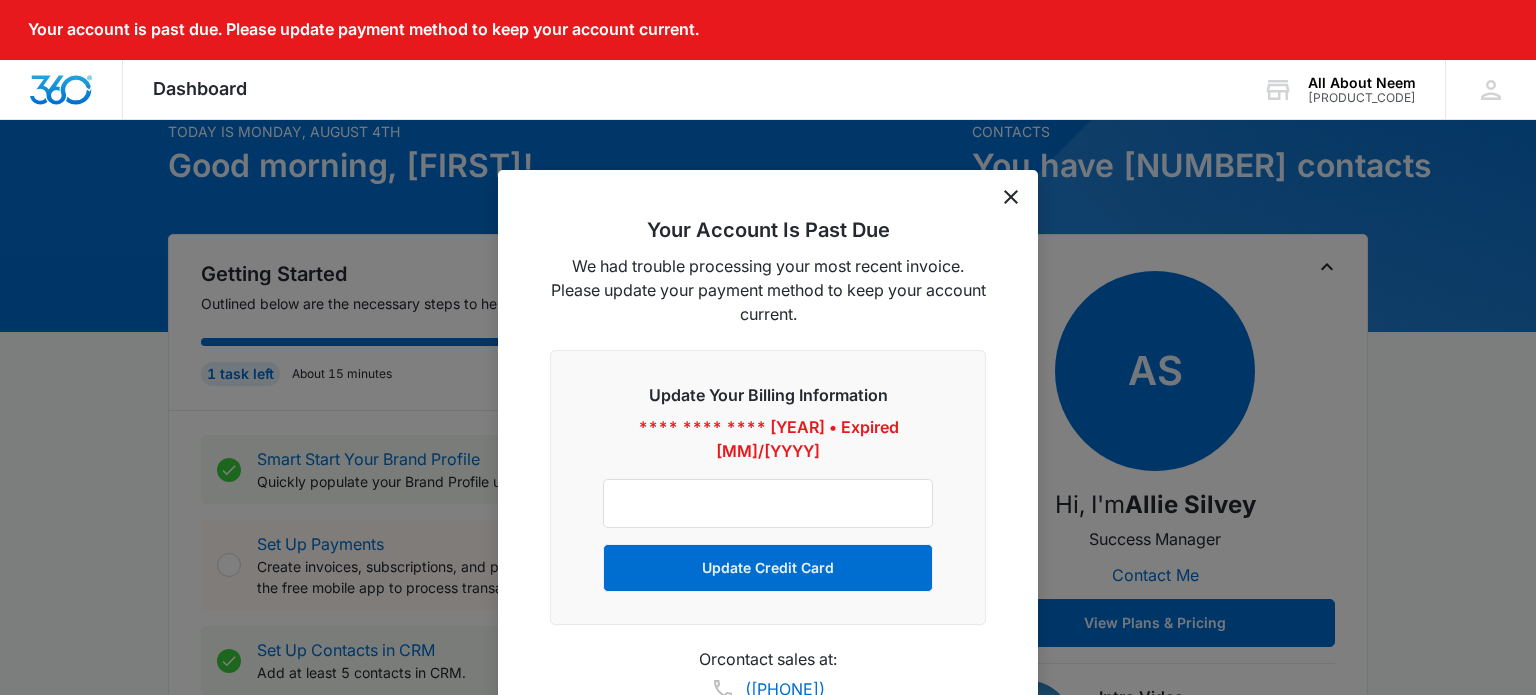 click 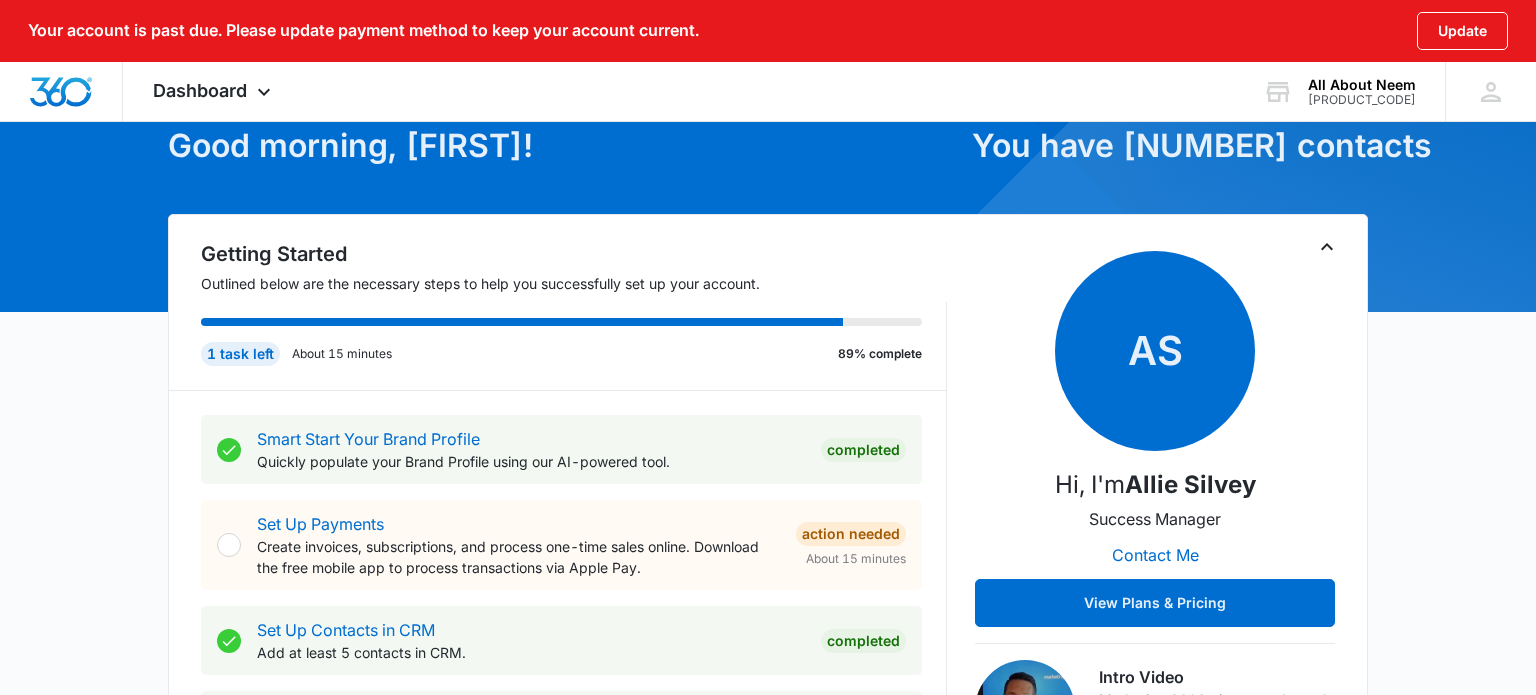 scroll, scrollTop: 0, scrollLeft: 0, axis: both 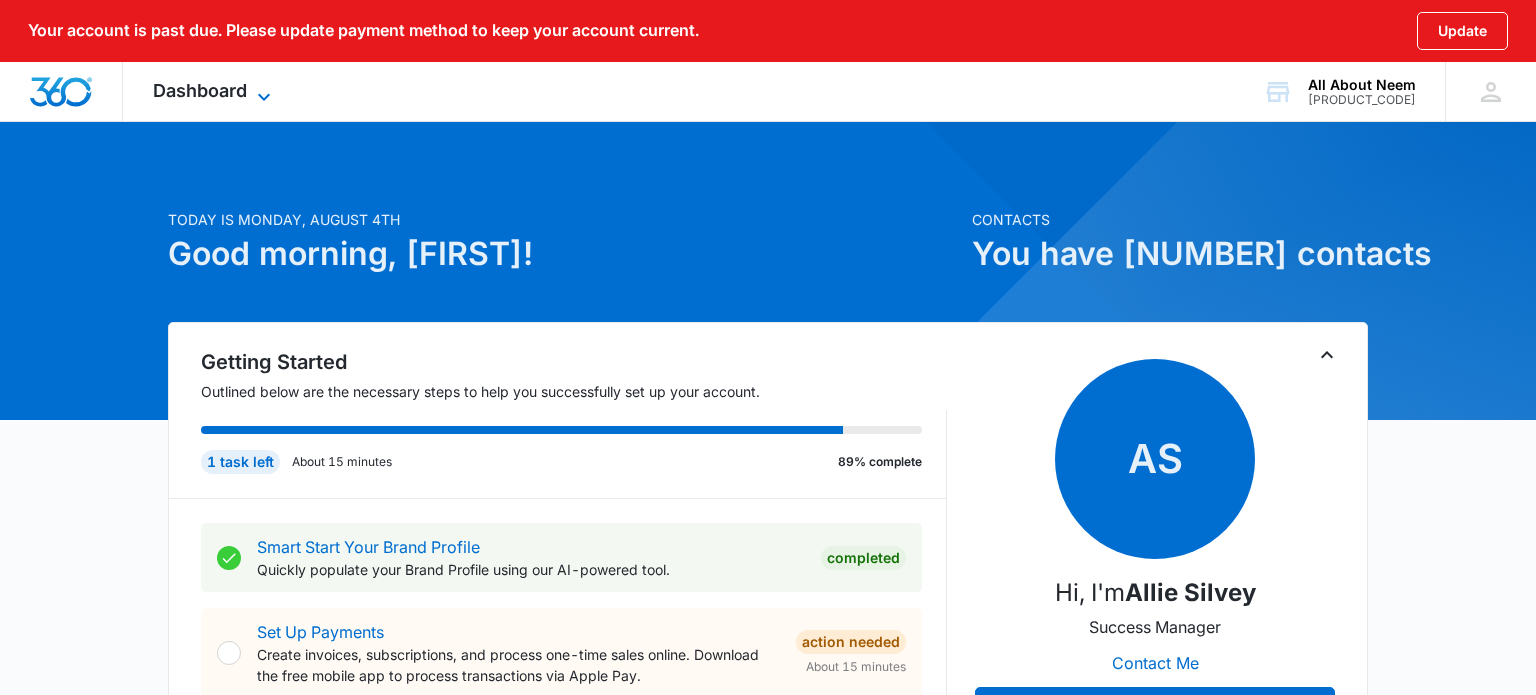 click on "Dashboard" at bounding box center (200, 90) 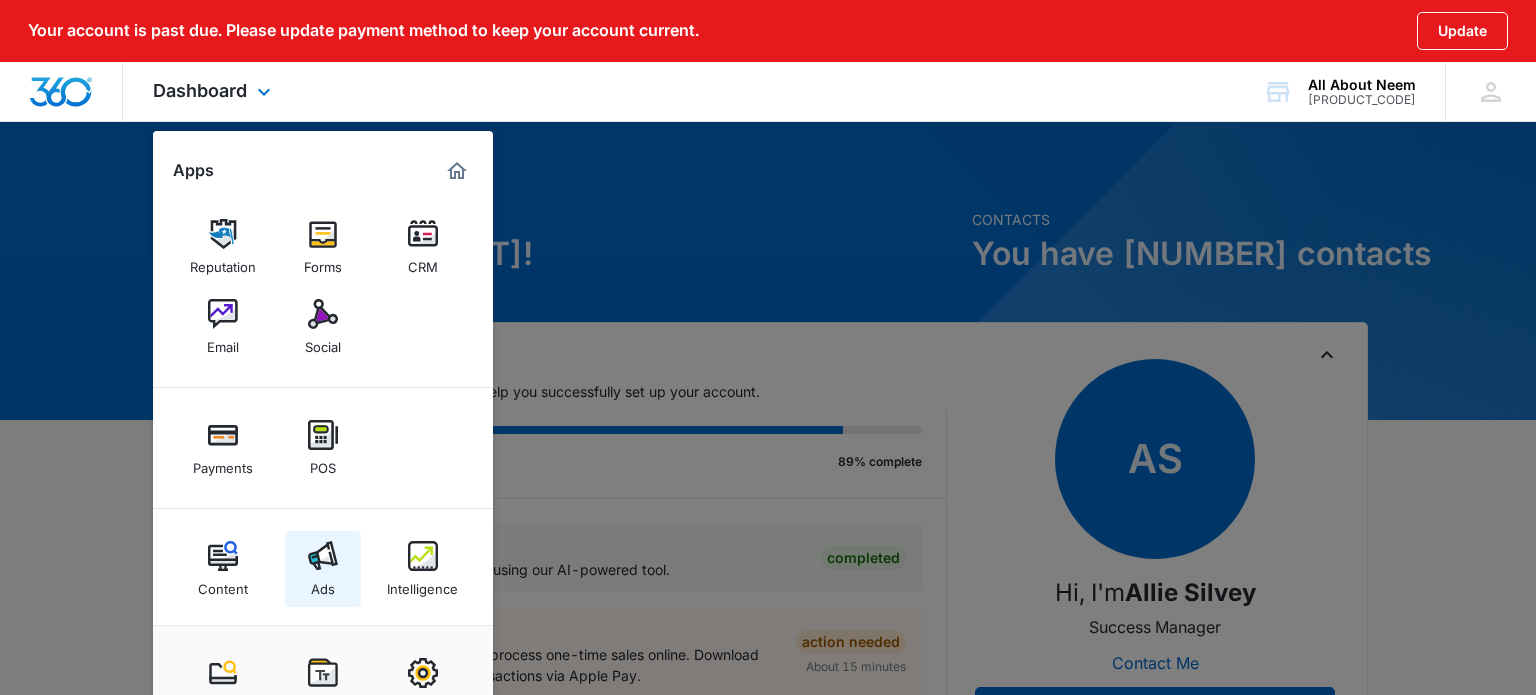 click at bounding box center [323, 556] 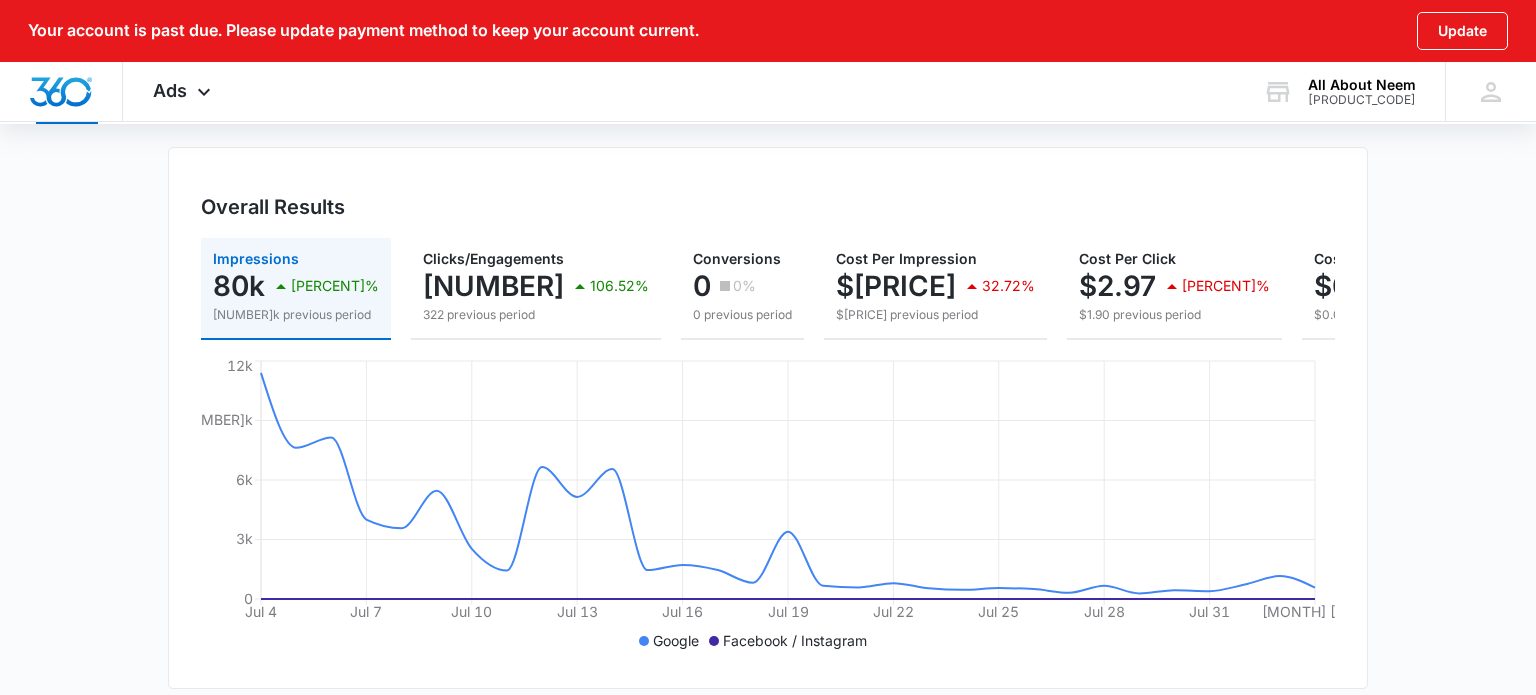 scroll, scrollTop: 220, scrollLeft: 0, axis: vertical 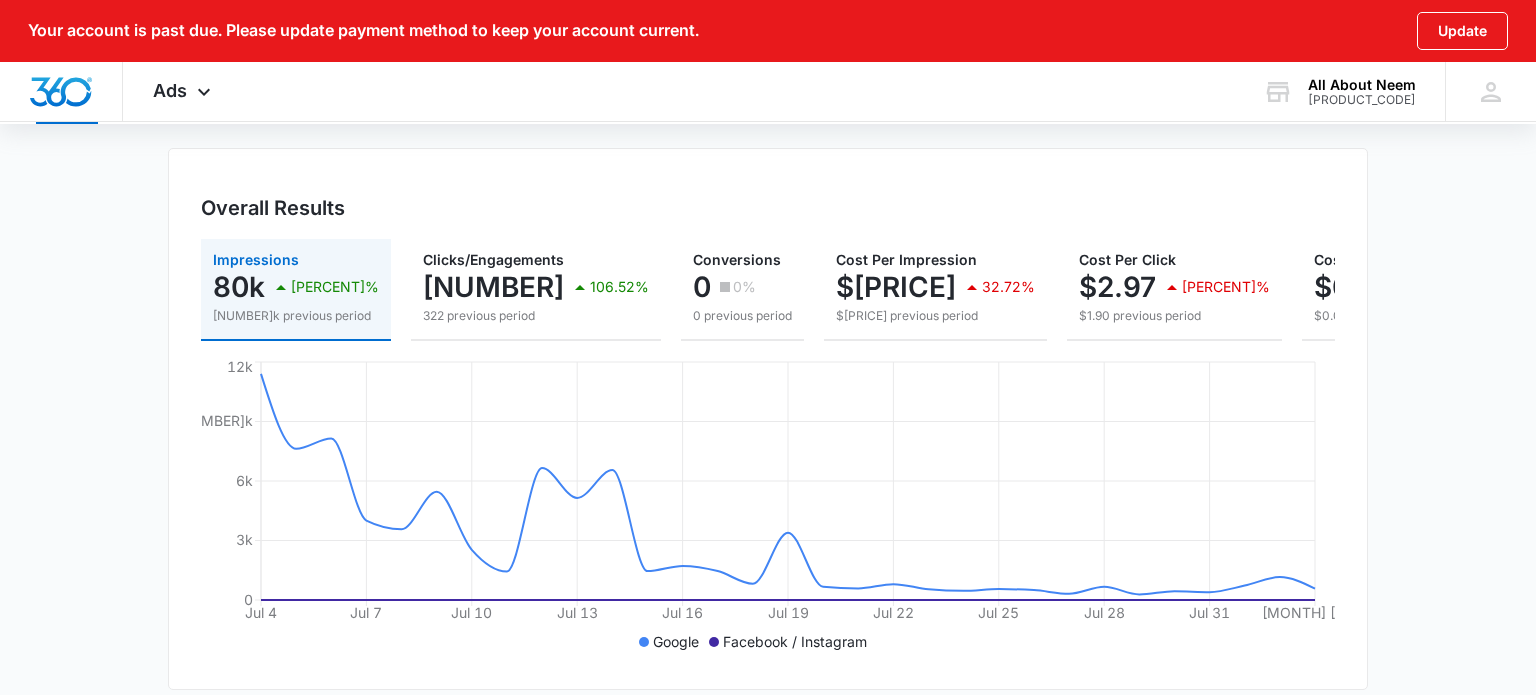 drag, startPoint x: 1312, startPoint y: 299, endPoint x: 24, endPoint y: 325, distance: 1288.2625 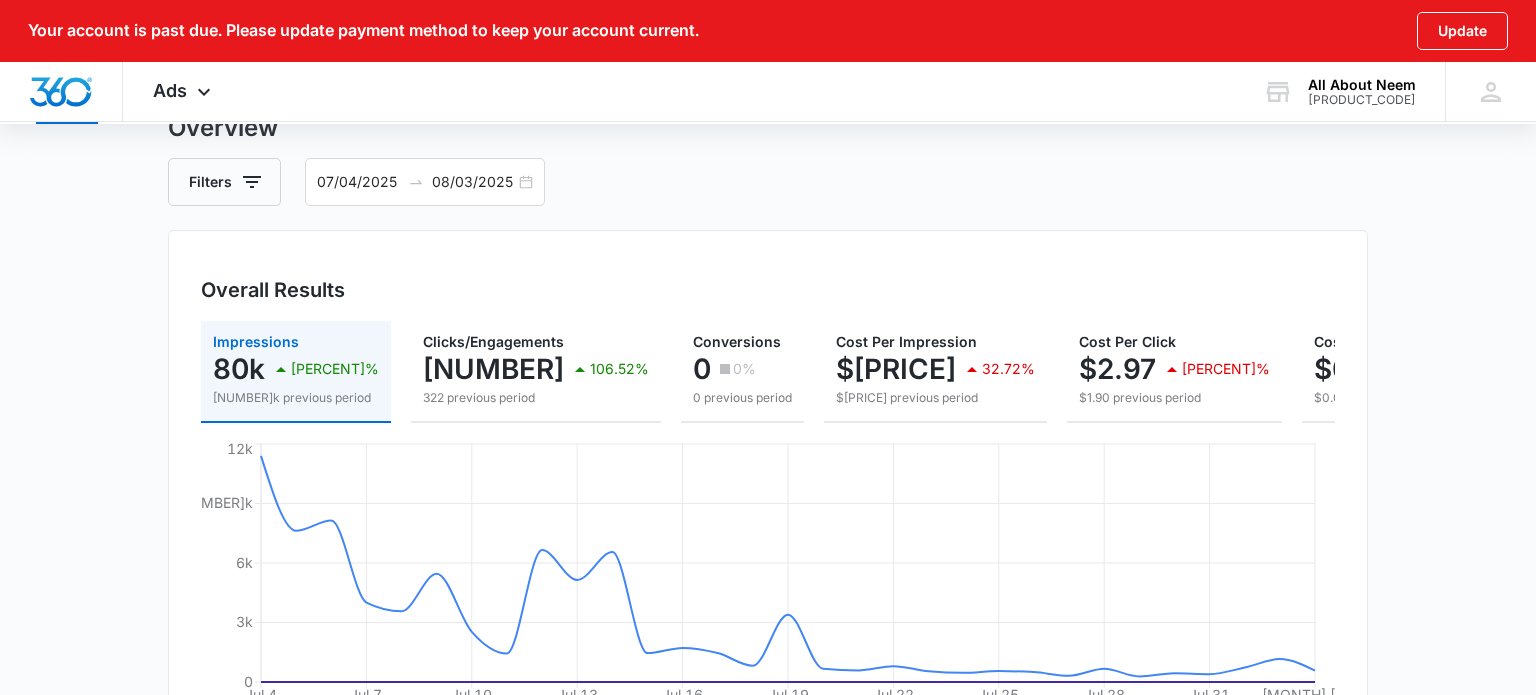 scroll, scrollTop: 0, scrollLeft: 0, axis: both 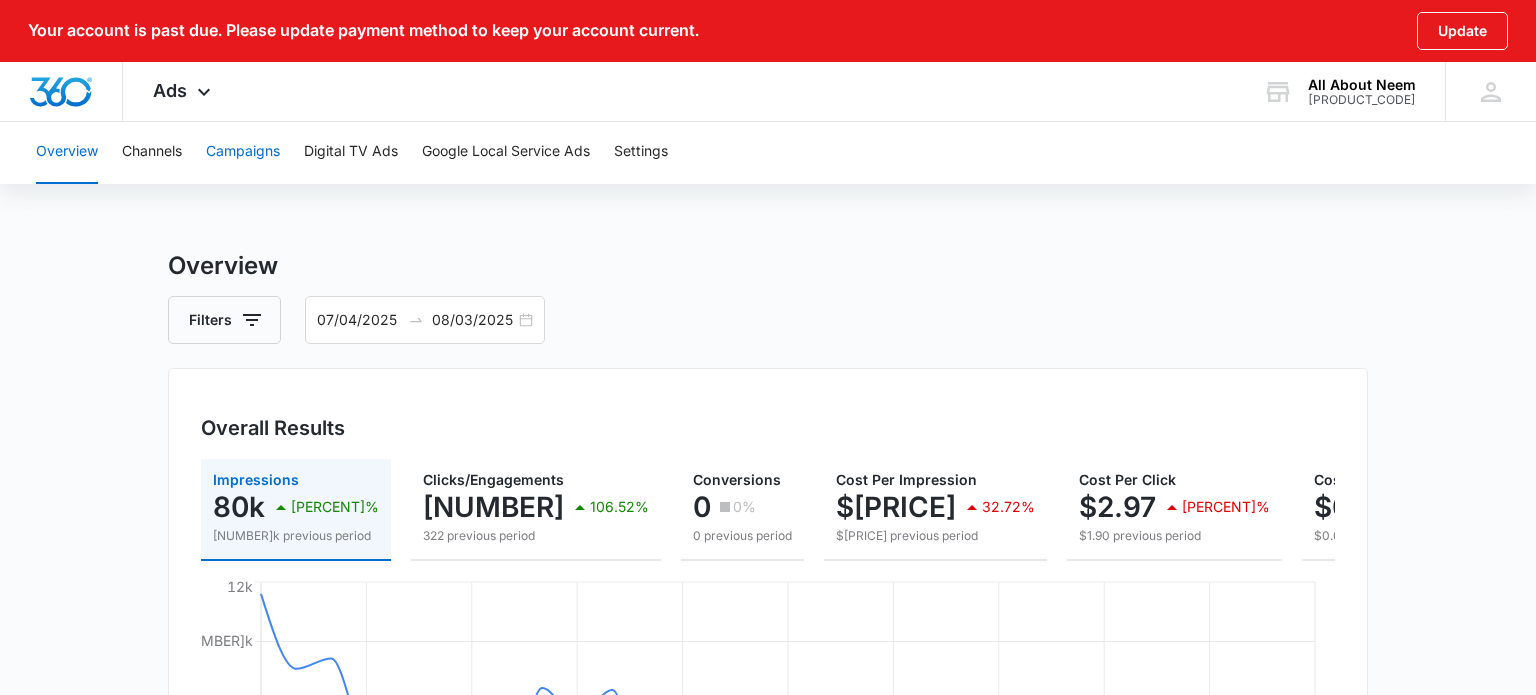click on "Campaigns" at bounding box center (243, 152) 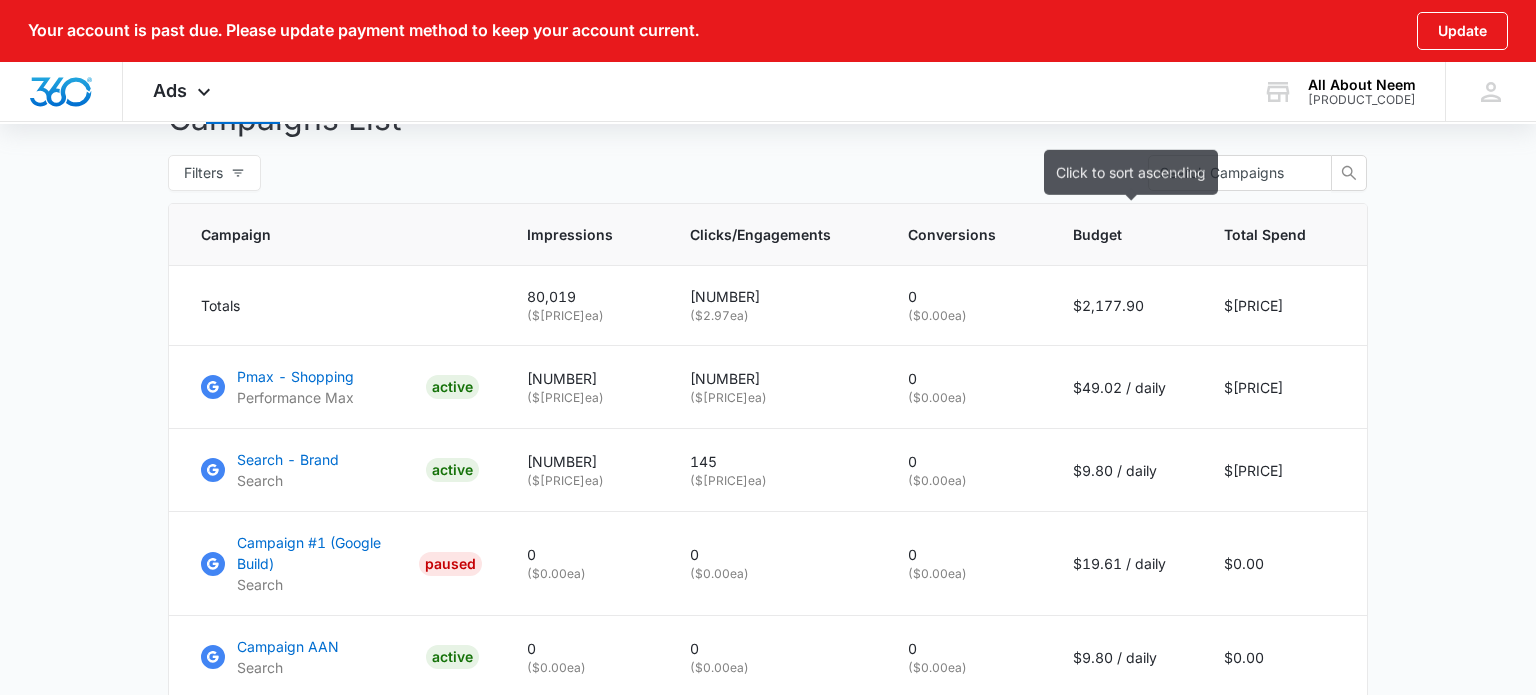 scroll, scrollTop: 899, scrollLeft: 0, axis: vertical 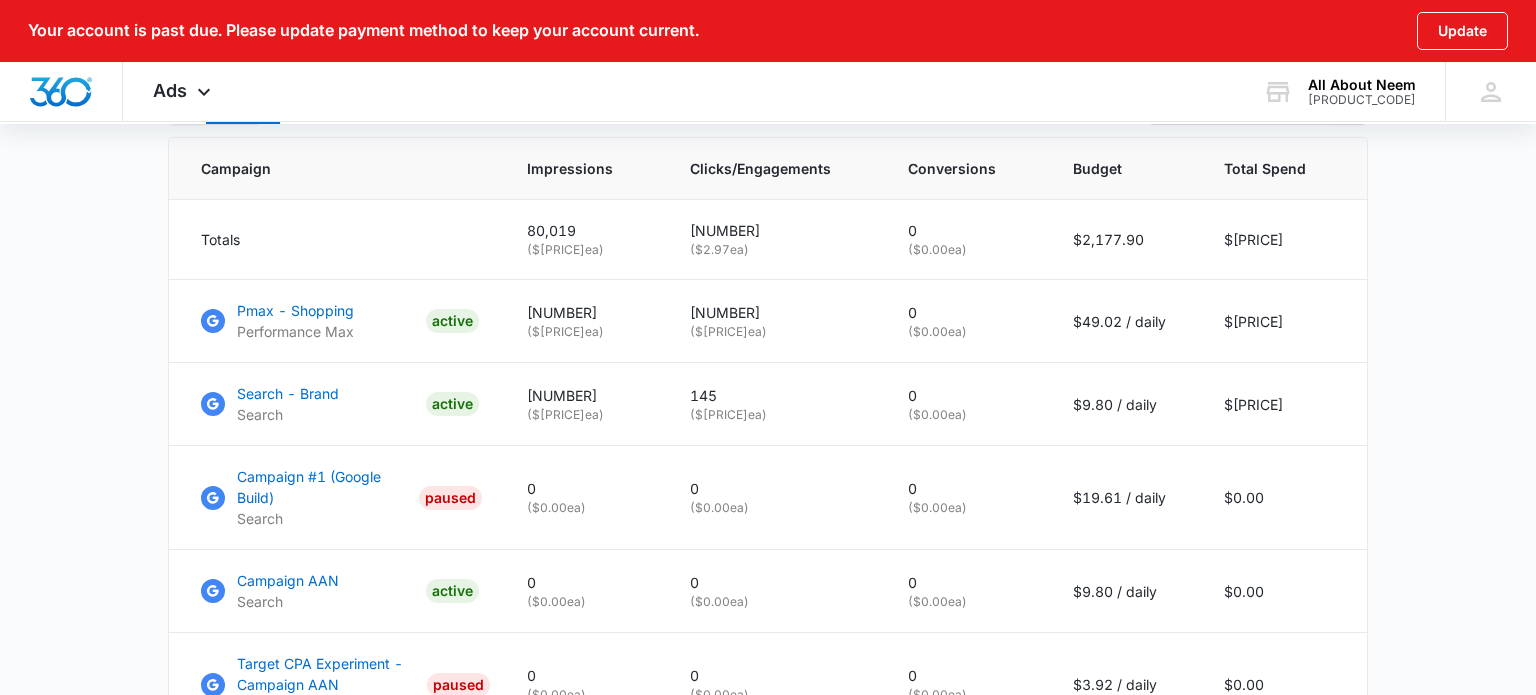 click on "Campaigns Filters [MM]/[DD]/[YYYY] [MM]/[DD]/[YYYY] Overall Results Impressions 80k 143.01%  32.9k previous period Clicks/Engagements 665 106.52%  322 previous period Conversions 0 0%  0 previous period Cost Per Impression $[PRICE] [PERCENT]%  $[PRICE] previous period Cost Per Click $[PRICE] [PERCENT]%  $[PRICE] previous period Cost Per Conversion $[PRICE] 0%  $[PRICE] previous period Total Spend $[PRICE] [PERCENT]%  $[PRICE] previous period [MONTH] [DAY] [MONTH] [DAY] [MONTH] [DAY] [MONTH] [DAY] [MONTH] [DAY] [MONTH] [DAY] [MONTH] [DAY] [MONTH] [DAY] [MONTH] [DAY] [MONTH] [DAY] [MONTH] [DAY] 0 3k 6k 9k 12k Google Facebook / Instagram Campaigns List Filters Campaign Impressions Clicks/Engagements Conversions Budget Total Spend Totals 80,019 ( $[PRICE]  ea) 665 ( $[PRICE]  ea) 0 ( $[PRICE]  ea) $[PRICE]    / daily $[PRICE] Search - Brand Search ACTIVE 2,409 ( $[PRICE]  ea) 145 ( $[PRICE]  ea) 0 ( $[PRICE]  ea) $[PRICE]    / daily $[PRICE] Campaign #1 (Google Build) Search PAUSED 0 ( $[PRICE]  ea) 0 ( $[PRICE]  ea) 0 ( $[PRICE]  ea) $[PRICE]    / daily" at bounding box center [768, 361] 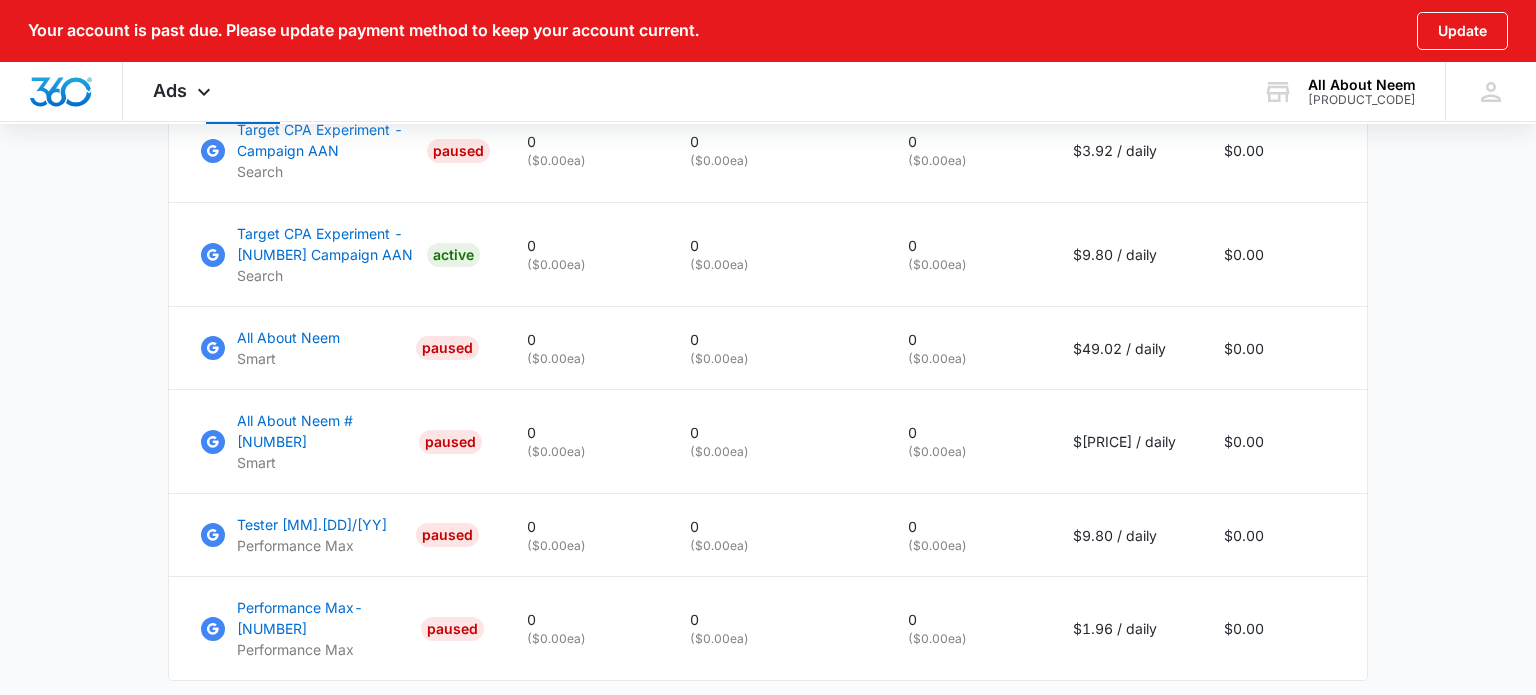 scroll, scrollTop: 1480, scrollLeft: 0, axis: vertical 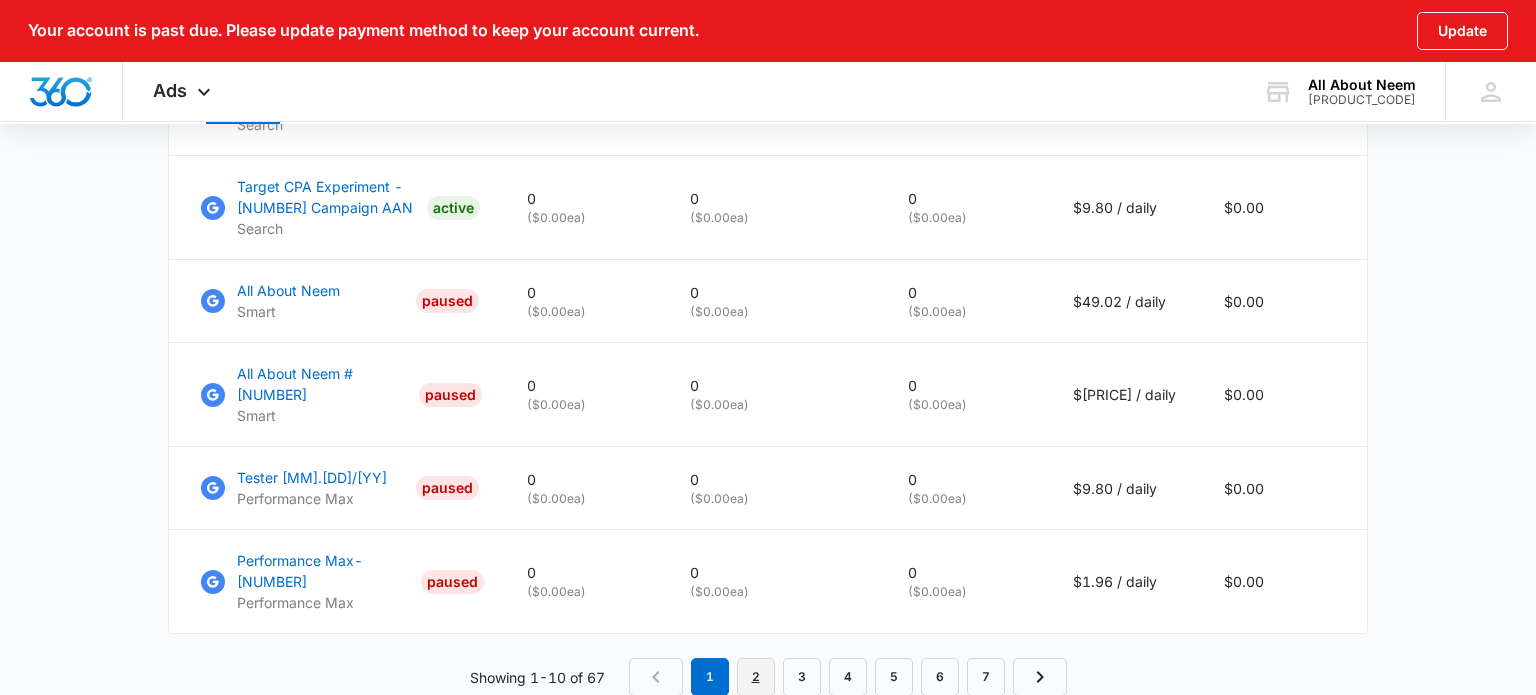 click on "2" at bounding box center [756, 677] 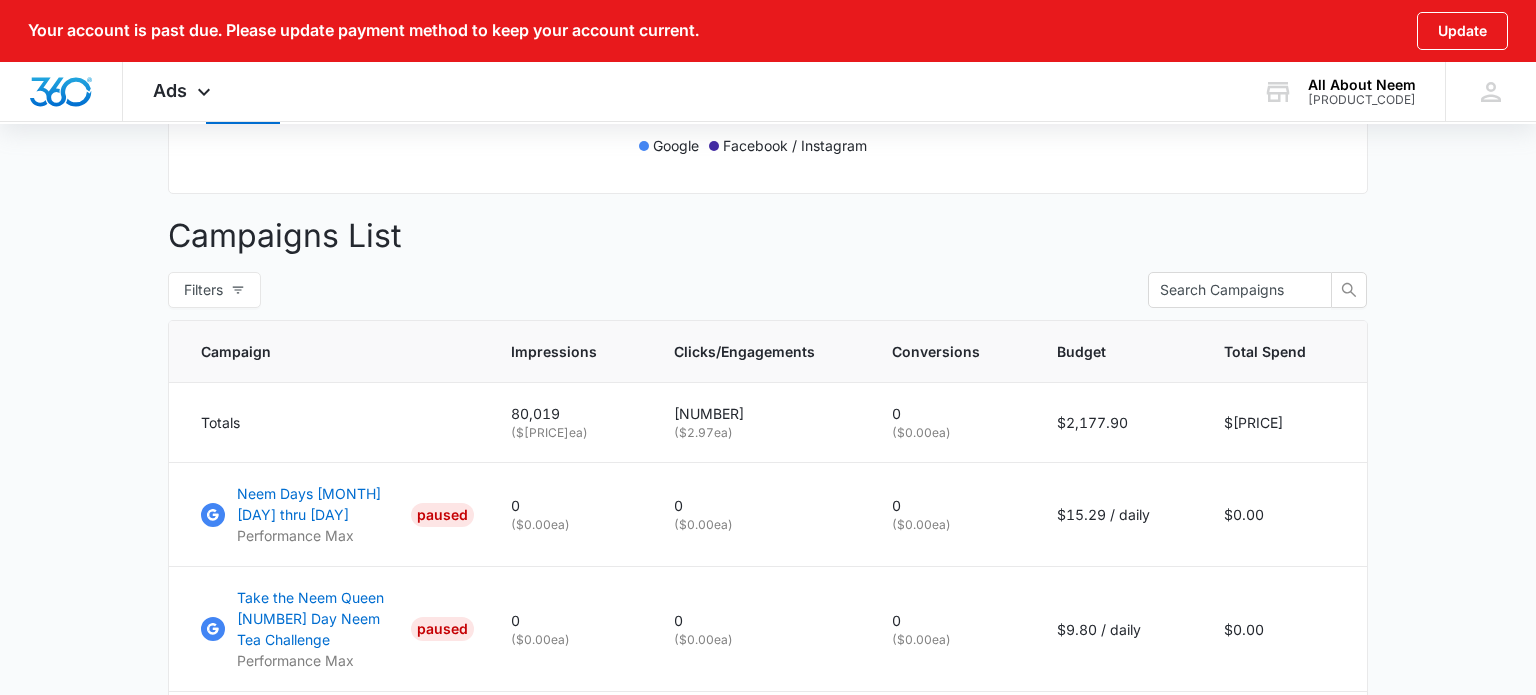 scroll, scrollTop: 0, scrollLeft: 0, axis: both 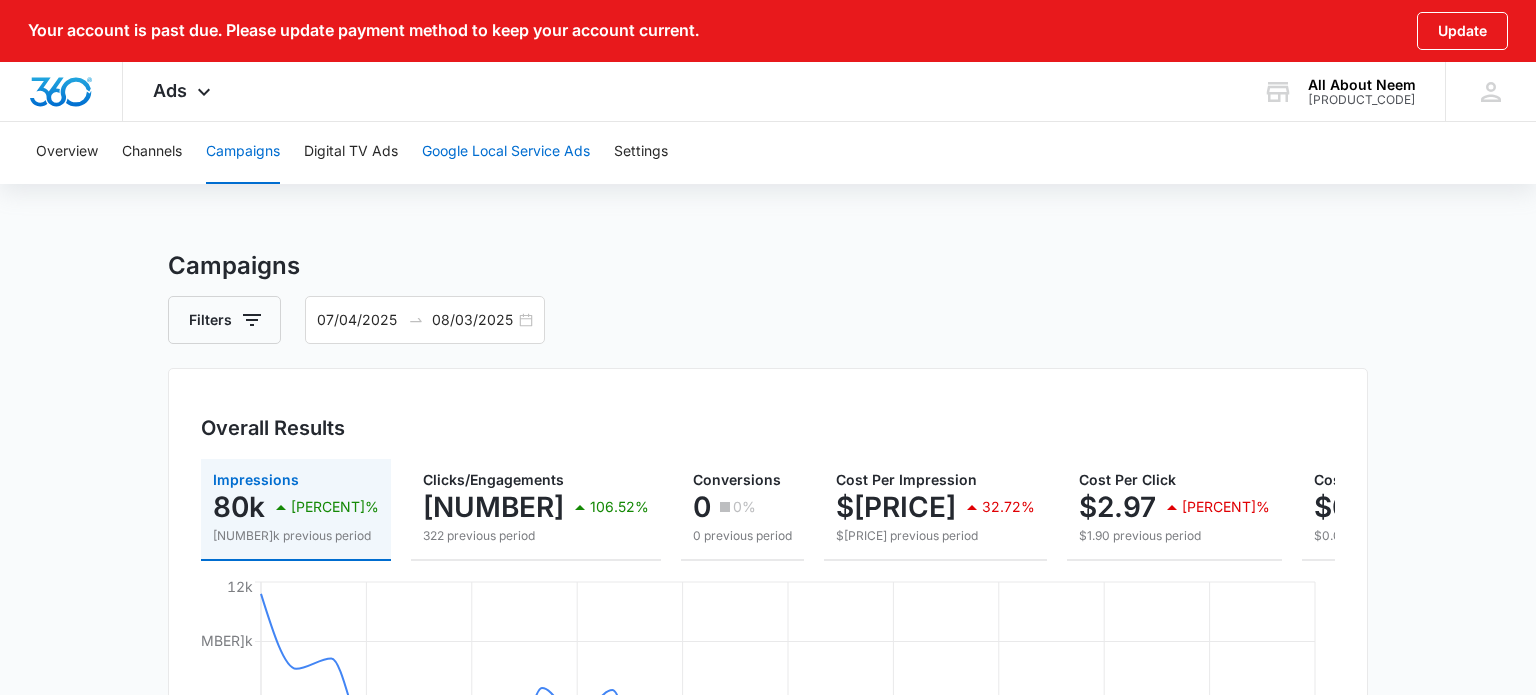 click on "Google Local Service Ads" at bounding box center [506, 152] 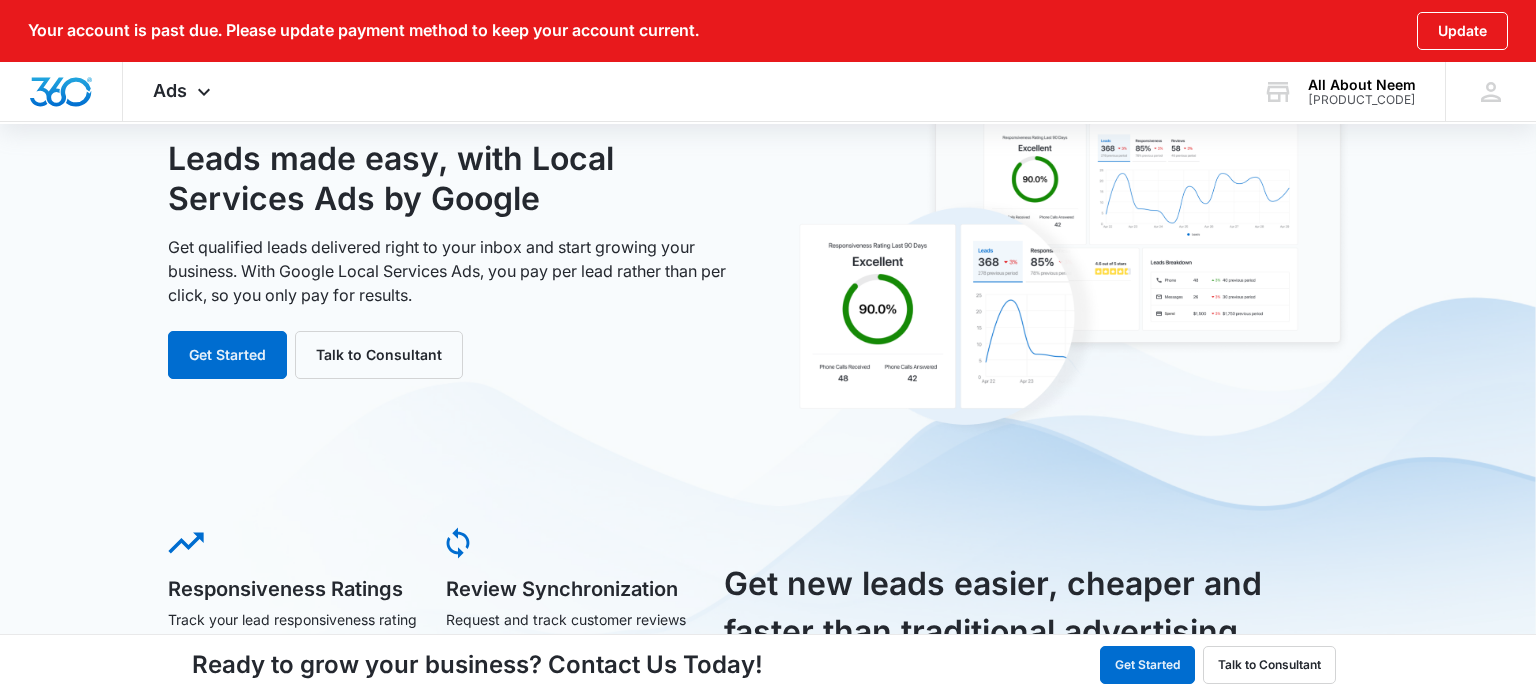 scroll, scrollTop: 0, scrollLeft: 0, axis: both 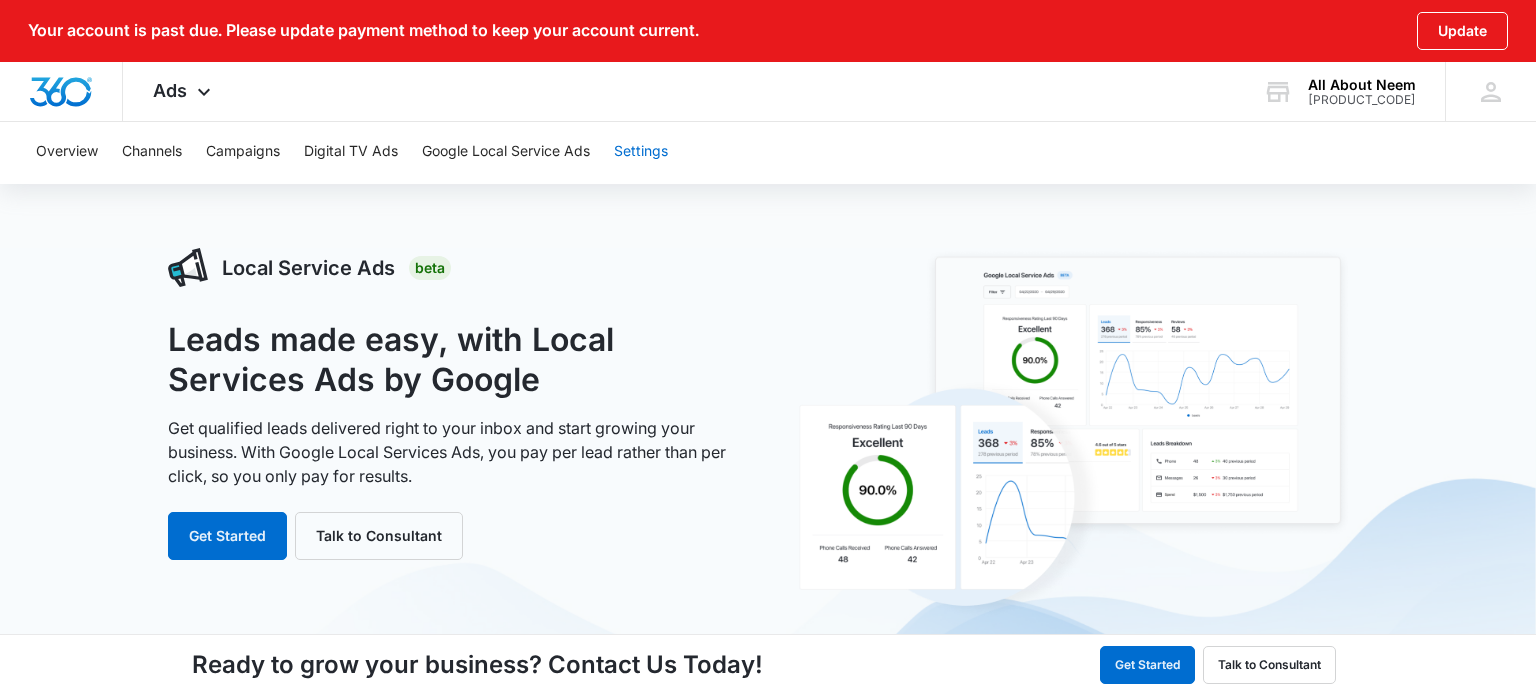 click on "Settings" at bounding box center [641, 152] 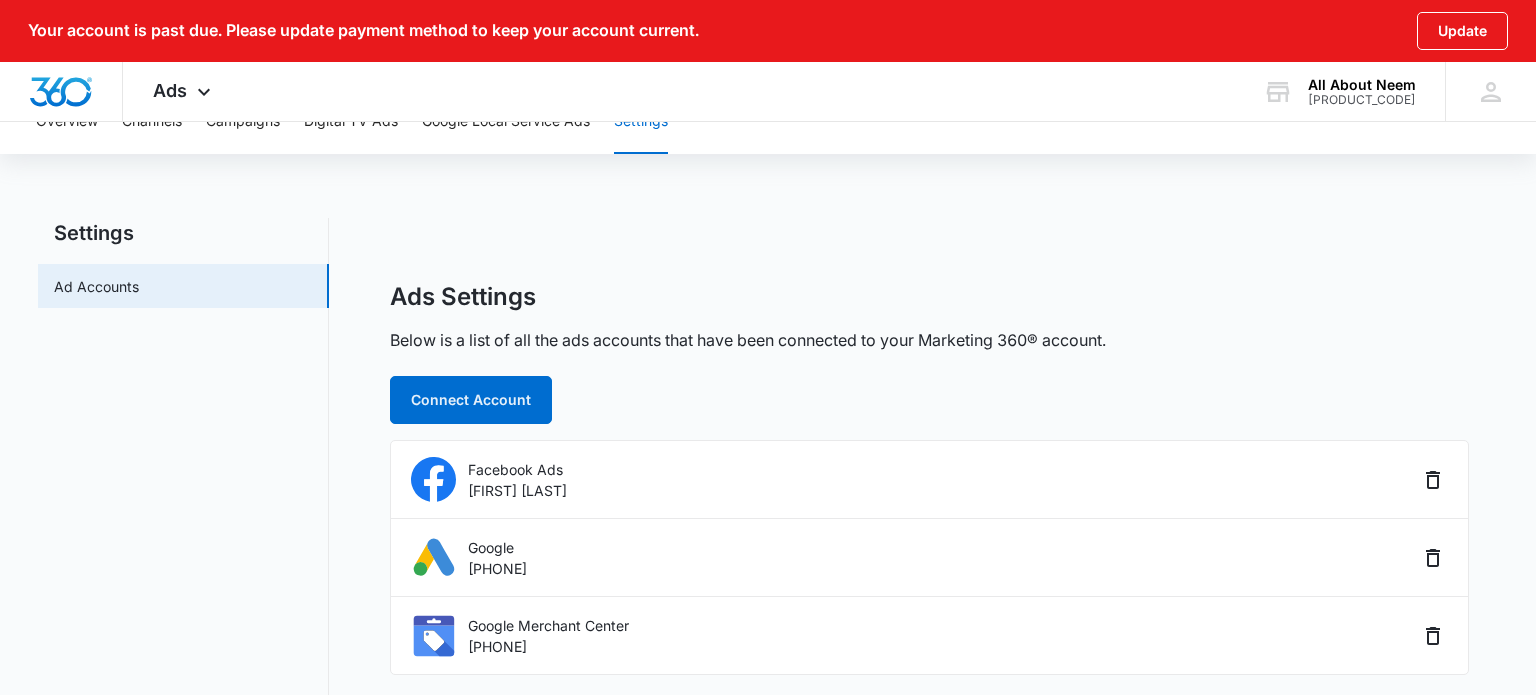 scroll, scrollTop: 0, scrollLeft: 0, axis: both 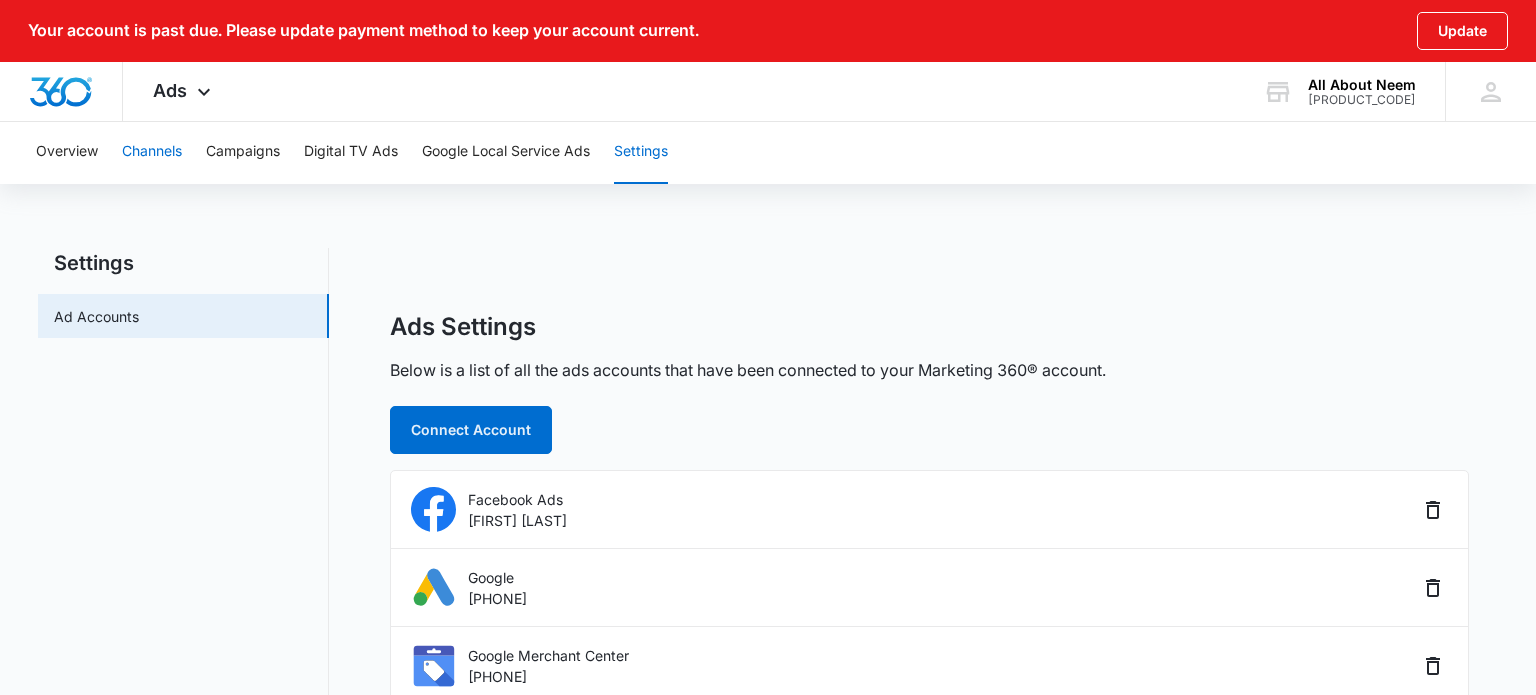 click on "Channels" at bounding box center [152, 152] 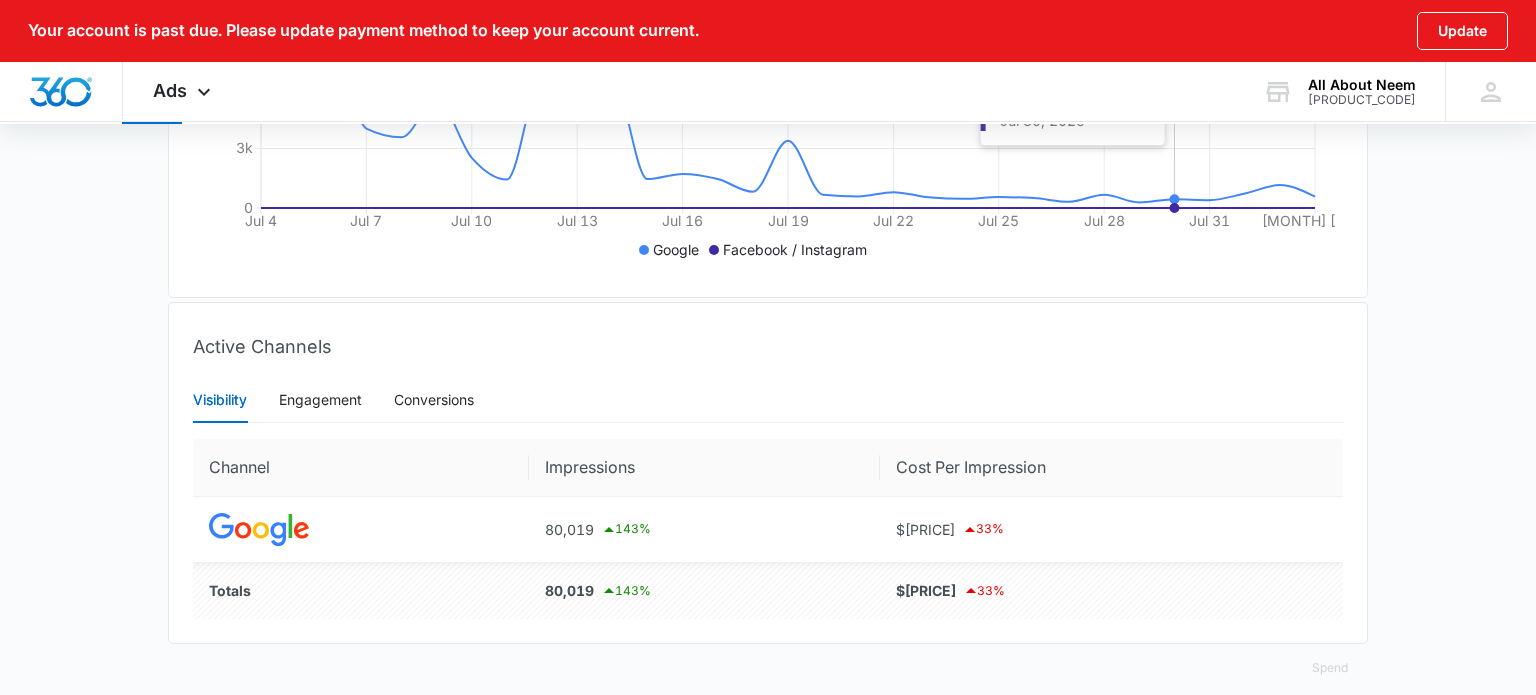 scroll, scrollTop: 631, scrollLeft: 0, axis: vertical 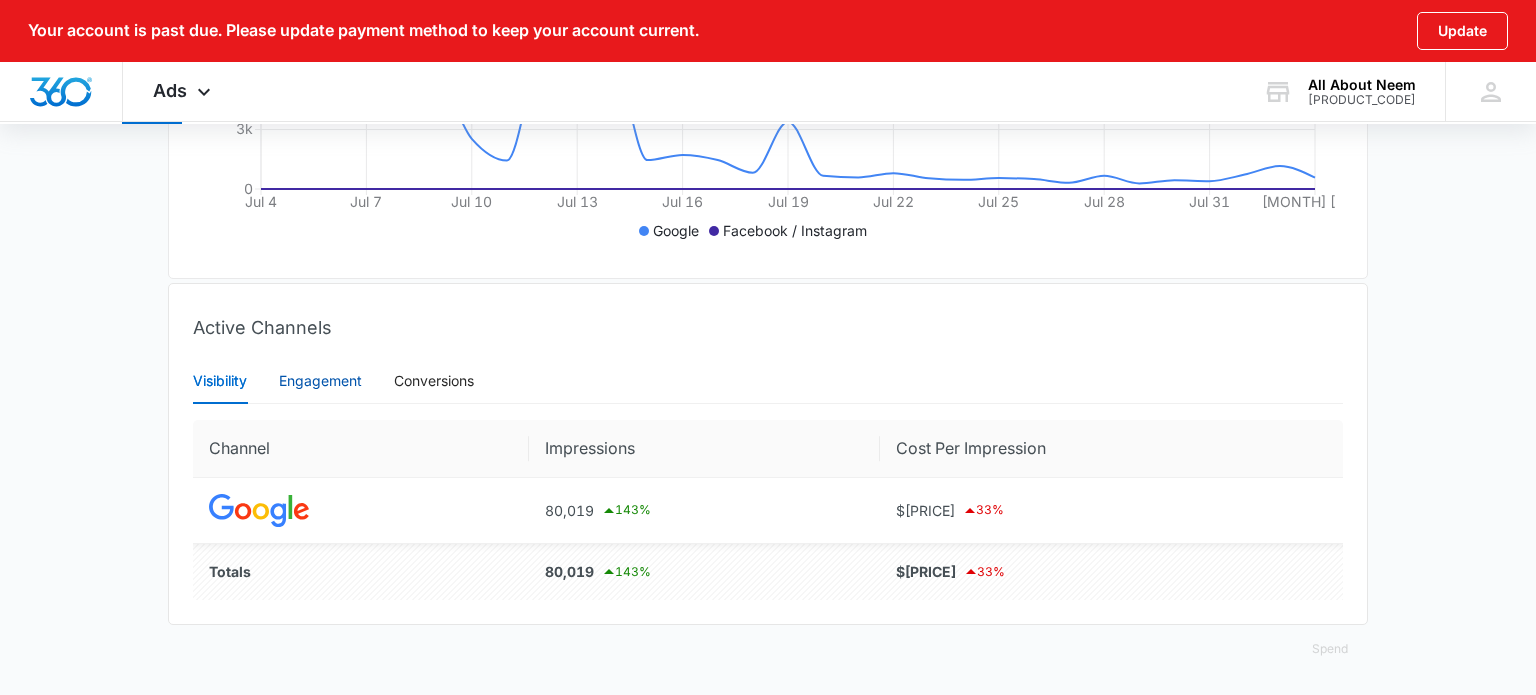 click on "Engagement" at bounding box center [320, 381] 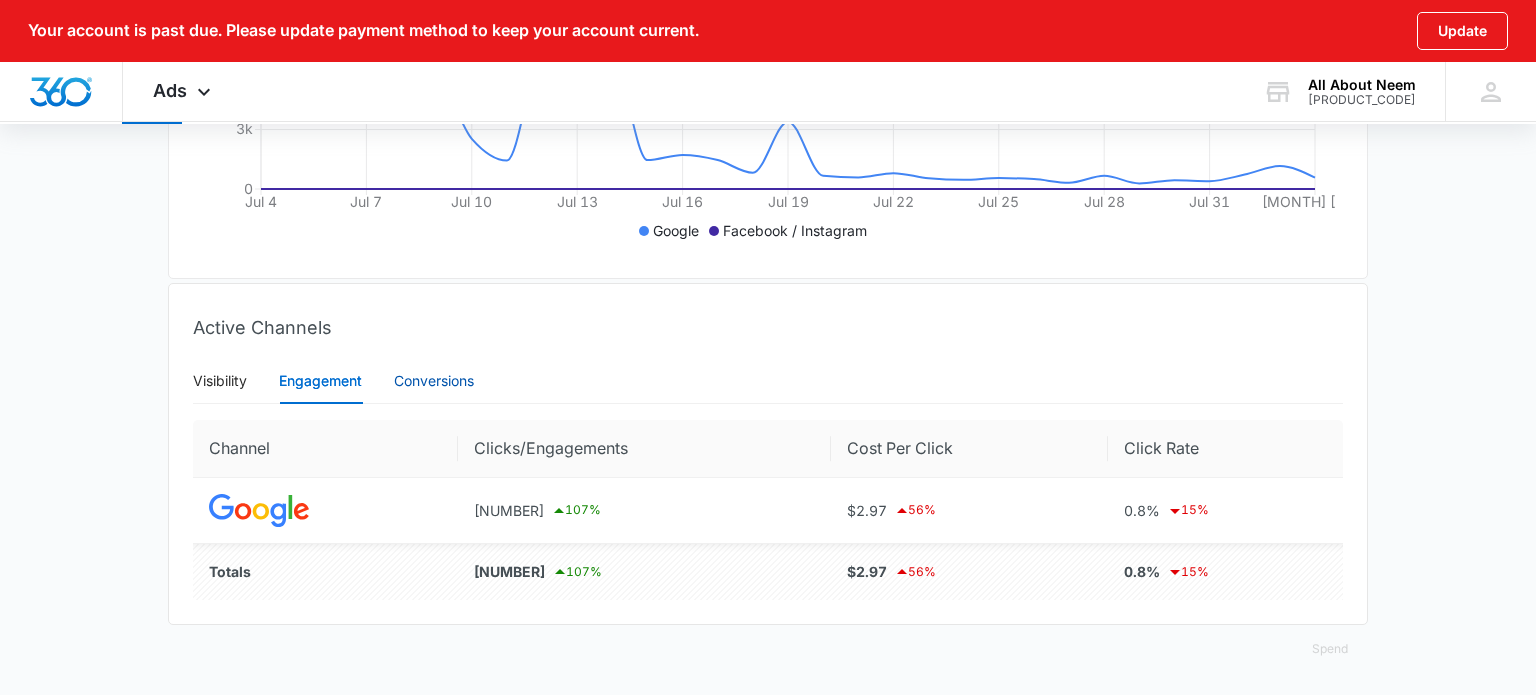 click on "Conversions" at bounding box center [434, 381] 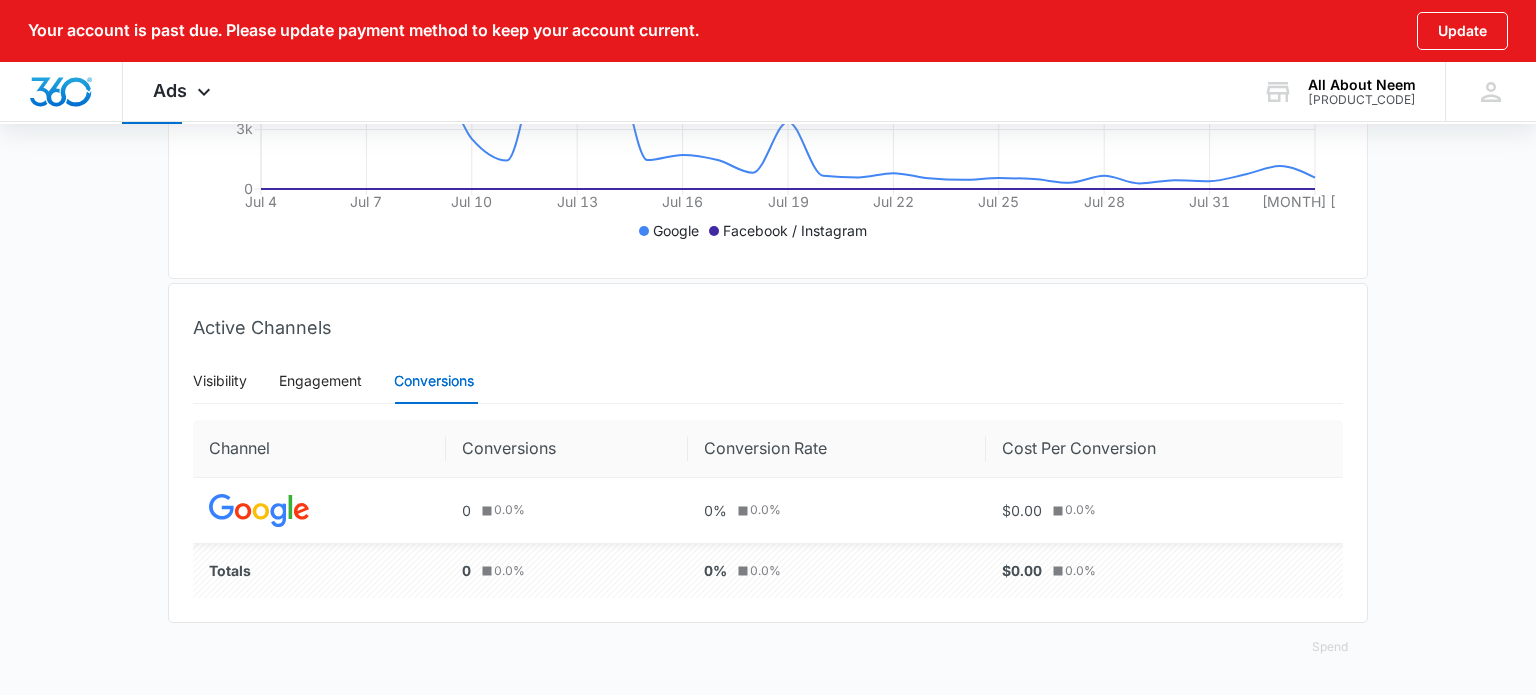scroll, scrollTop: 629, scrollLeft: 0, axis: vertical 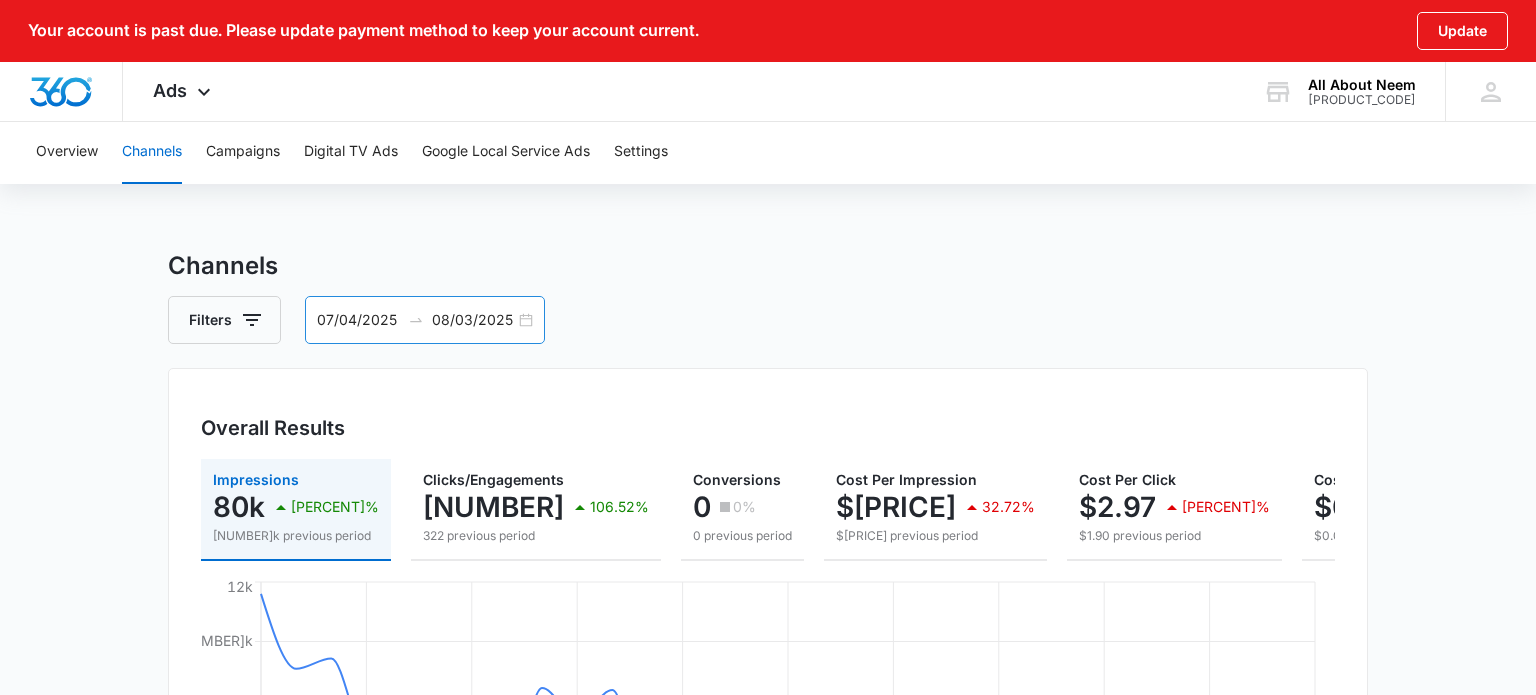 click on "08/03/2025" at bounding box center [473, 320] 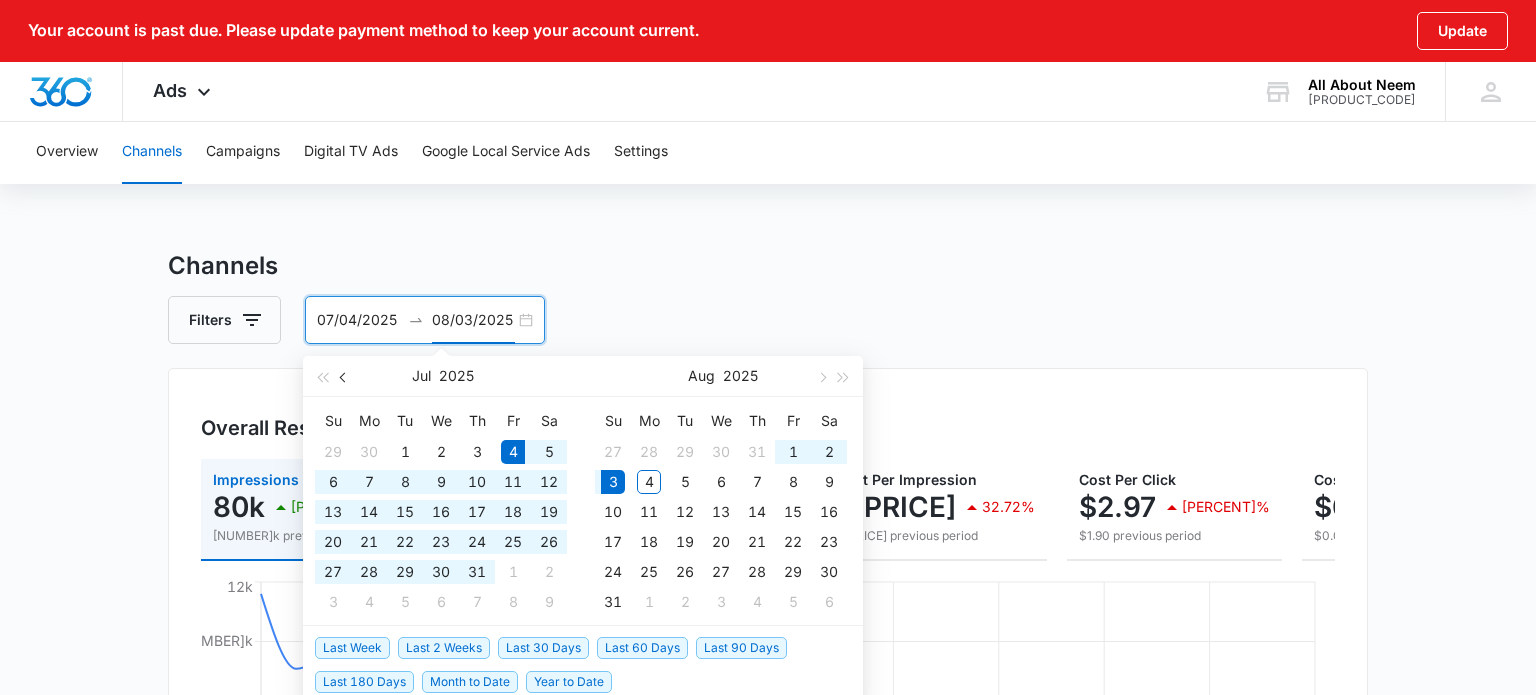click at bounding box center (344, 376) 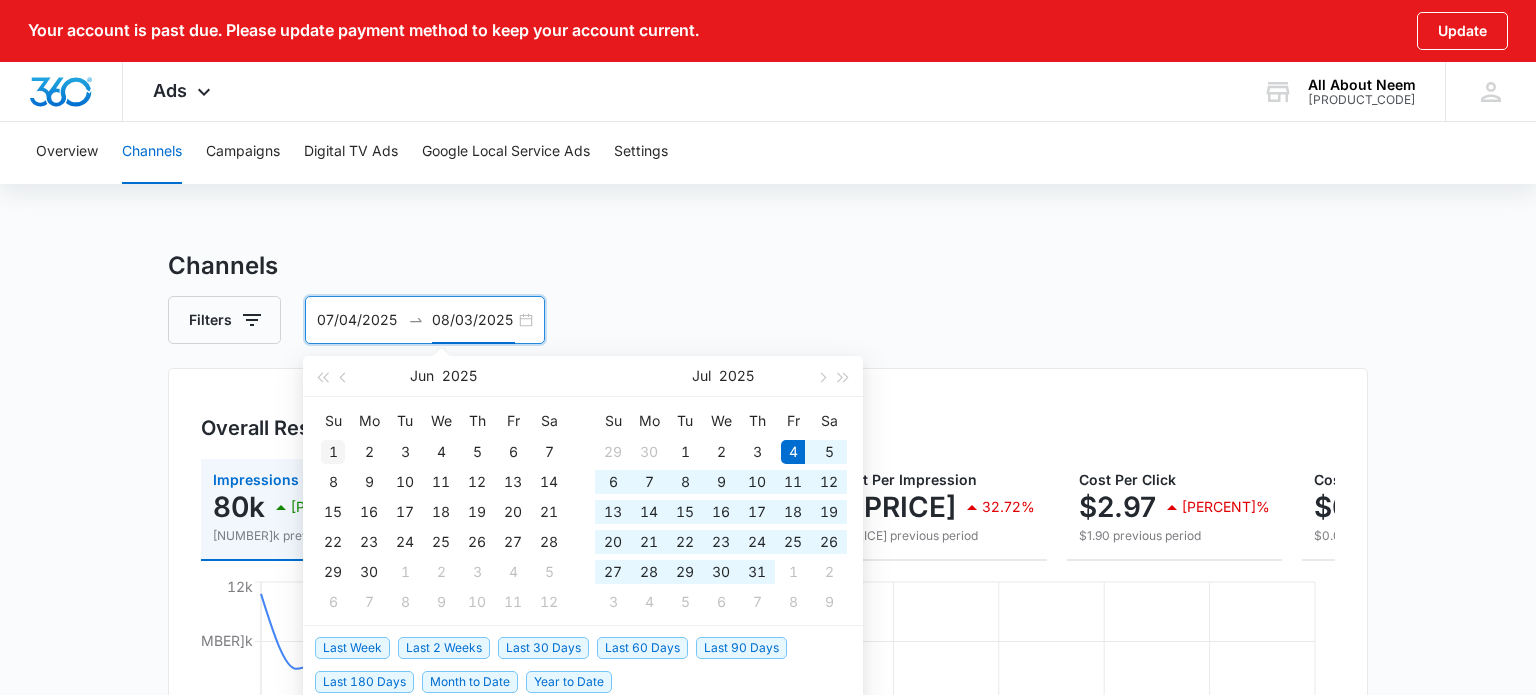 type on "06/01/2025" 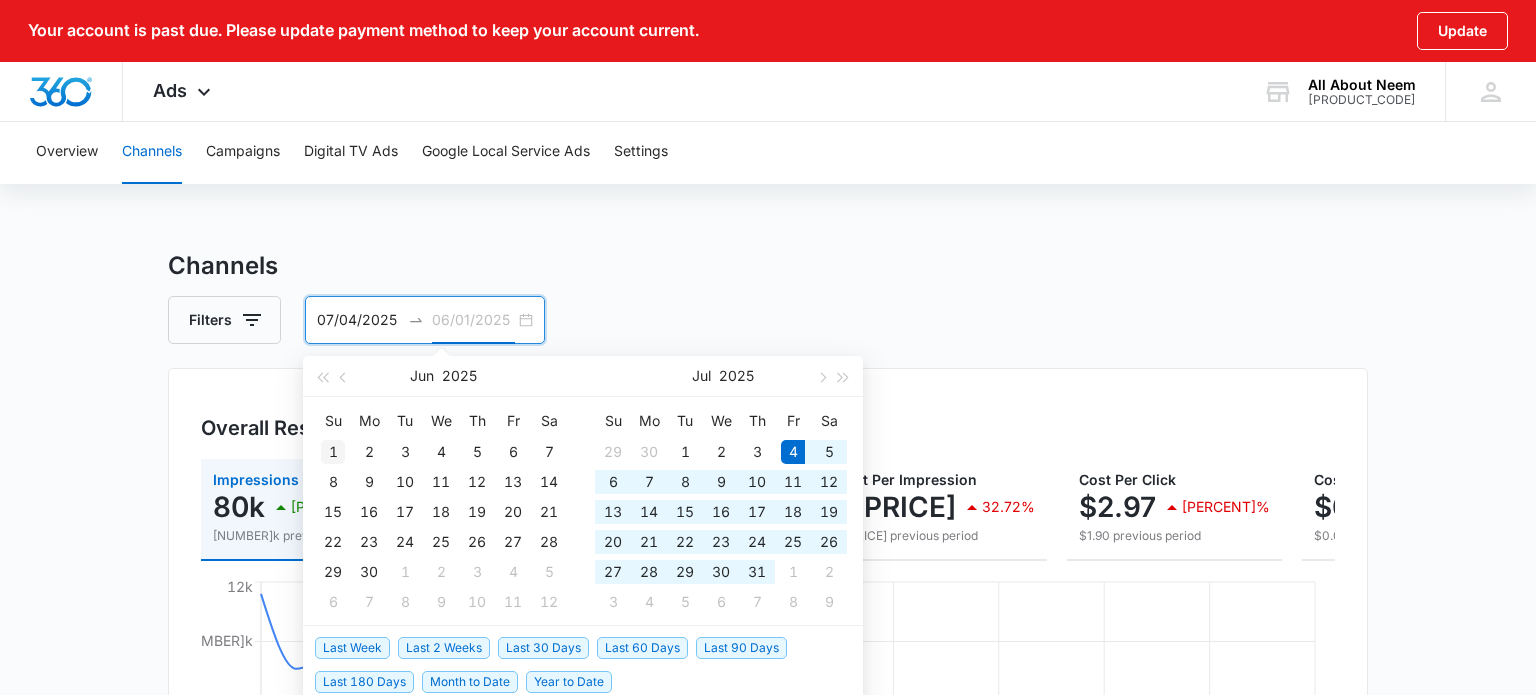 click on "1" at bounding box center (333, 452) 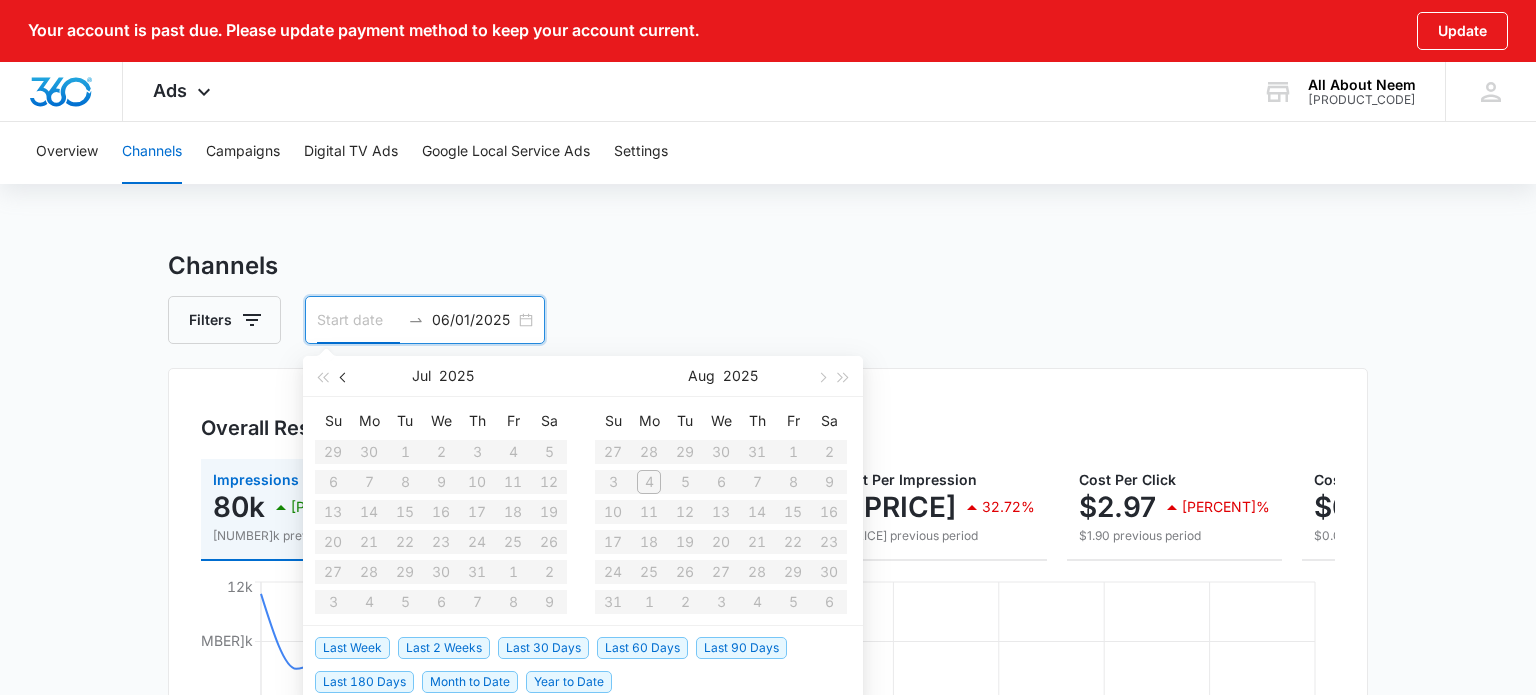 click at bounding box center (345, 377) 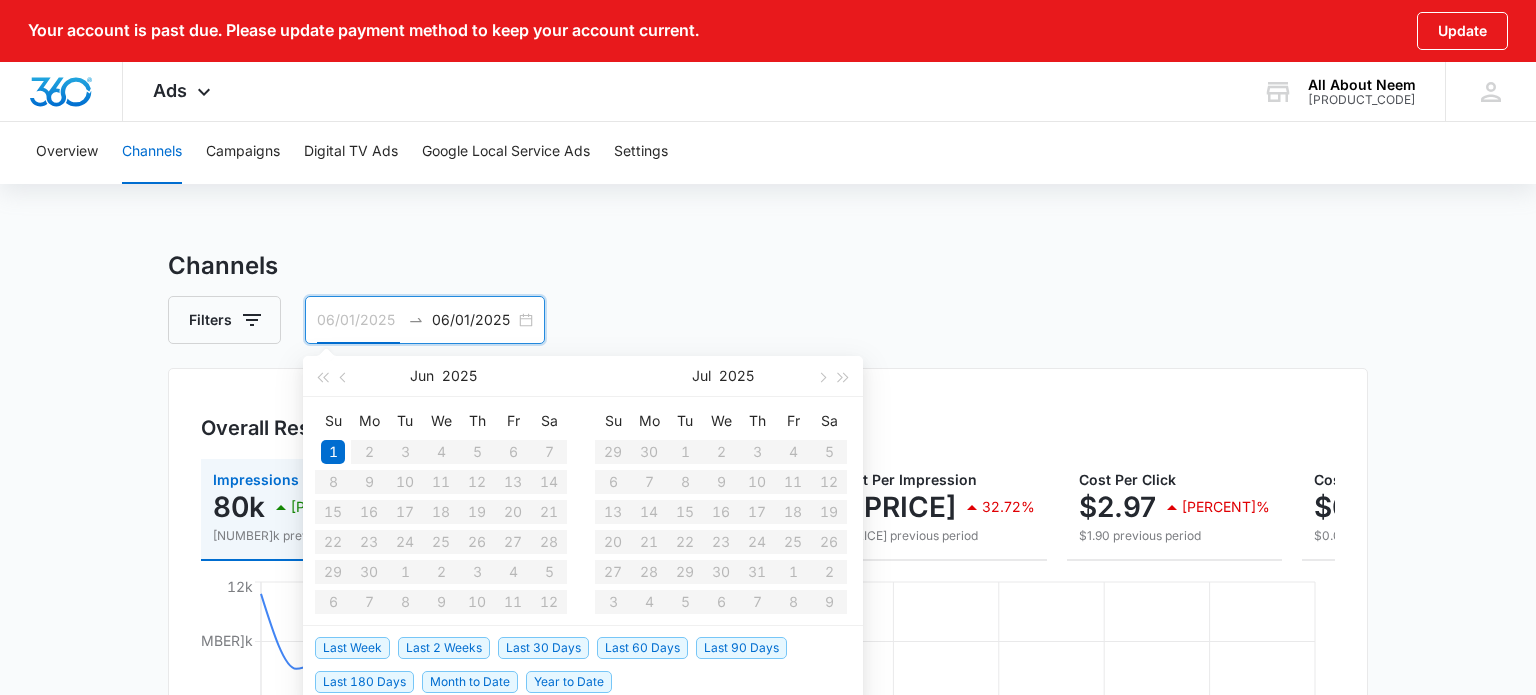 click on "1" at bounding box center (333, 452) 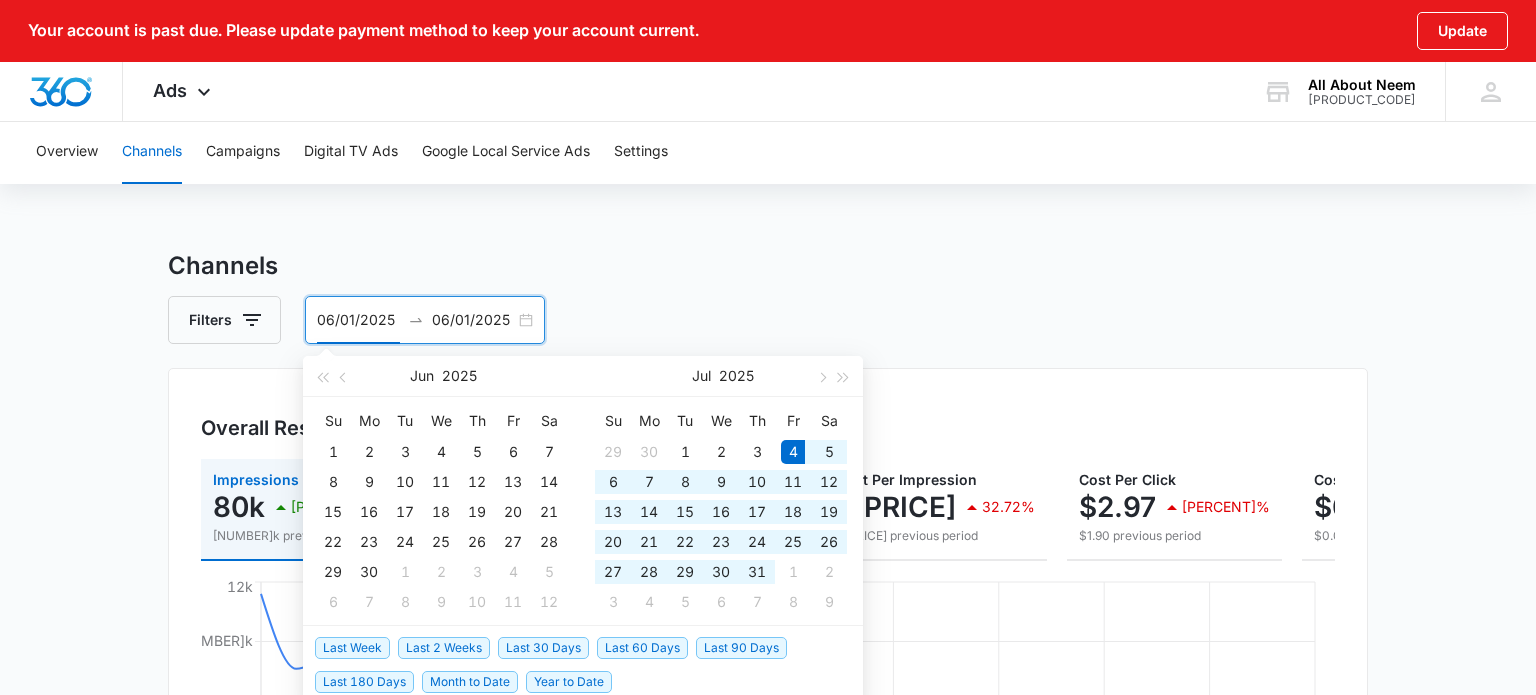 type on "07/04/2025" 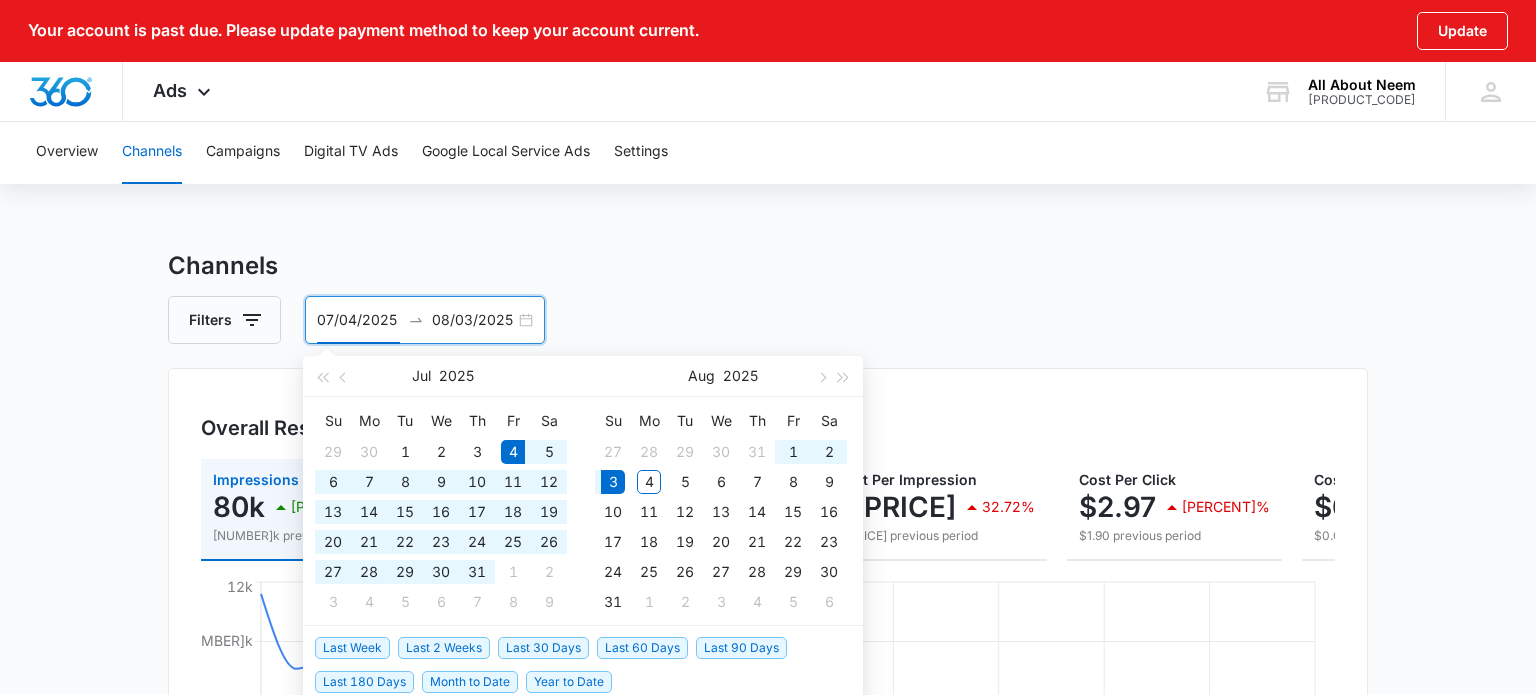 drag, startPoint x: 397, startPoint y: 316, endPoint x: 305, endPoint y: 313, distance: 92.0489 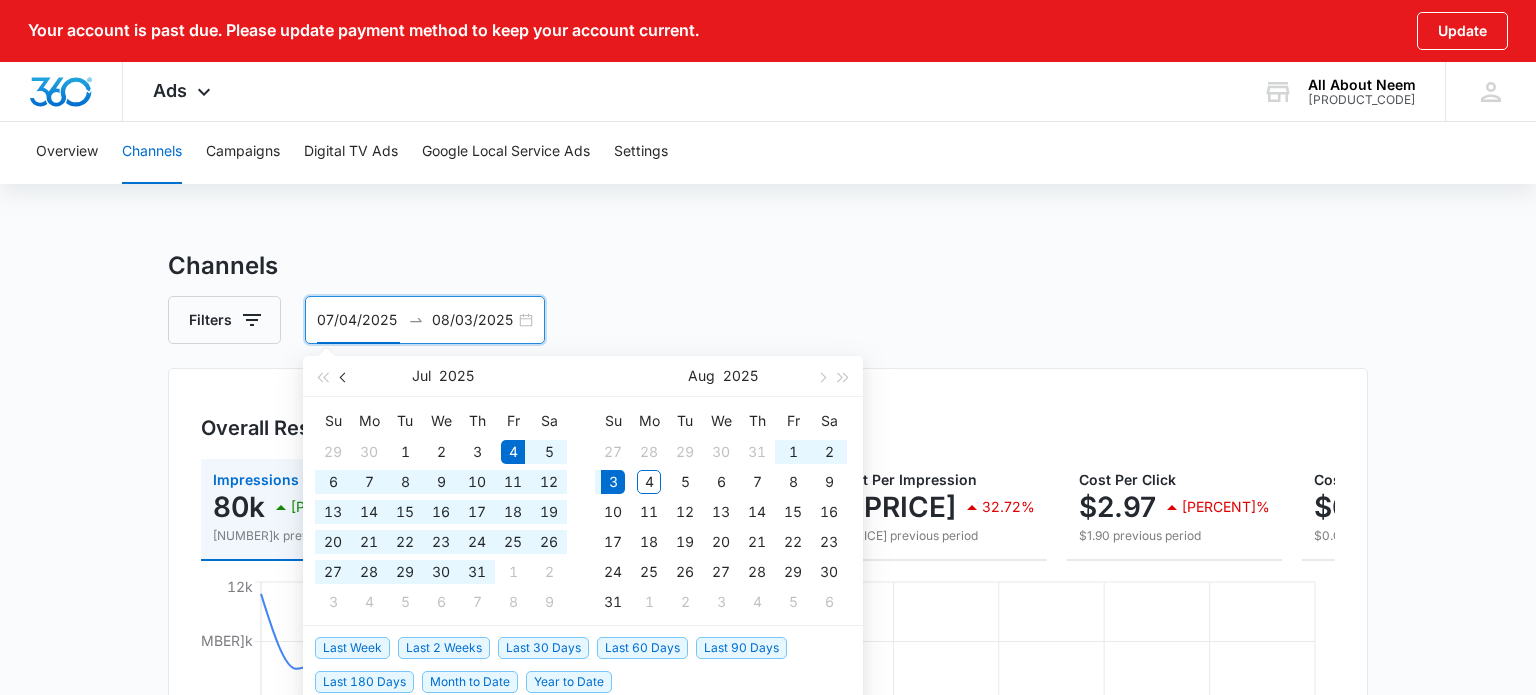 click at bounding box center (344, 376) 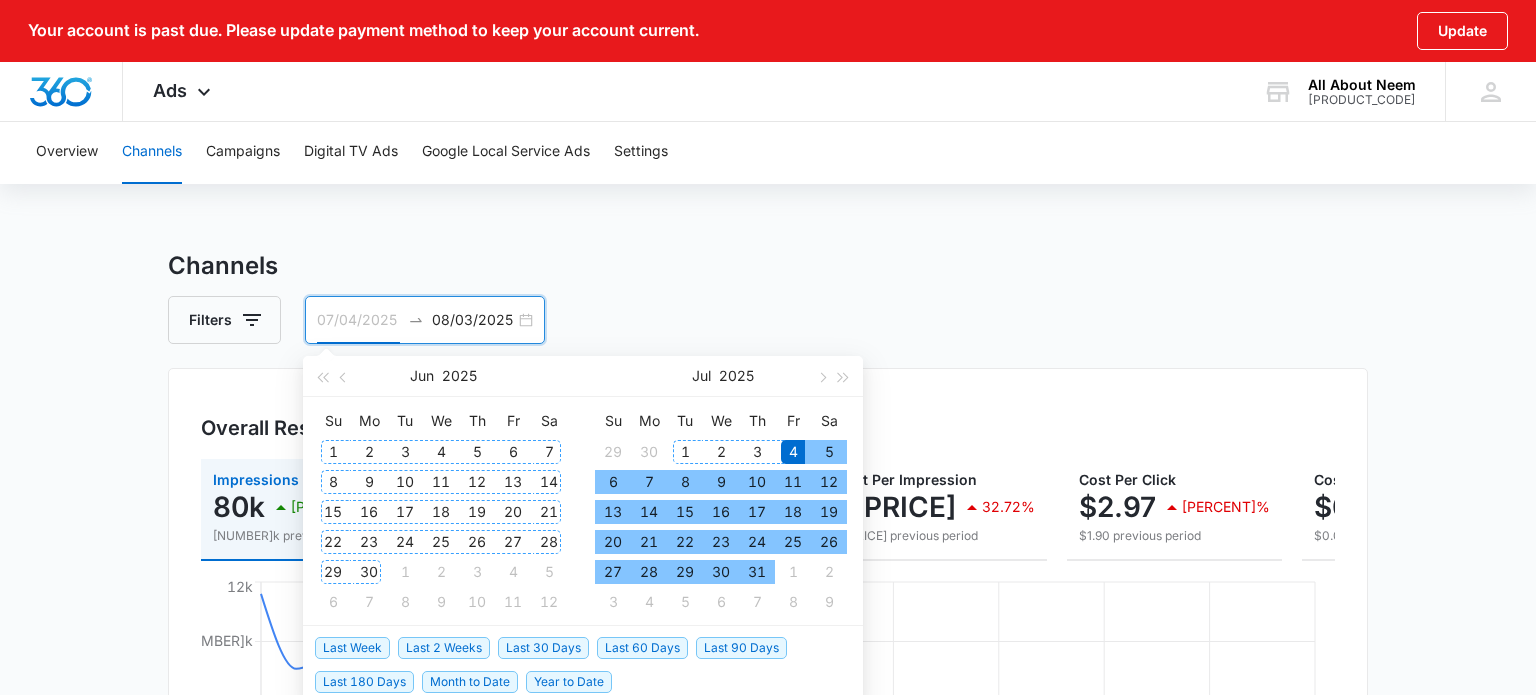 type on "06/01/2025" 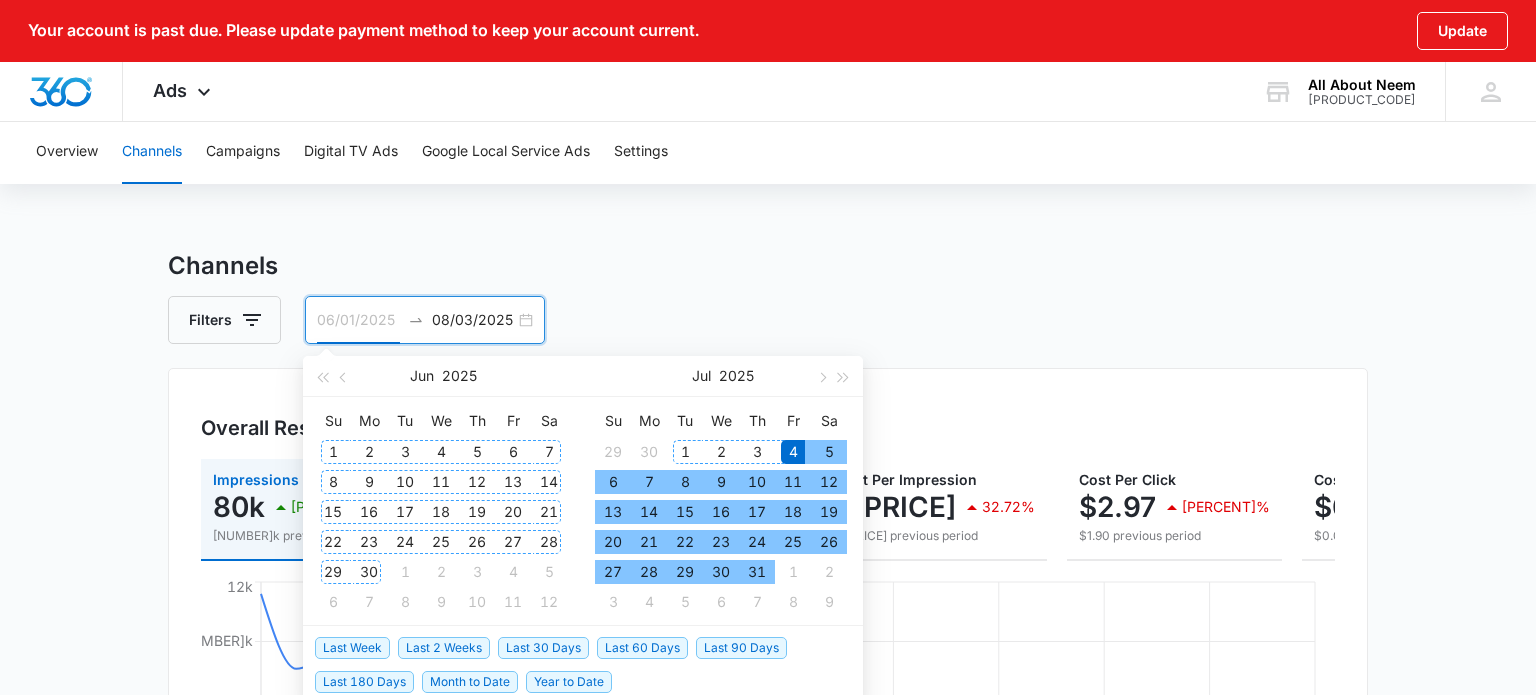 click on "1" at bounding box center [333, 452] 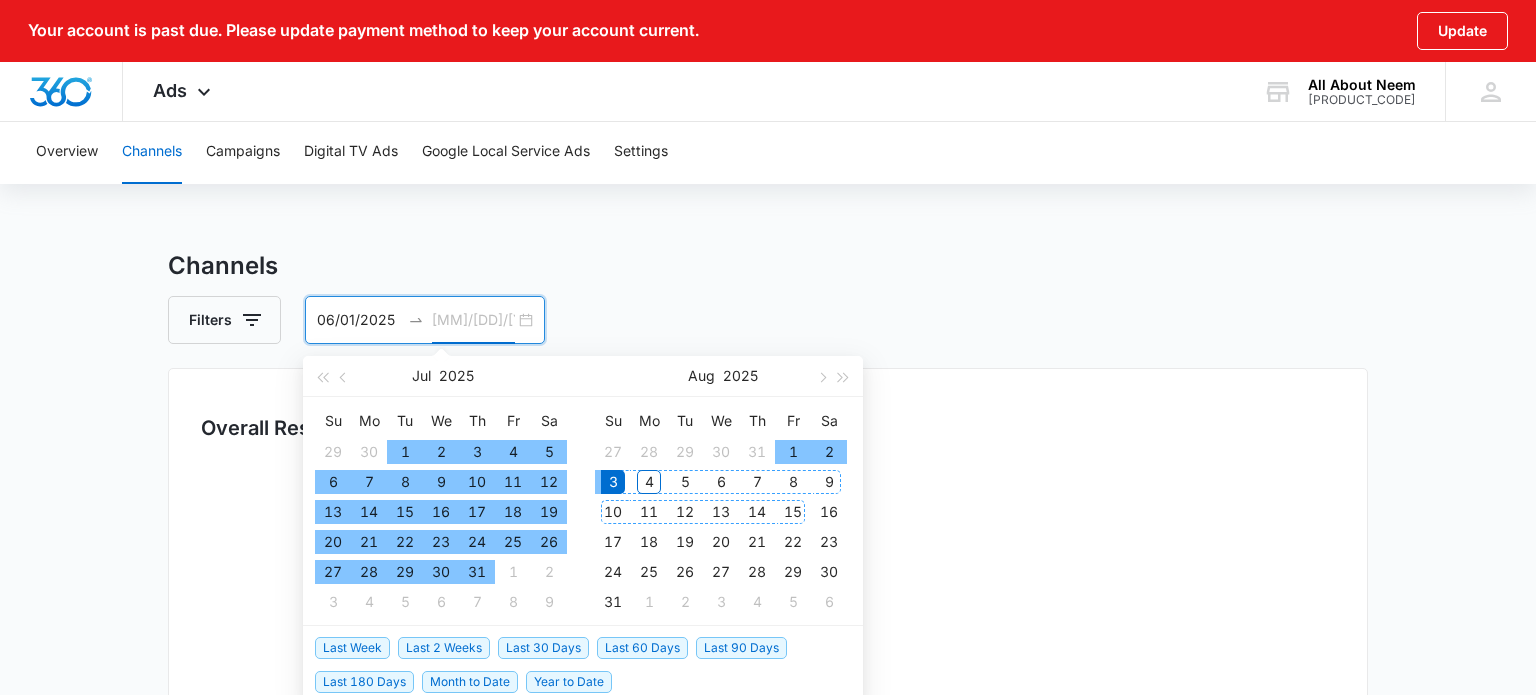 type on "08/03/2025" 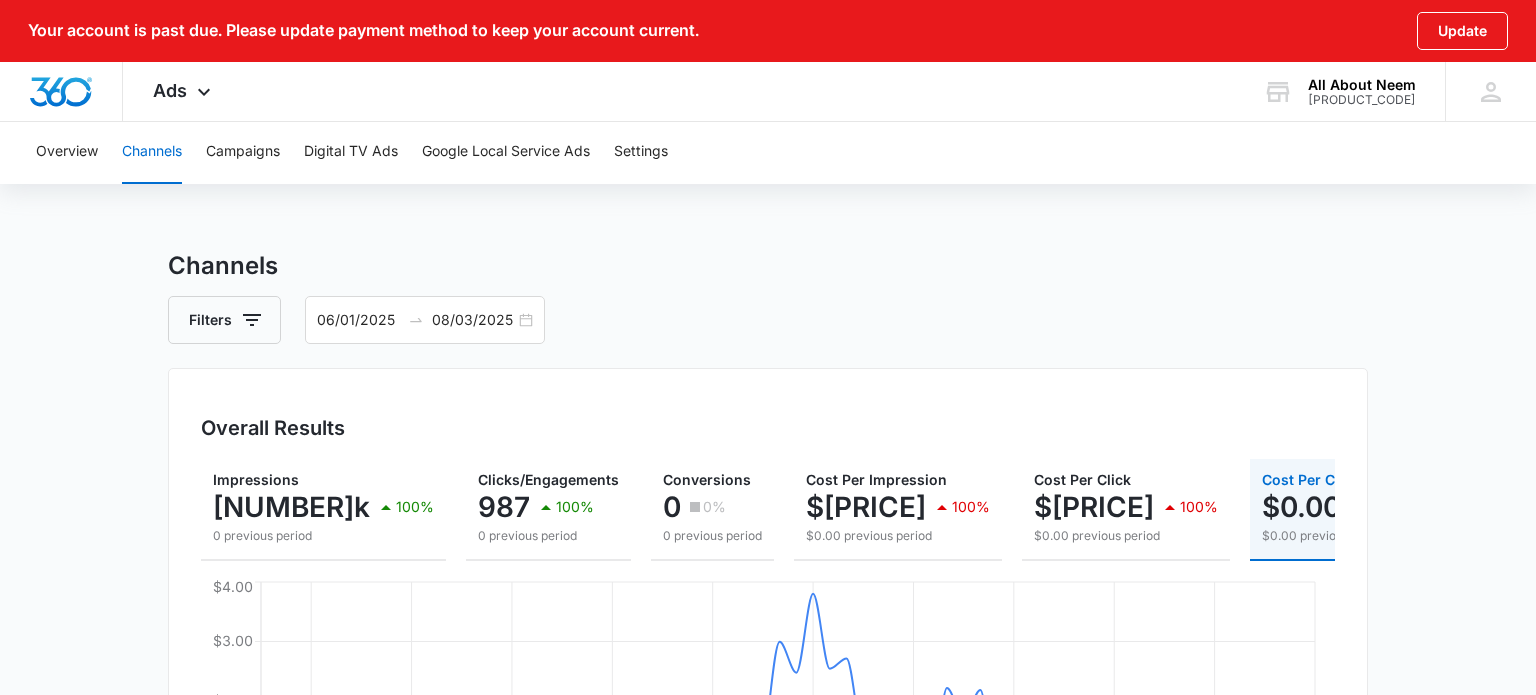 click on "Channels Filters [MM]/[DD]/[YYYY] [MM]/[DD]/[YYYY] Overall Results Impressions [NUMBER]k [PERCENT]%  0 previous period Clicks/Engagements [NUMBER] [PERCENT]%  0 previous period Conversions 0 0%  0 previous period Cost Per Impression $[PRICE] [PERCENT]%  $[PRICE] previous period Cost Per Click $[PRICE] [PERCENT]%  $[PRICE] previous period Cost Per Conversion $[PRICE] 0%  $[PRICE] previous period Total Spend $[PRICE] [PERCENT]%  $[PRICE] previous period [MONTH] [DAY] [MONTH] [DAY] [MONTH] [DAY] [MONTH] [DAY] [MONTH] [DAY] [MONTH] [DAY] [MONTH] [DAY] [MONTH] [DAY] [MONTH] [DAY] [MONTH] [DAY] [MONTH] [DAY] $0.00 $1.00 $2.00 $3.00 $4.00 Google Facebook / Instagram Active Channels Visibility Engagement Conversions Channel Impressions Cost Per Impression       [NUMBER] [PERCENT] % $[PRICE] [PERCENT] % Totals [NUMBER] [PERCENT] % $[PRICE] [PERCENT] % Channel Clicks/Engagements Cost Per Click Click Rate         [NUMBER] [PERCENT] % $[PRICE] [PERCENT] % [PERCENT]% [PERCENT] % Totals [NUMBER] [PERCENT] % $[PRICE] [PERCENT] % [PERCENT]% [PERCENT] % Channel Conversions Conversion Rate Cost Per Conversion         0 [PERCENT] % 0% [PERCENT] % $[PRICE] [PERCENT] % Totals 0 [PERCENT] % 0% [PERCENT] % $[PRICE] [PERCENT] % Spend [MONTH] [YEAR] Su Mo Tu We Th Fr Sa 29 30 1 2 3 4 5 6 7 8 9 10 11 12 13 14 15" at bounding box center [768, 787] 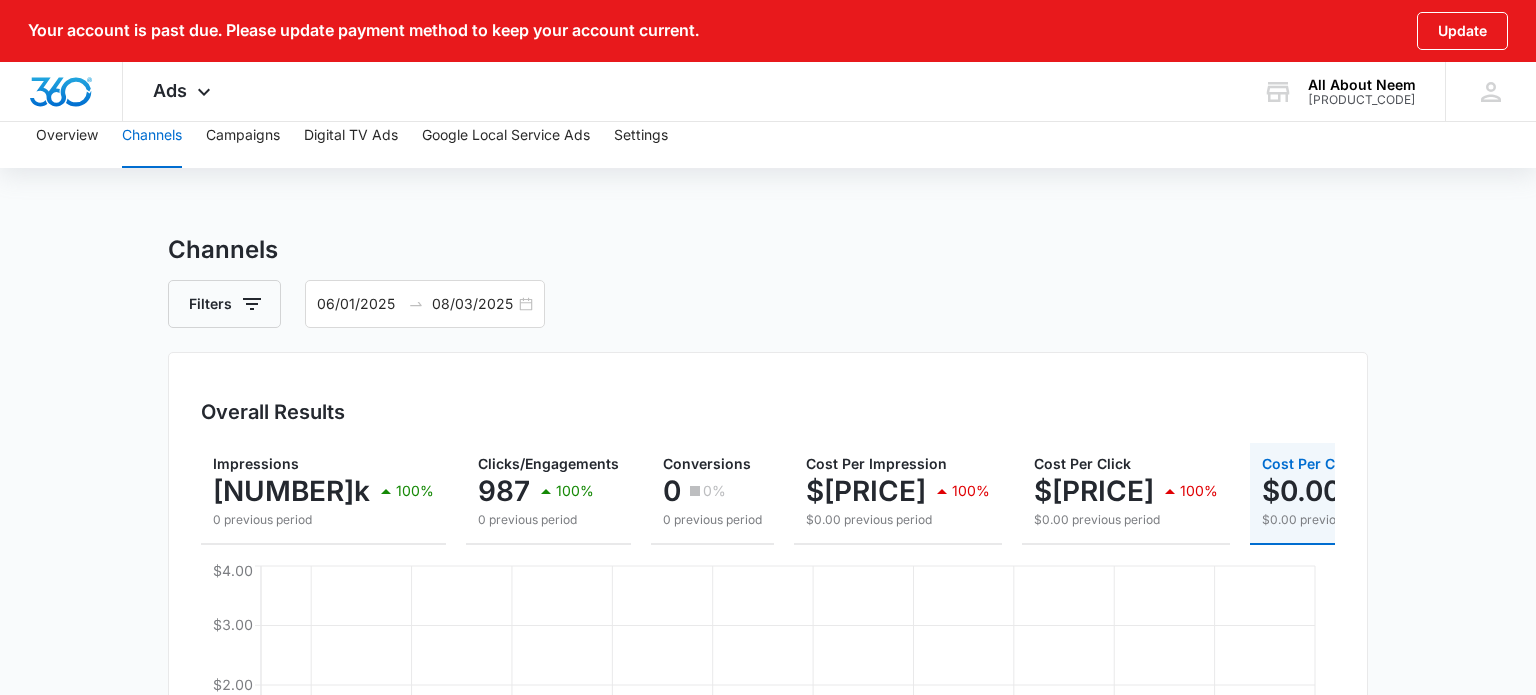 scroll, scrollTop: 0, scrollLeft: 0, axis: both 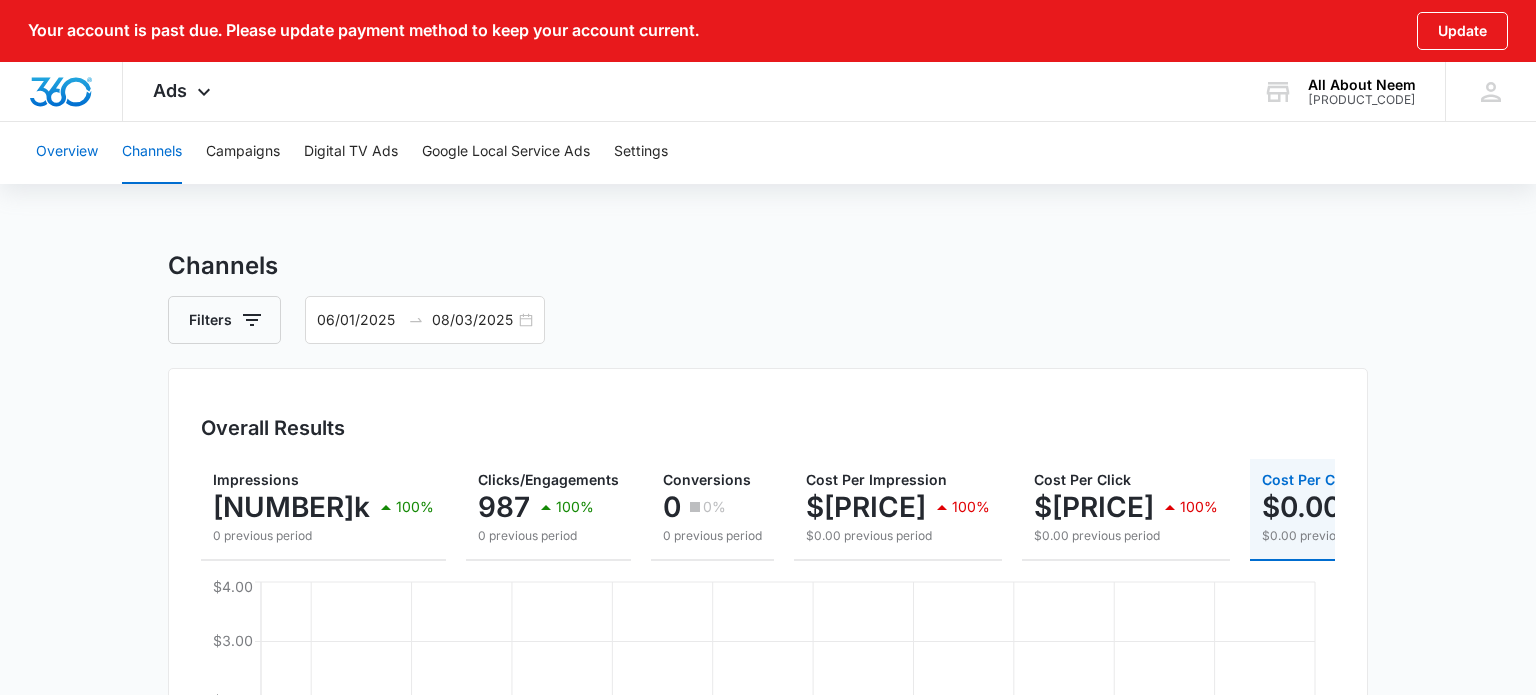 click on "Overview" at bounding box center (67, 152) 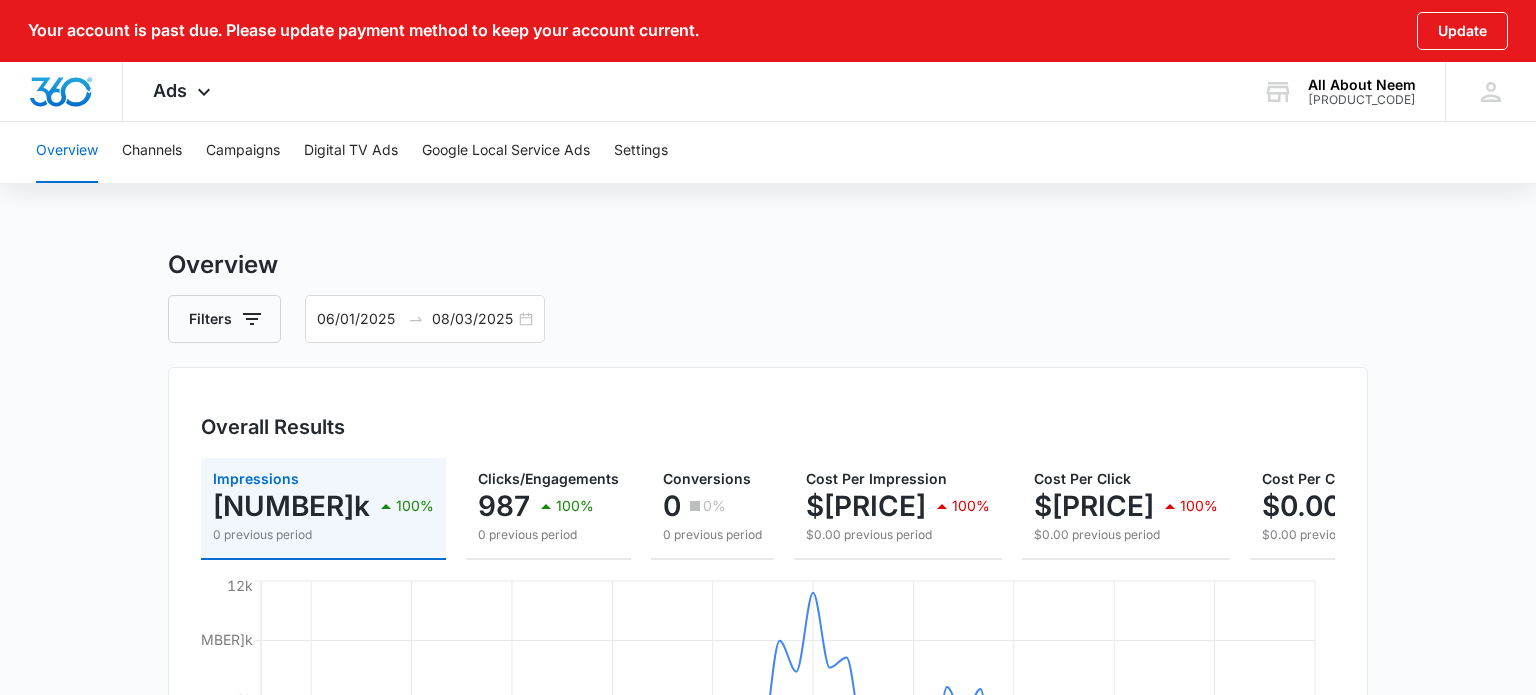 scroll, scrollTop: 0, scrollLeft: 0, axis: both 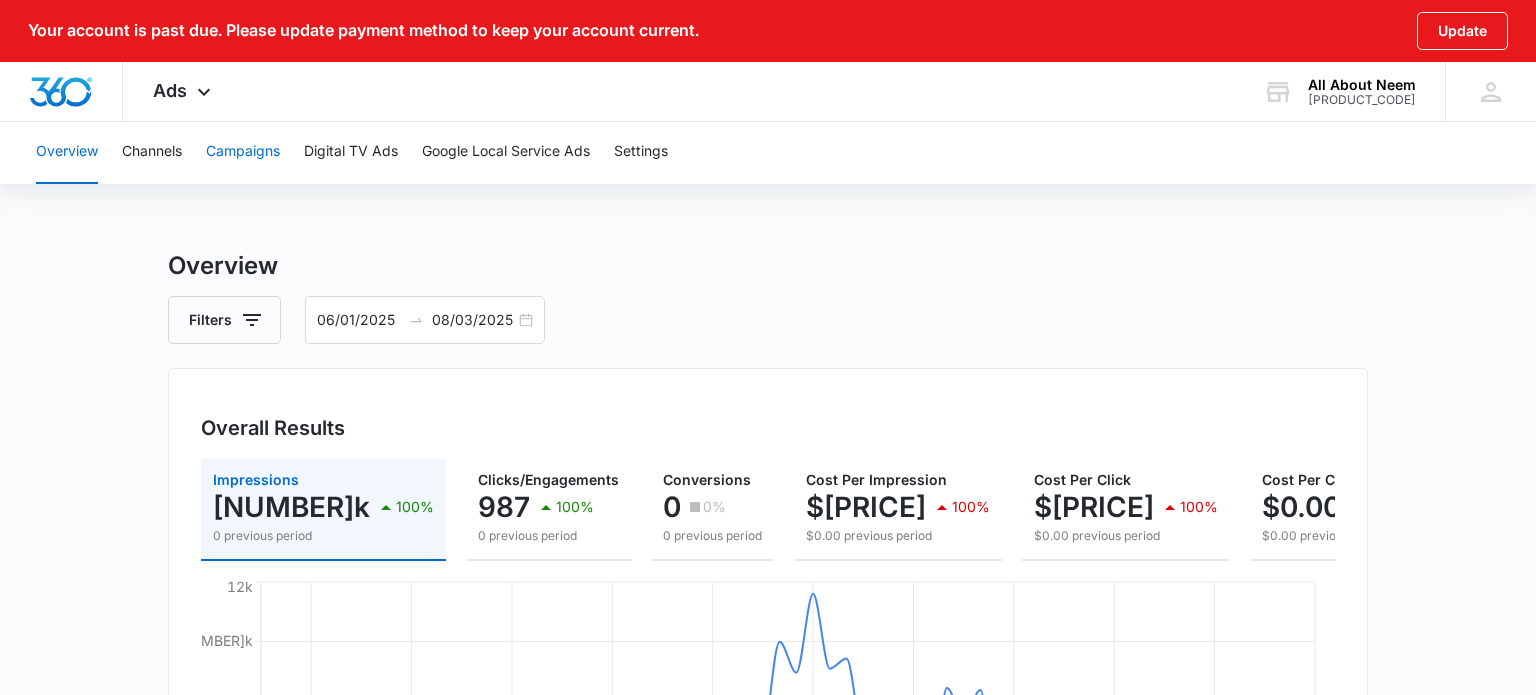 click on "Campaigns" at bounding box center (243, 152) 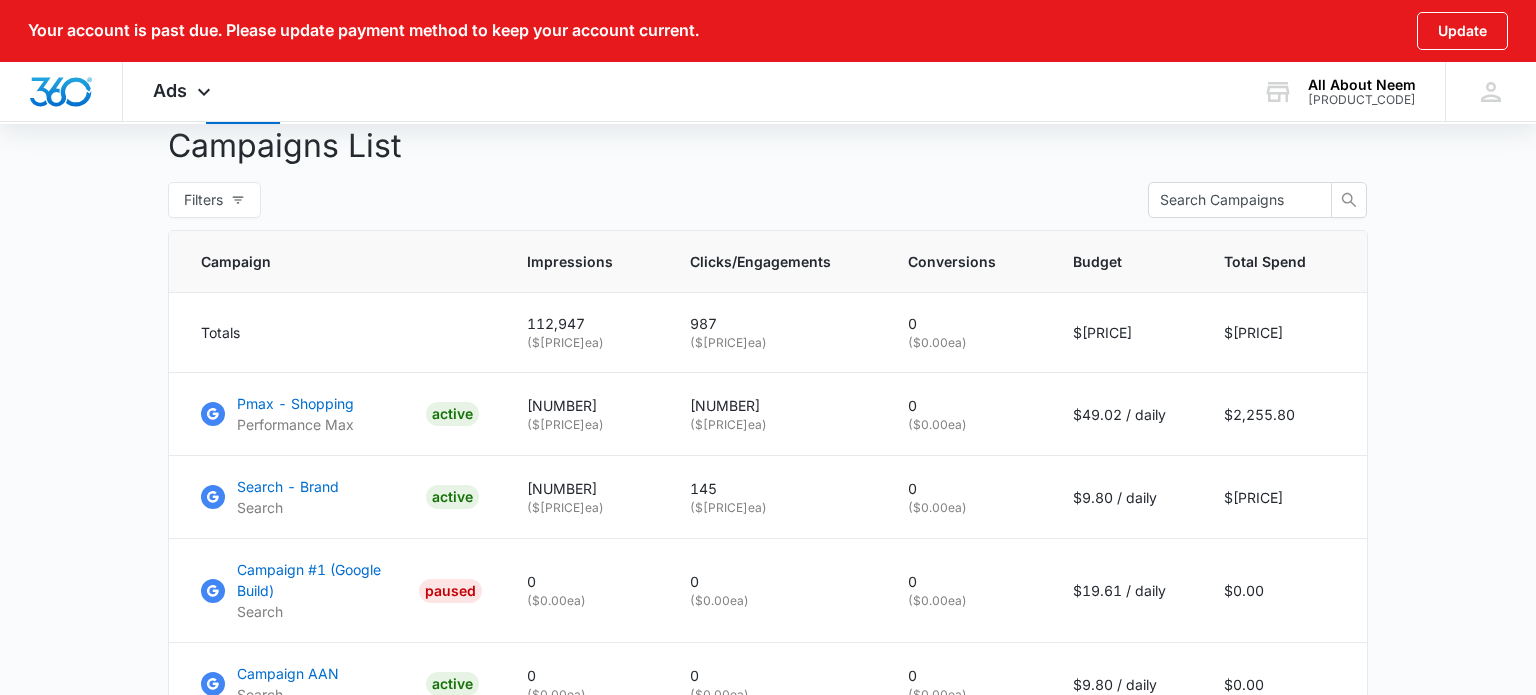 scroll, scrollTop: 890, scrollLeft: 0, axis: vertical 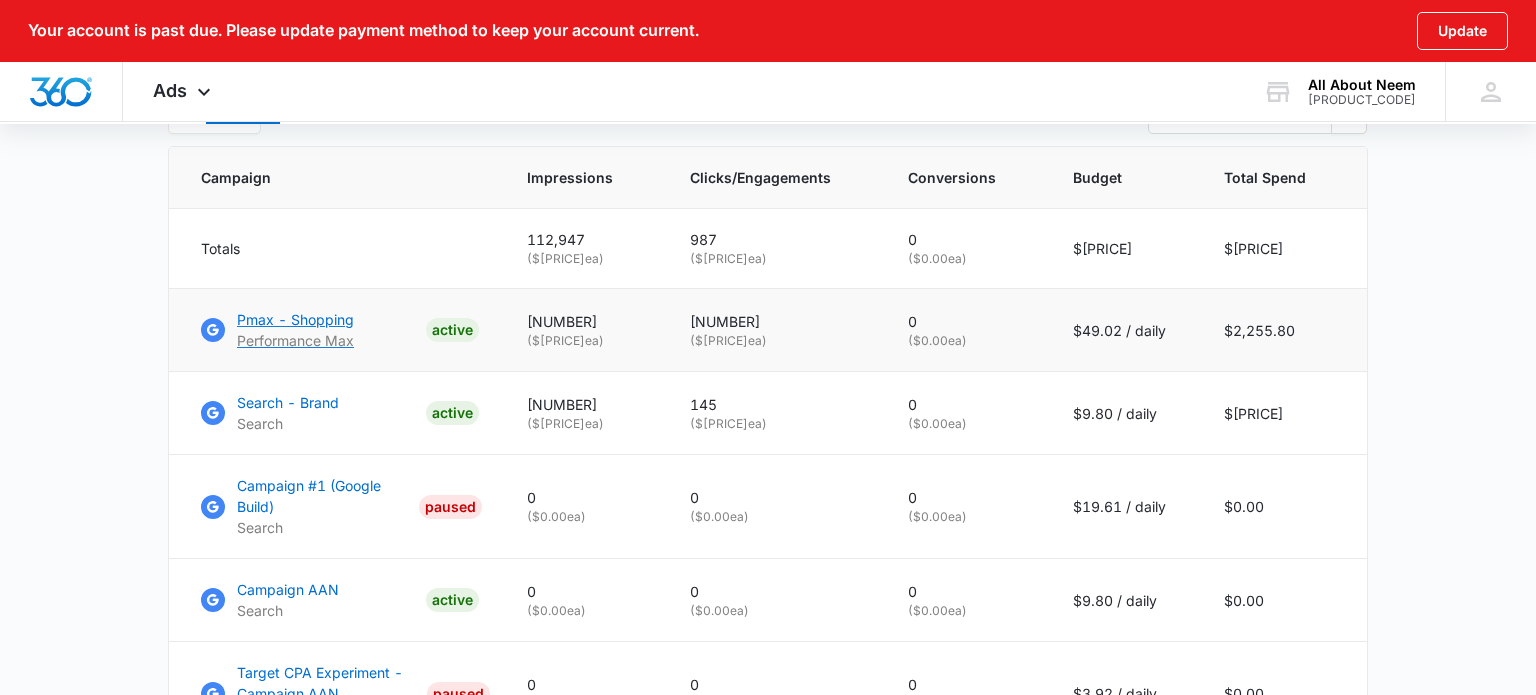 click on "Pmax - Shopping" at bounding box center (295, 319) 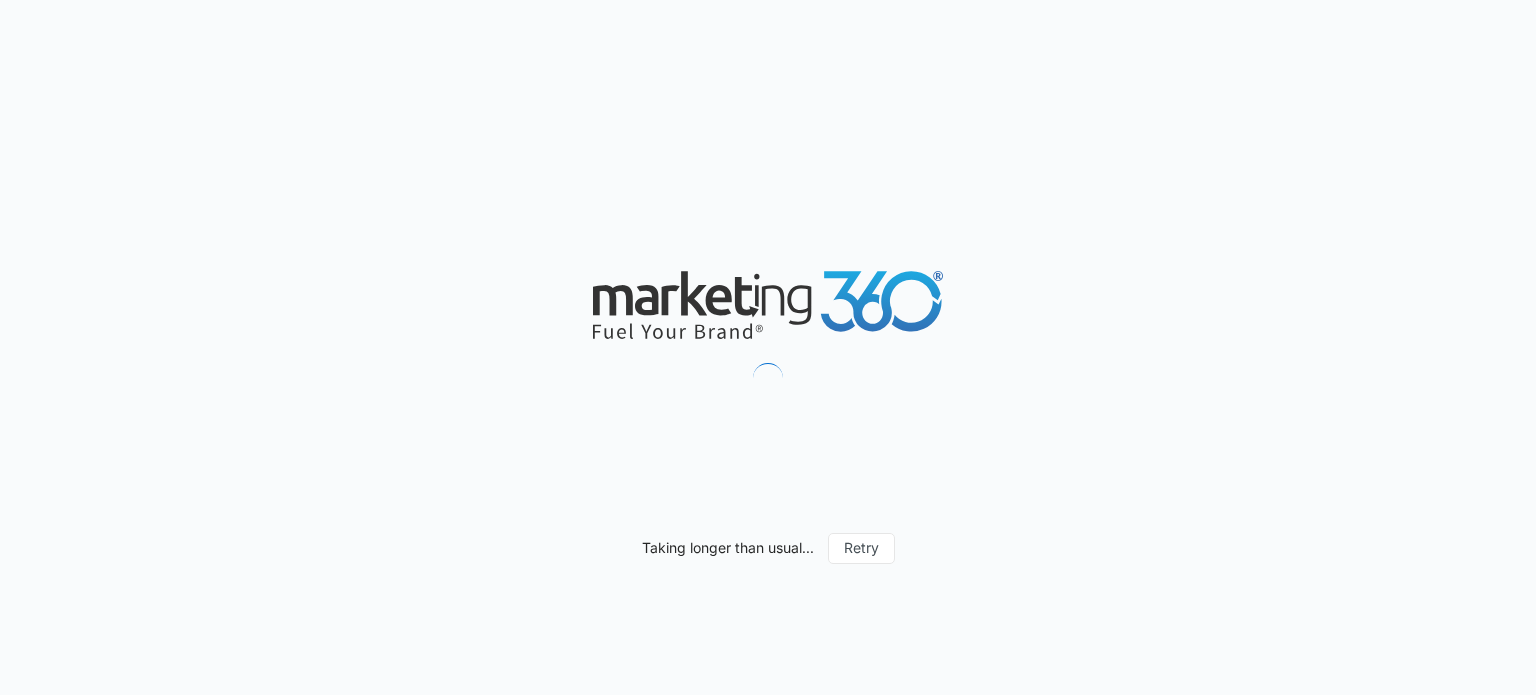 scroll, scrollTop: 0, scrollLeft: 0, axis: both 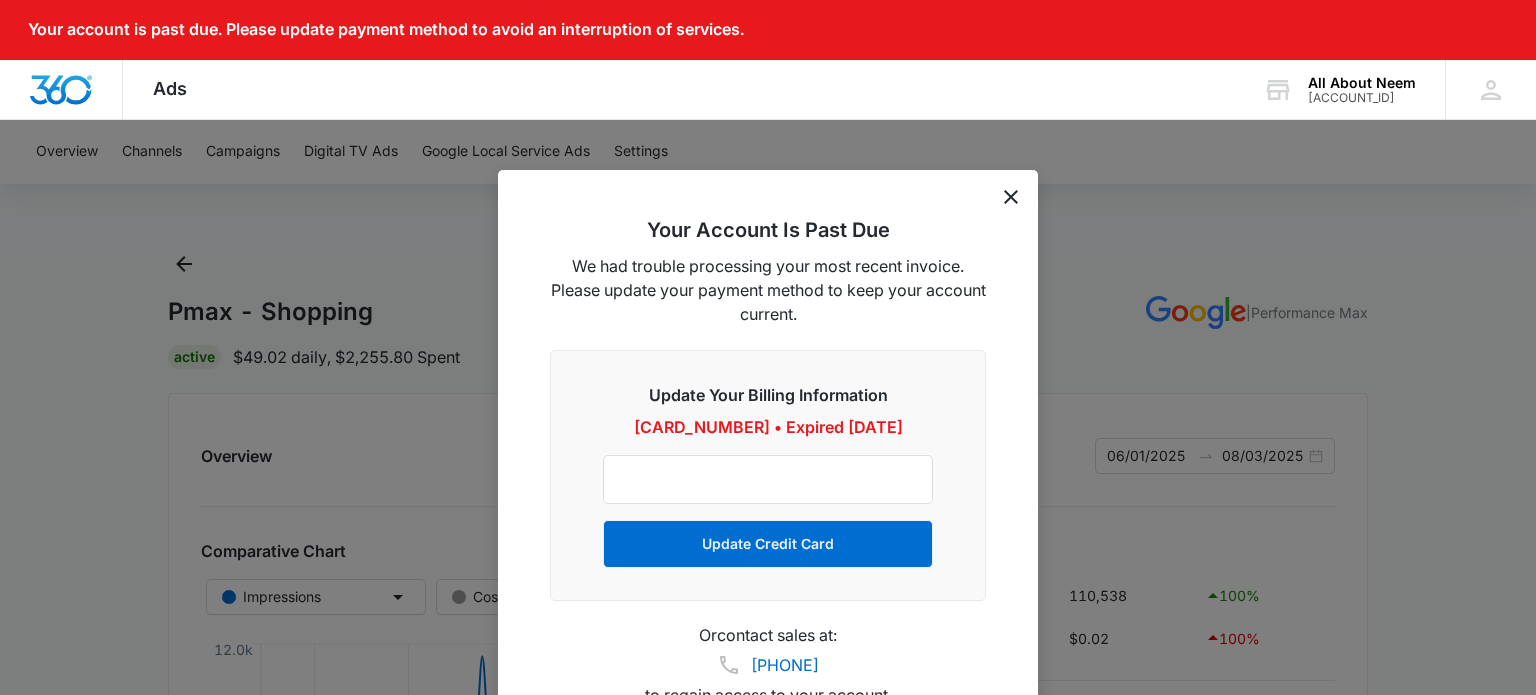 click 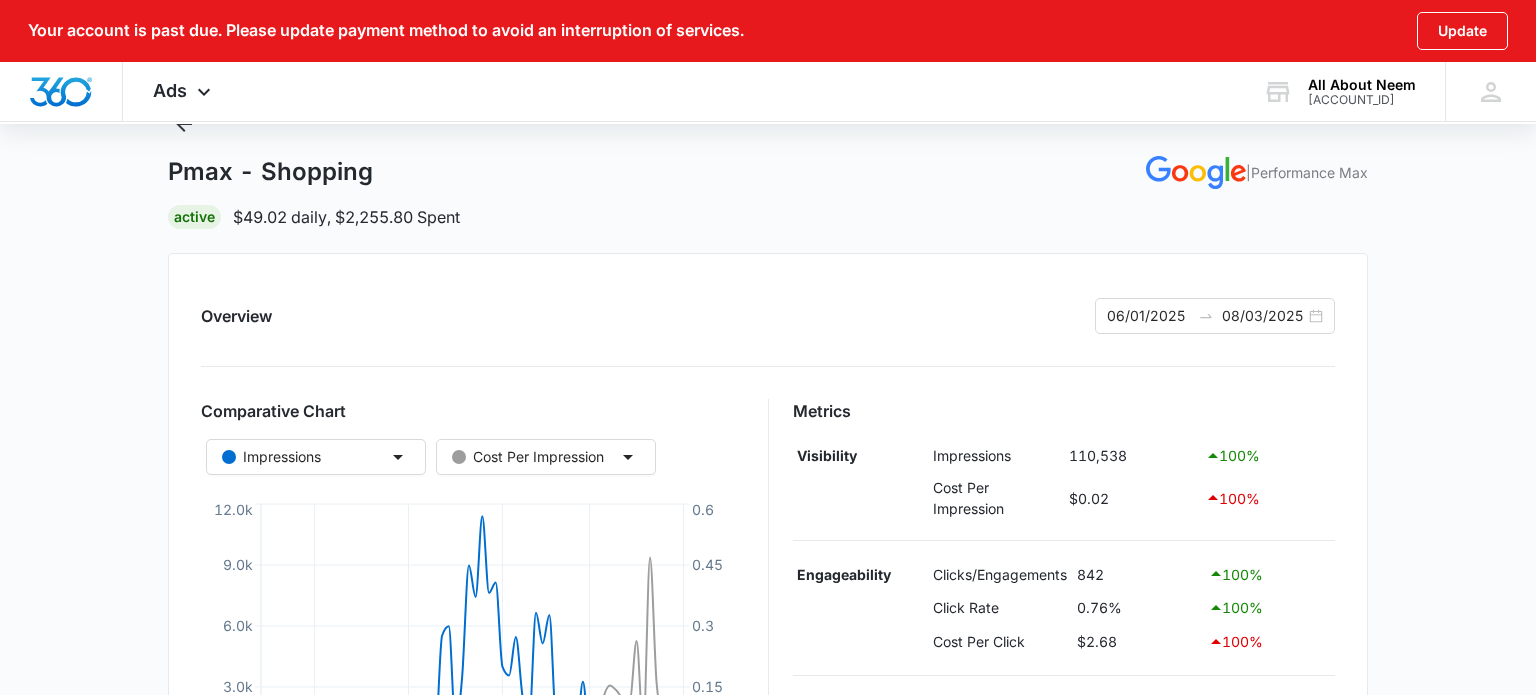 scroll, scrollTop: 142, scrollLeft: 0, axis: vertical 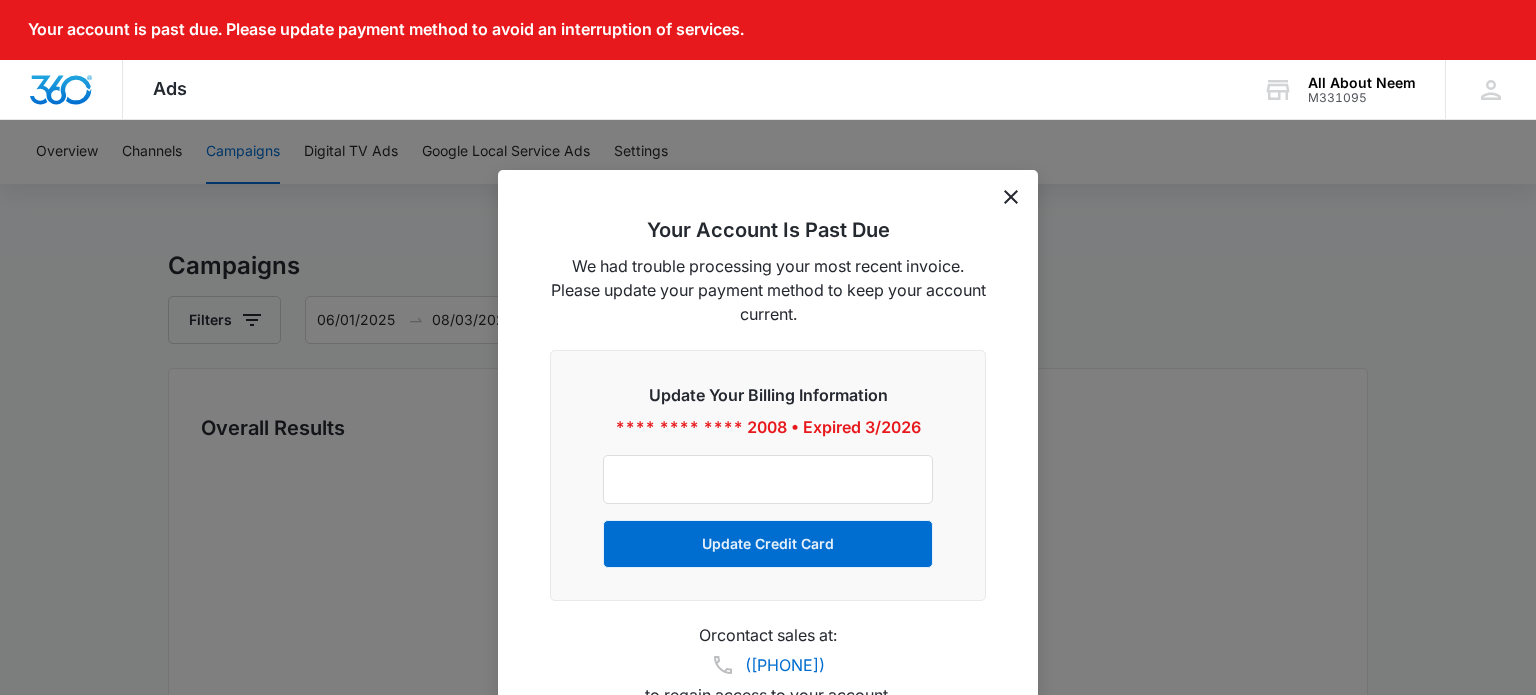 click 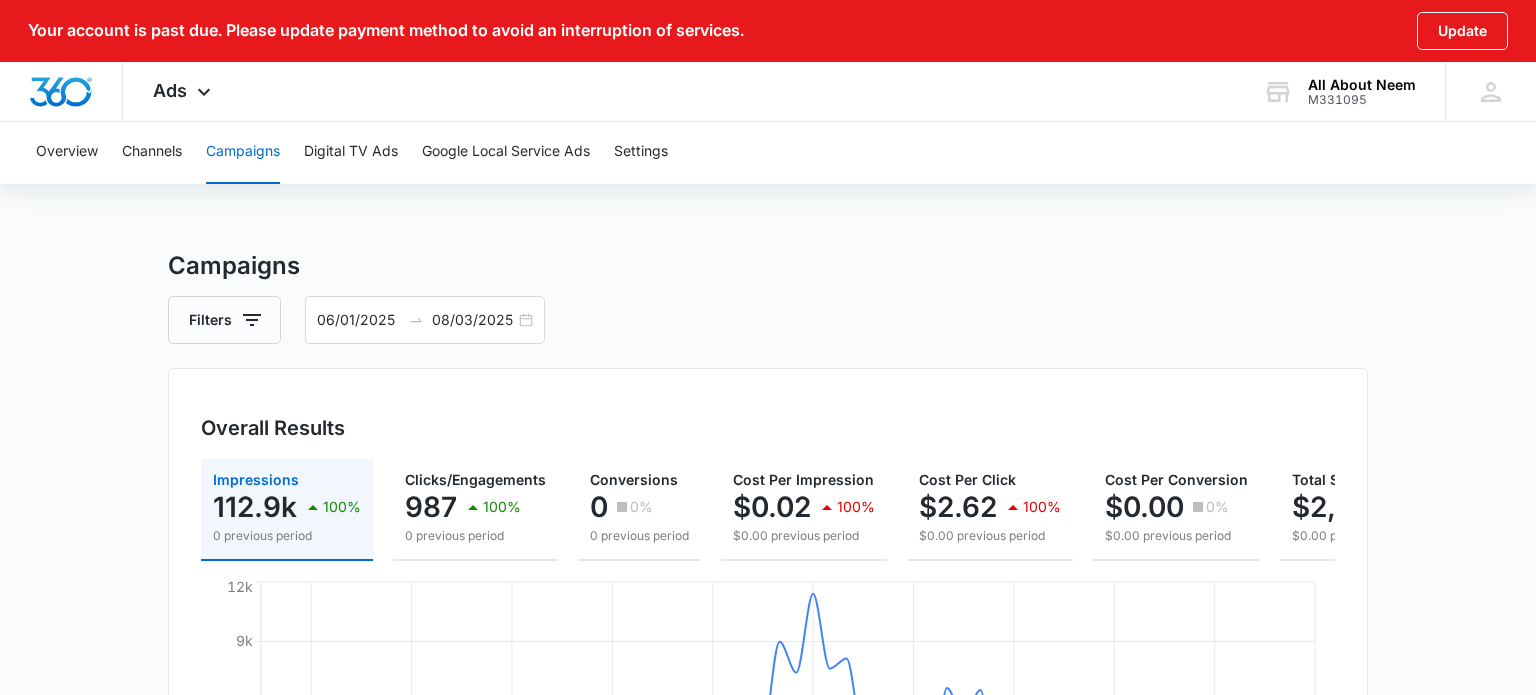 scroll, scrollTop: 0, scrollLeft: 0, axis: both 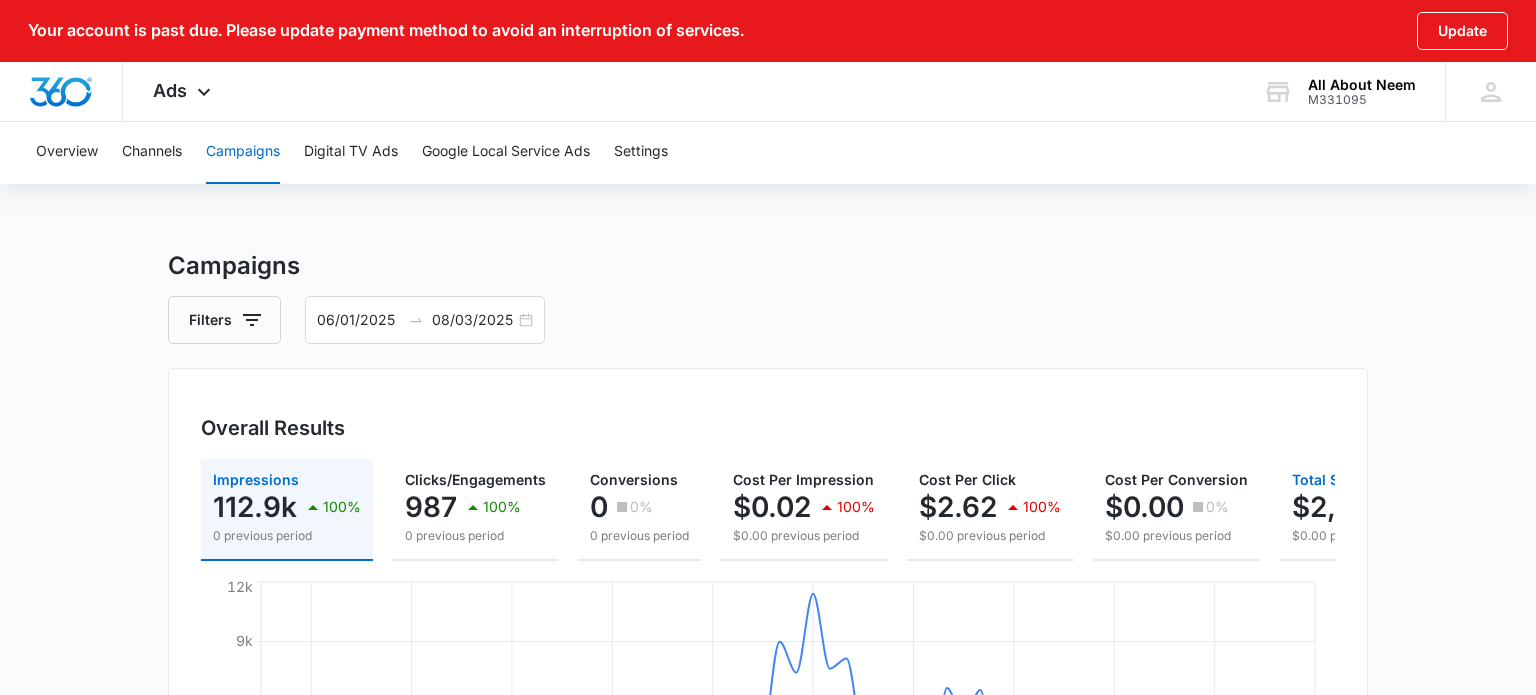 click on "$0.00 previous period" at bounding box center [1388, 536] 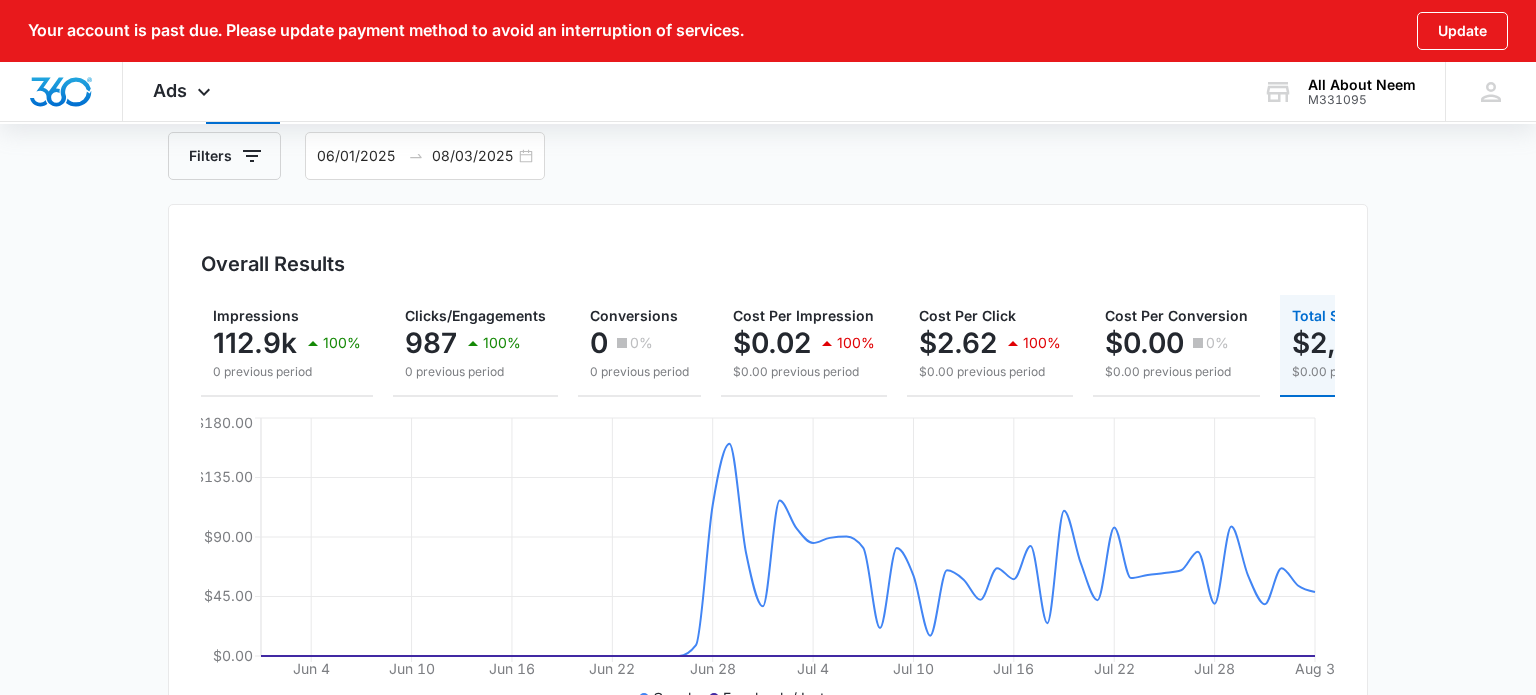 scroll, scrollTop: 162, scrollLeft: 0, axis: vertical 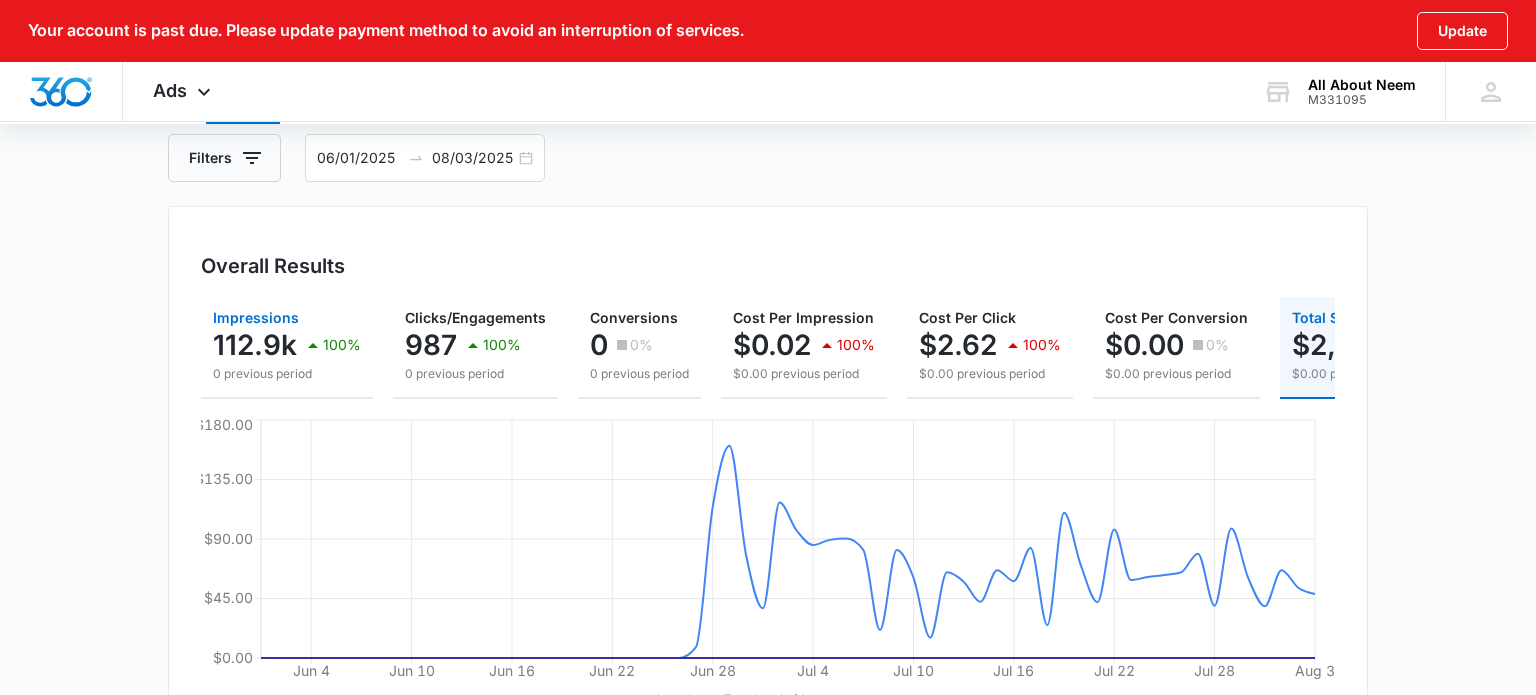click on "[NUMBER]k" at bounding box center (255, 345) 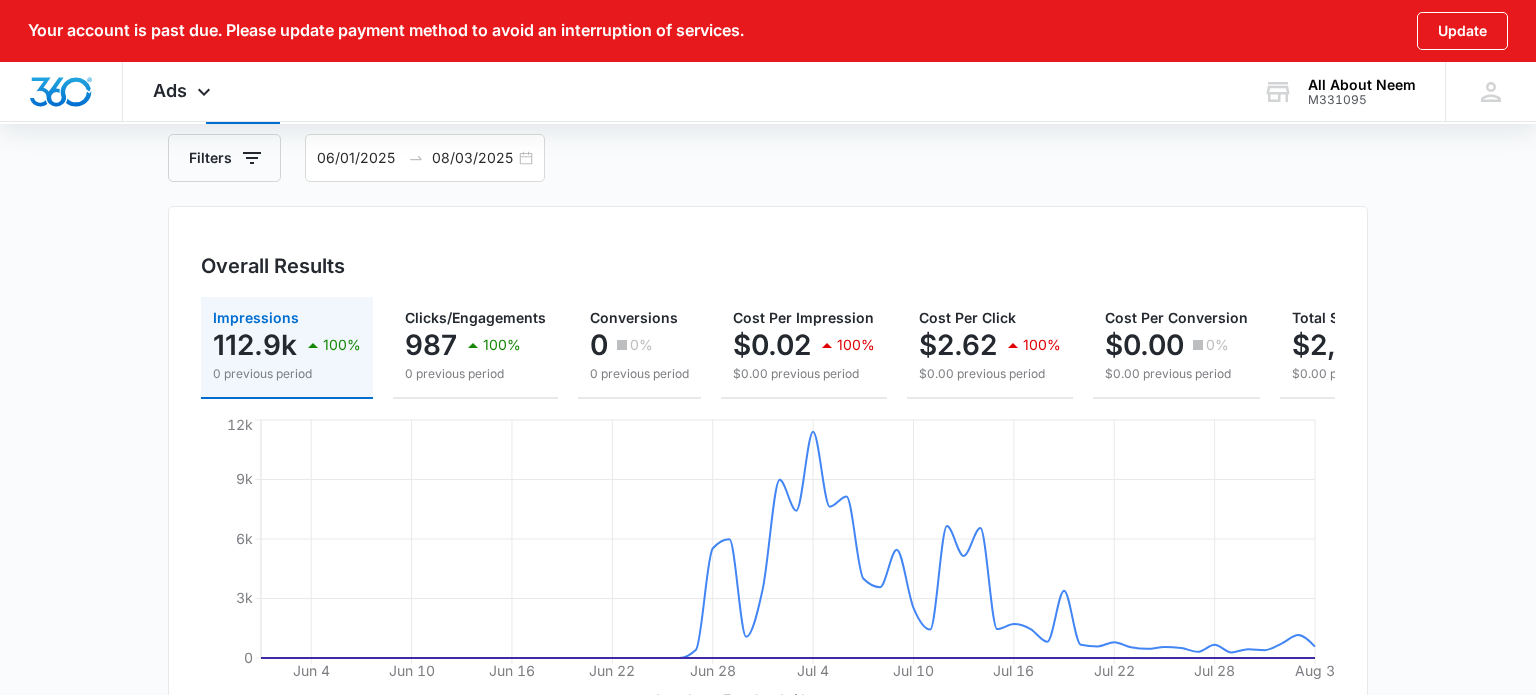 type 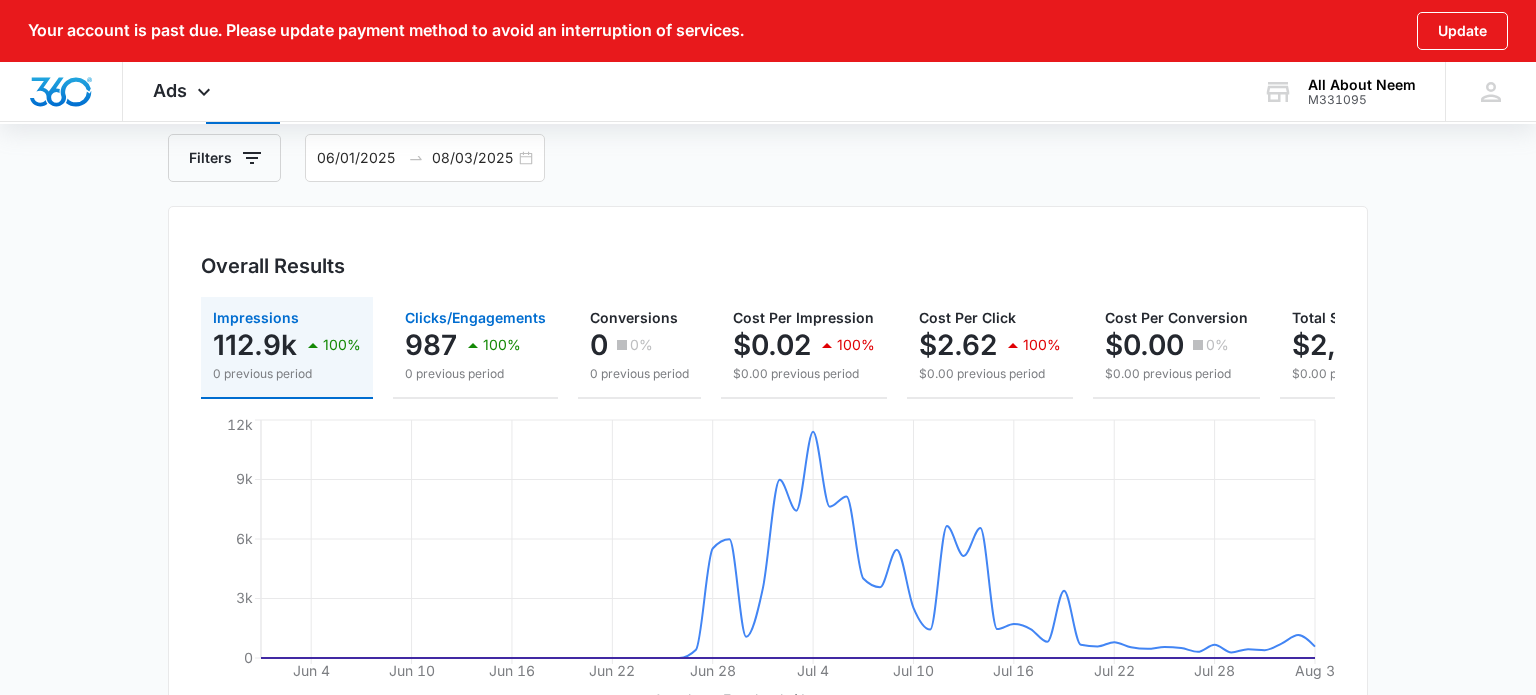 click on "987 100%" at bounding box center (475, 345) 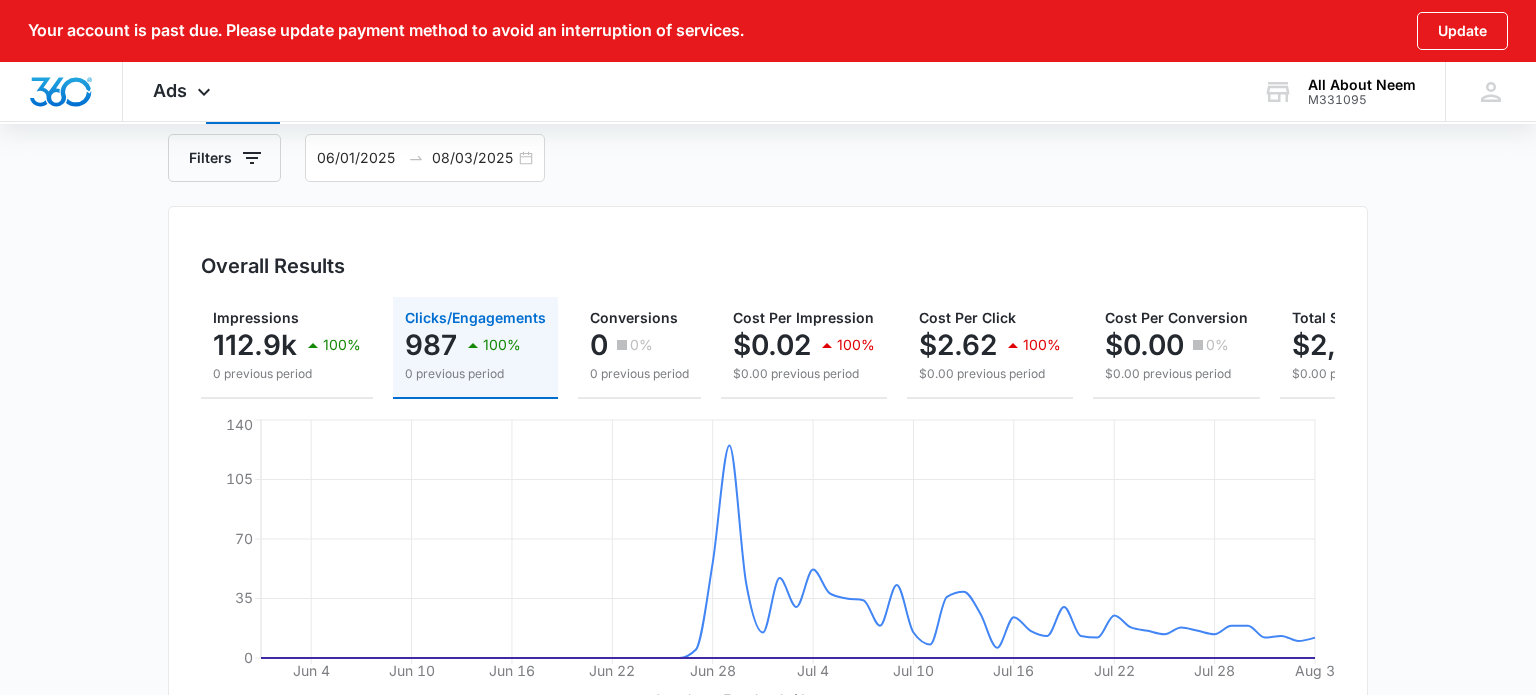 type 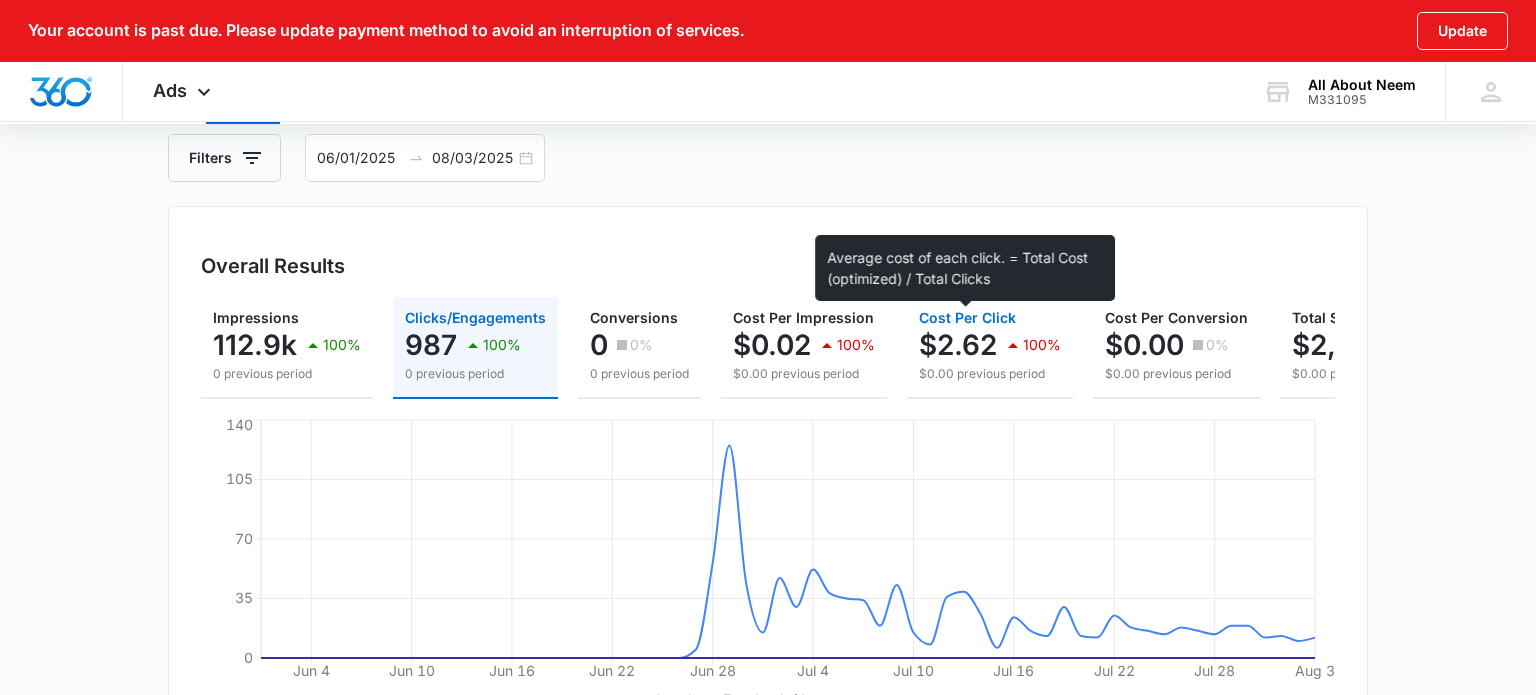 click on "Cost Per Click" at bounding box center (967, 317) 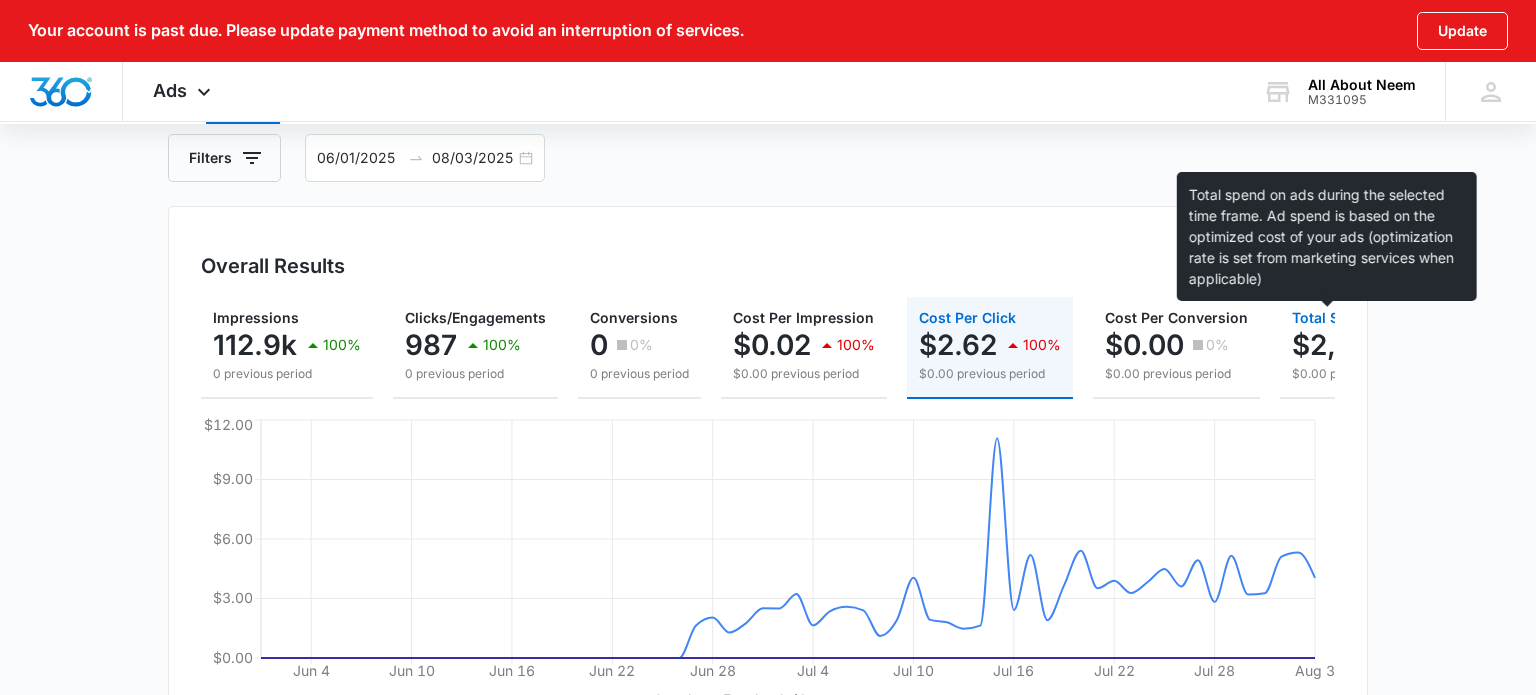 click on "Total Spend" at bounding box center [1333, 317] 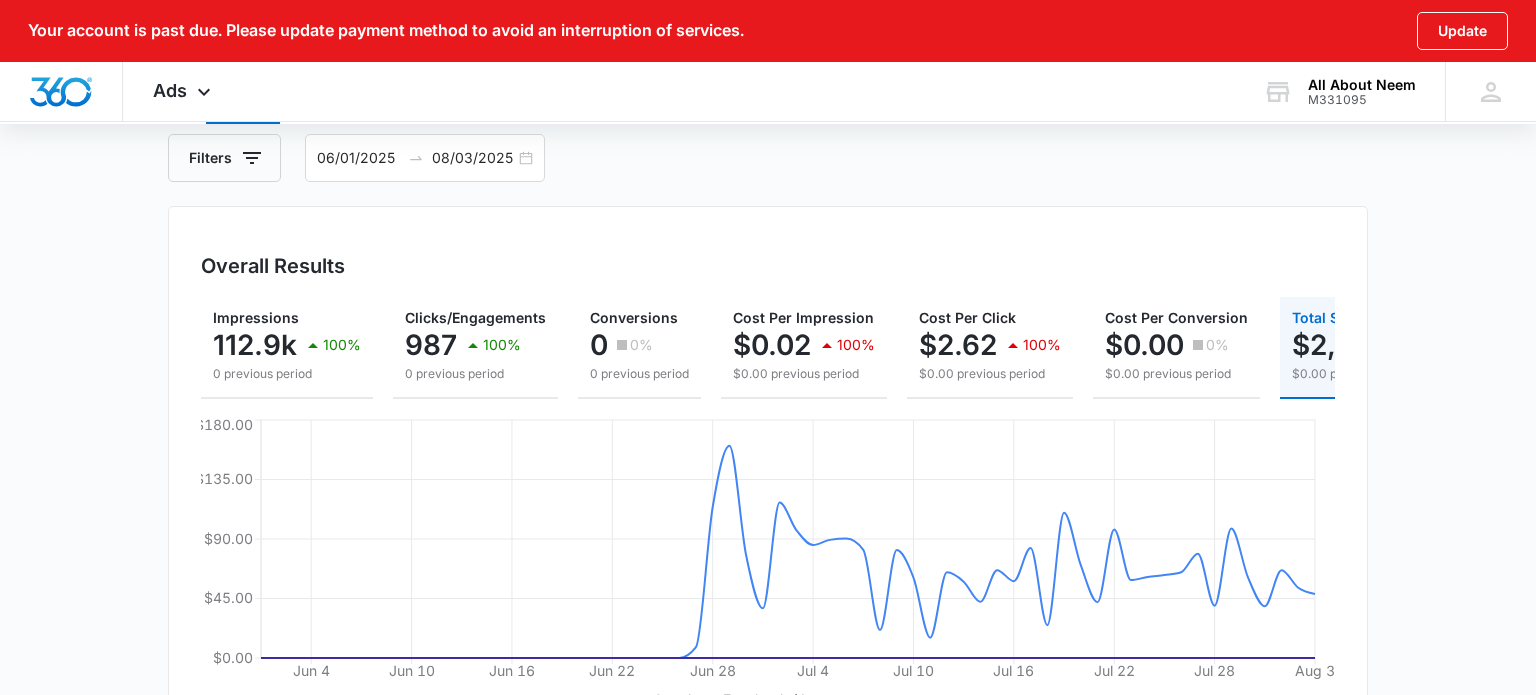 scroll, scrollTop: 142, scrollLeft: 0, axis: vertical 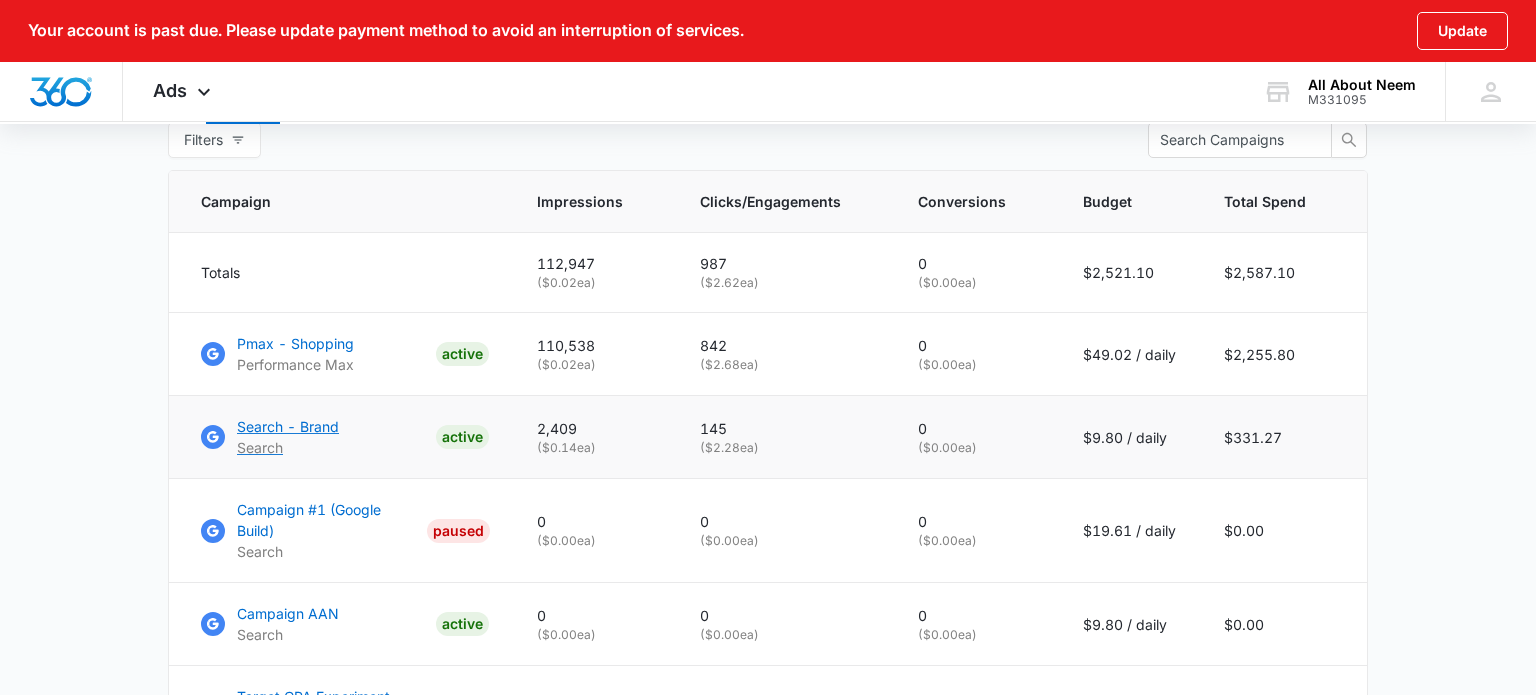 click on "Search - Brand" at bounding box center [288, 426] 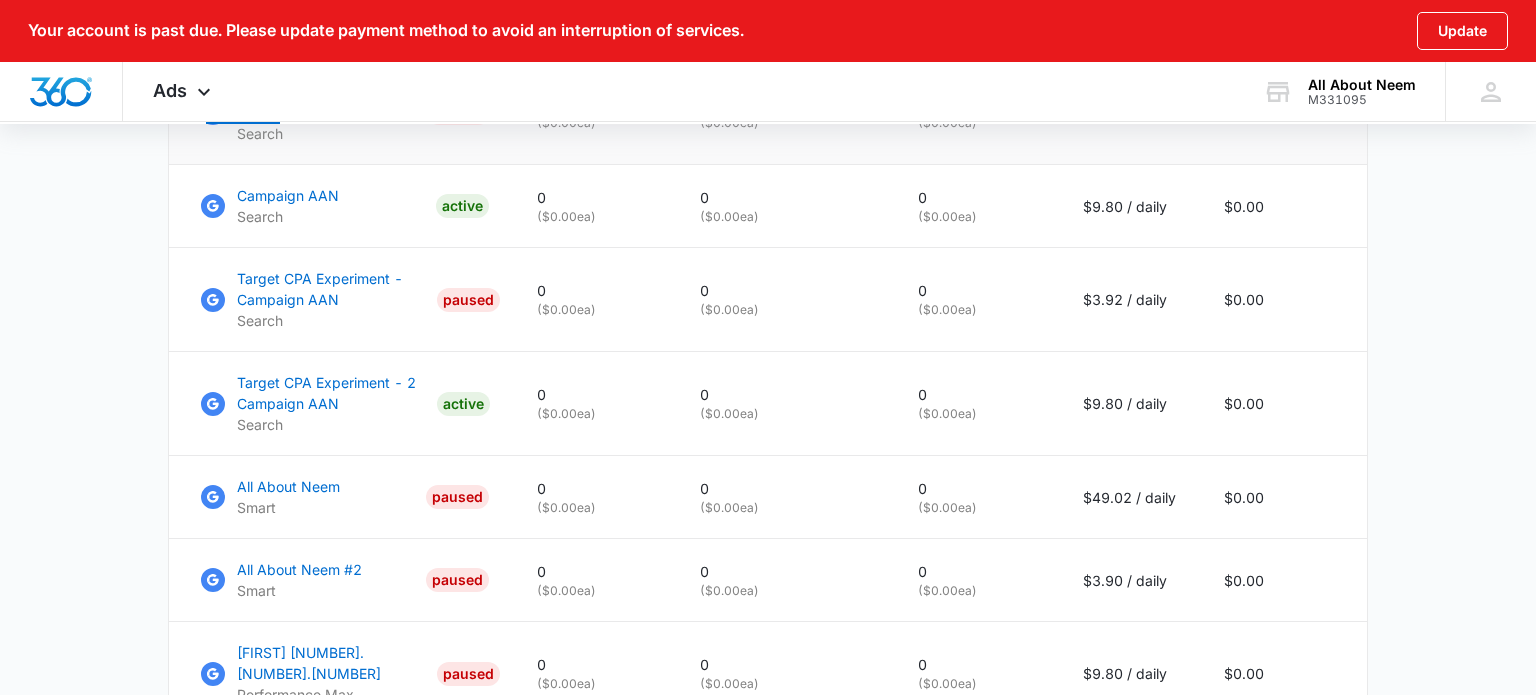 scroll, scrollTop: 1510, scrollLeft: 0, axis: vertical 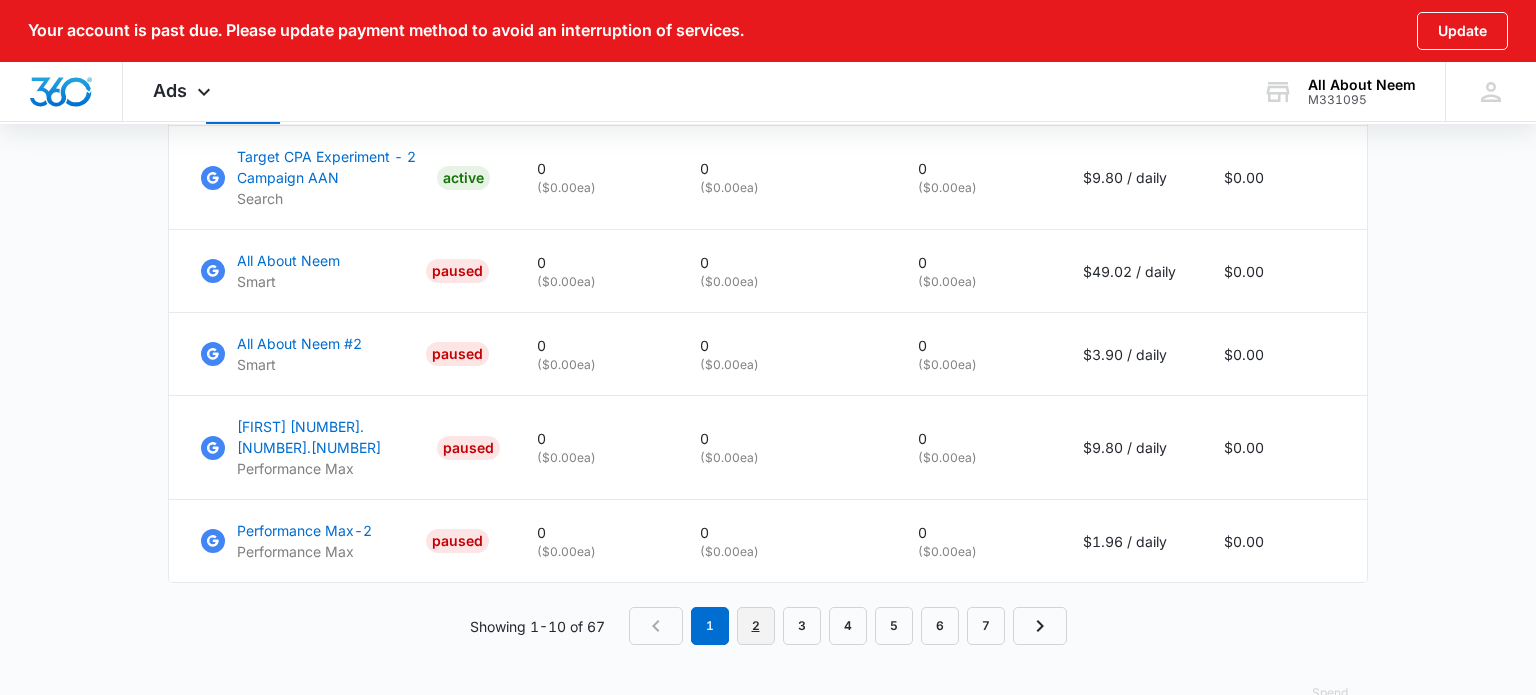 click on "2" at bounding box center (756, 626) 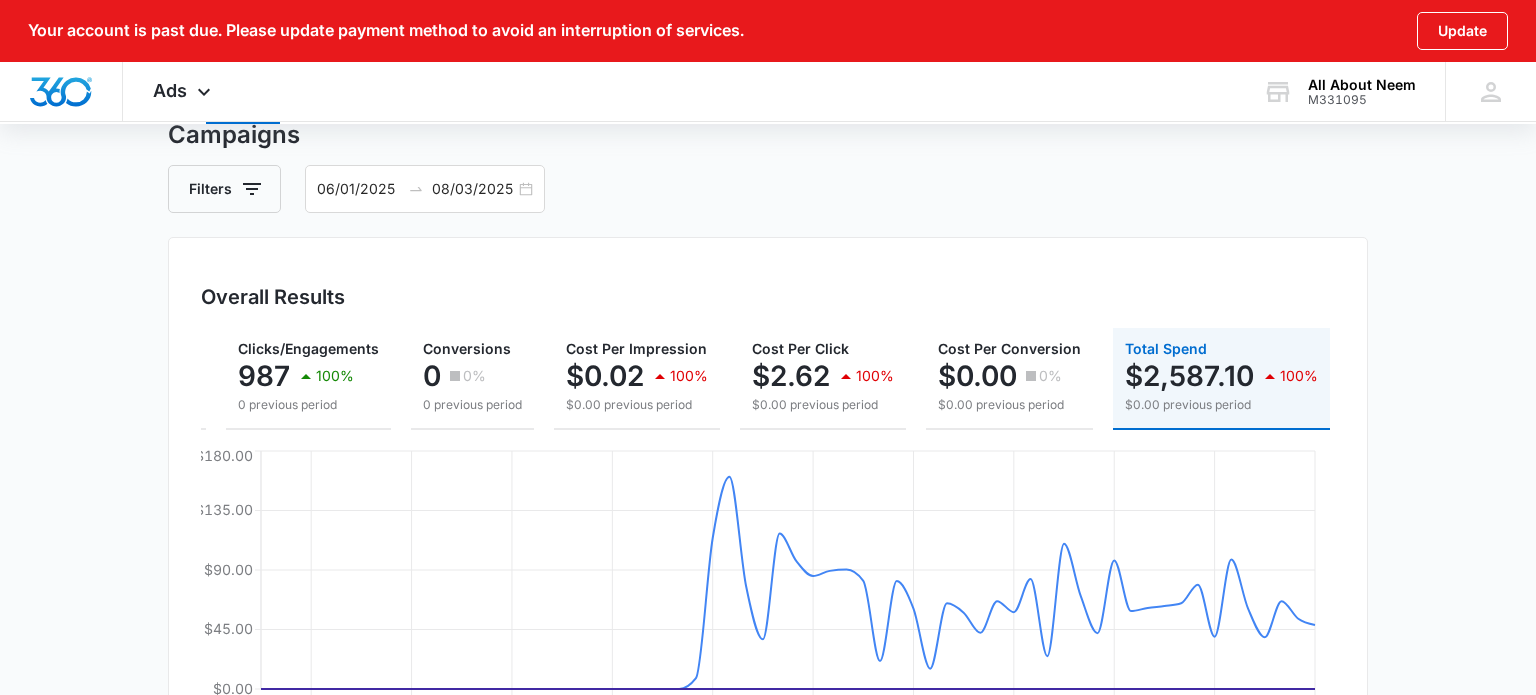 scroll, scrollTop: 0, scrollLeft: 0, axis: both 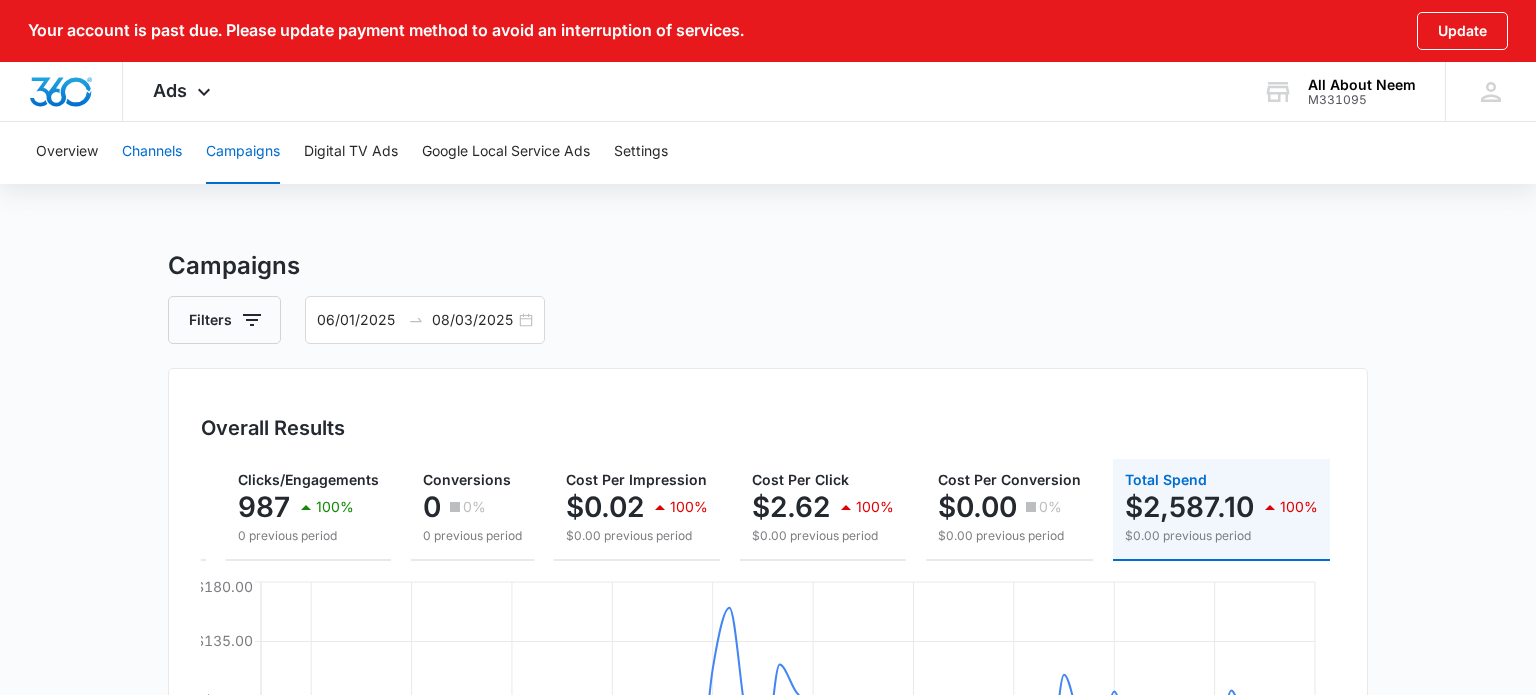 click on "Channels" at bounding box center [152, 152] 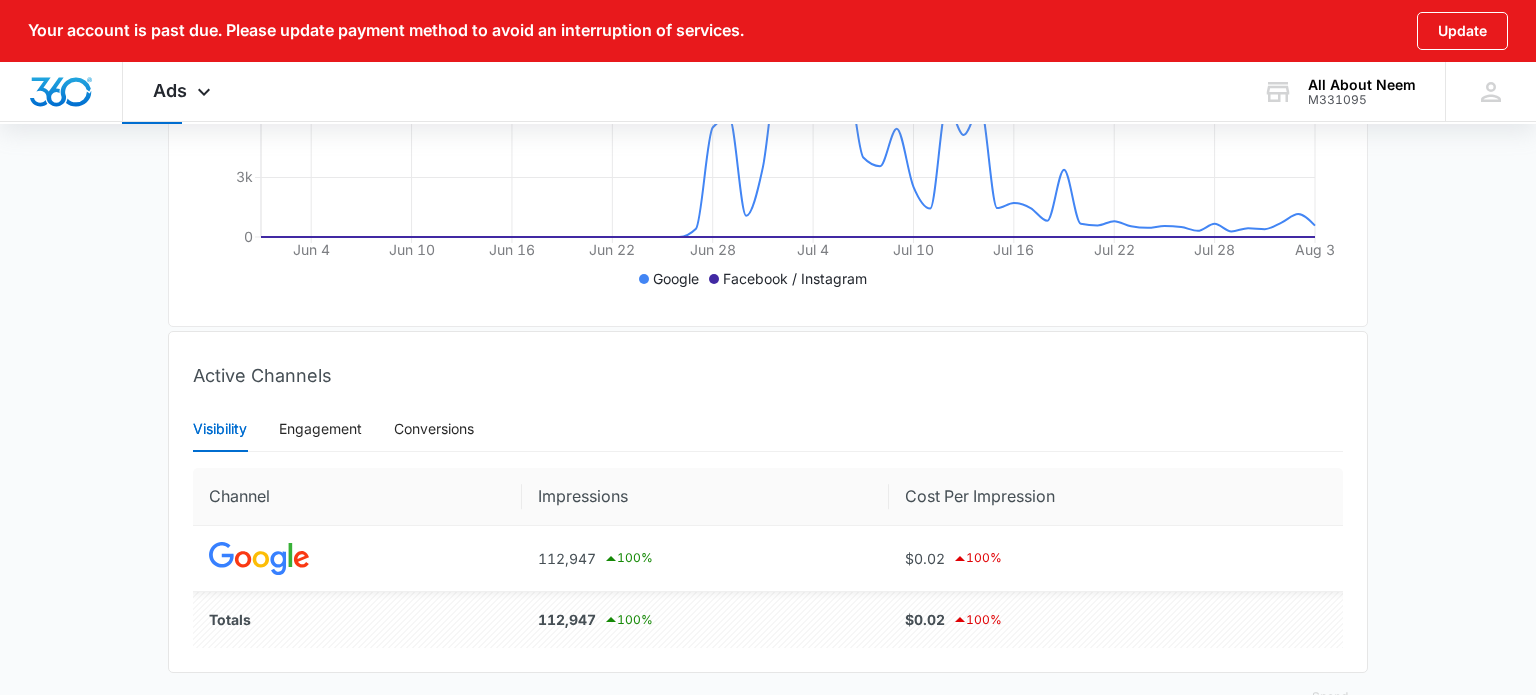scroll, scrollTop: 631, scrollLeft: 0, axis: vertical 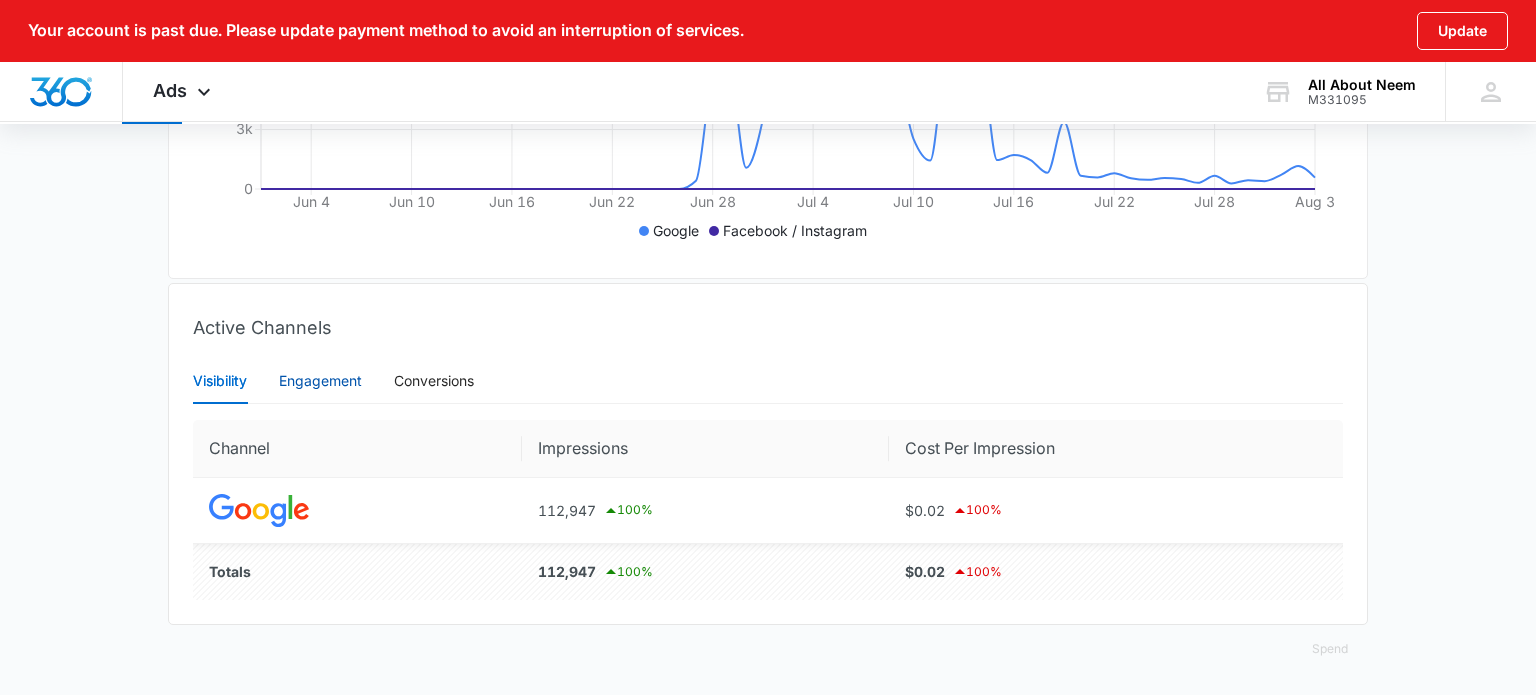 click on "Engagement" at bounding box center (320, 381) 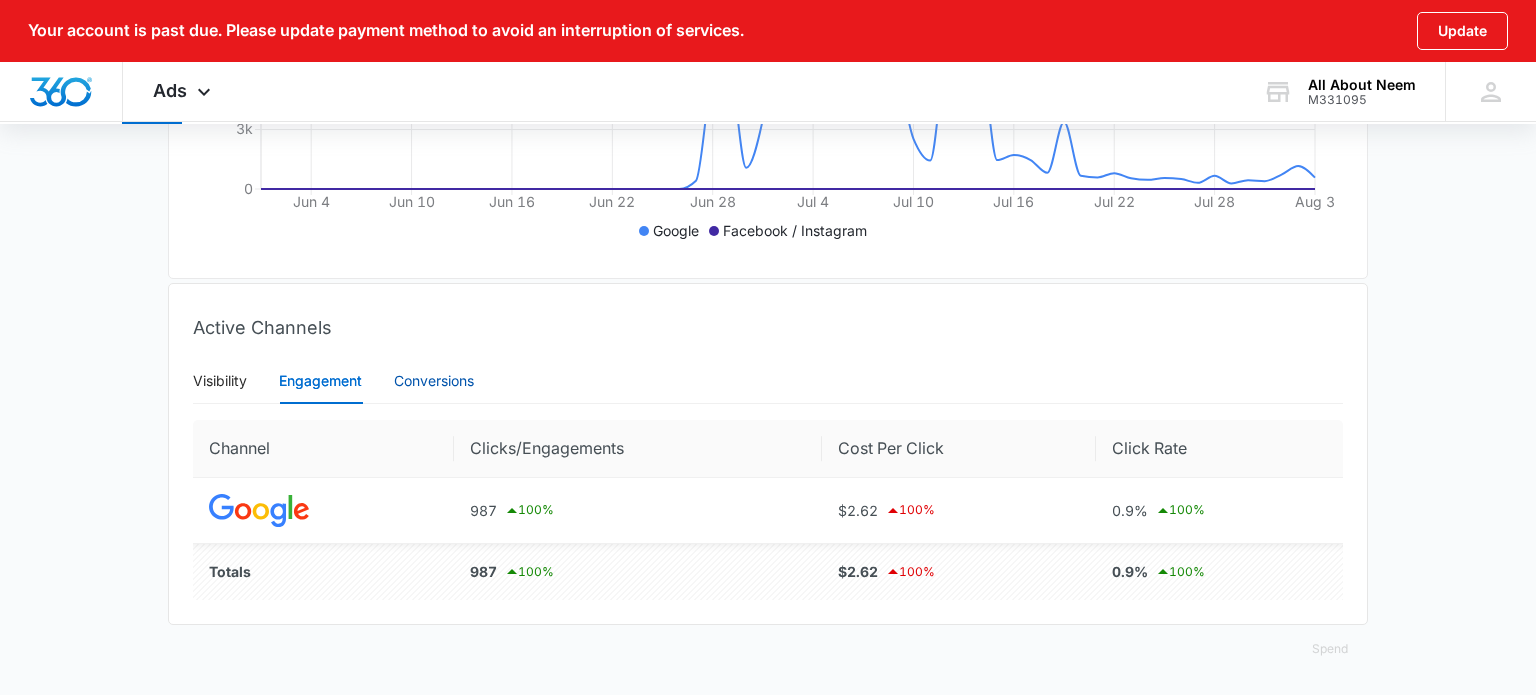 click on "Conversions" at bounding box center (434, 381) 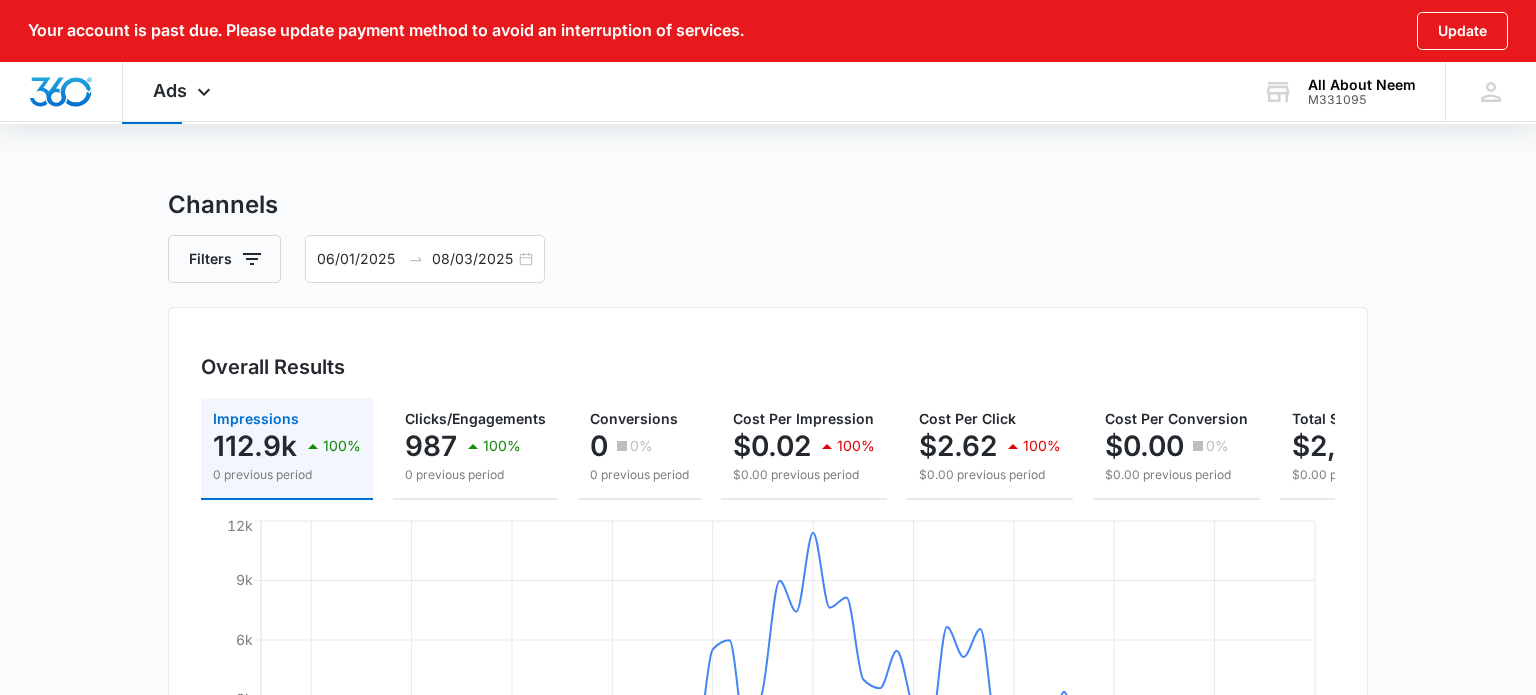 scroll, scrollTop: 0, scrollLeft: 0, axis: both 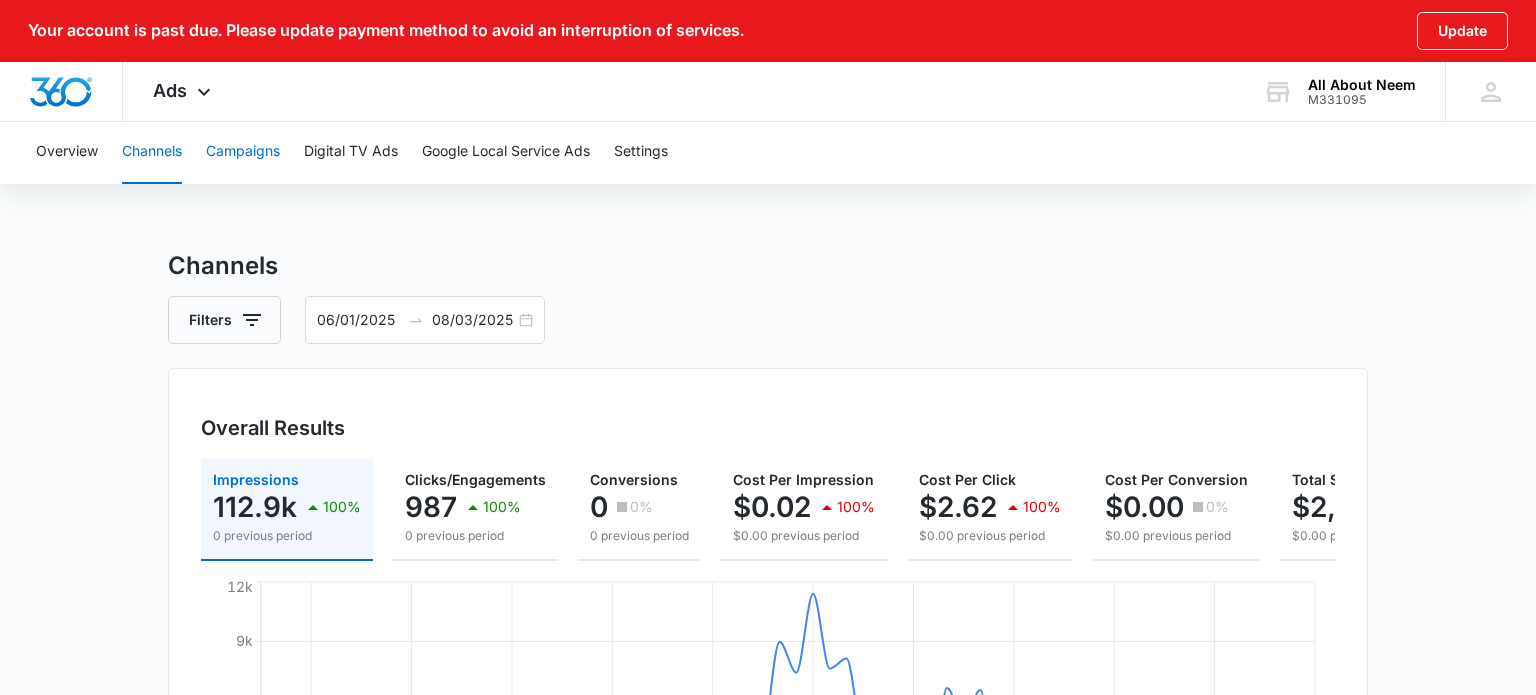 click on "Campaigns" at bounding box center (243, 152) 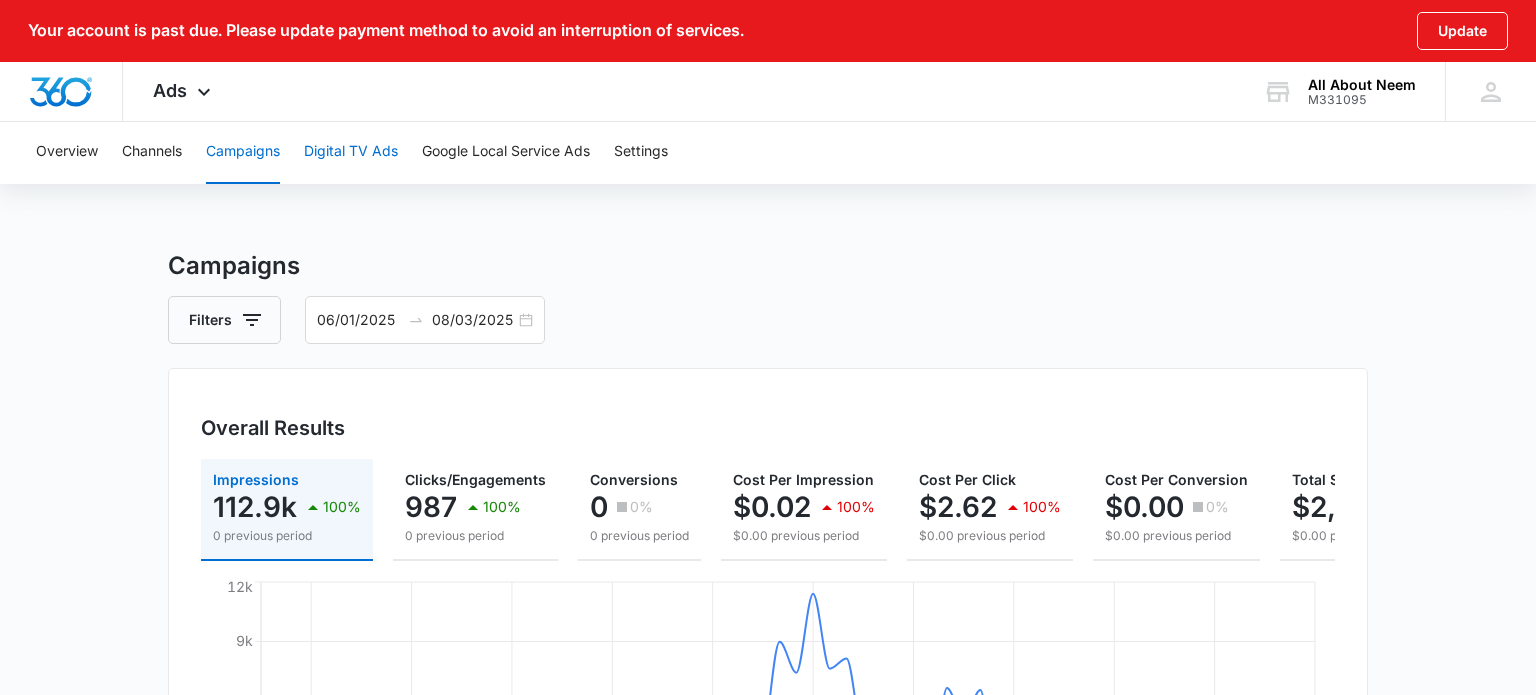click on "Digital TV Ads" at bounding box center (351, 152) 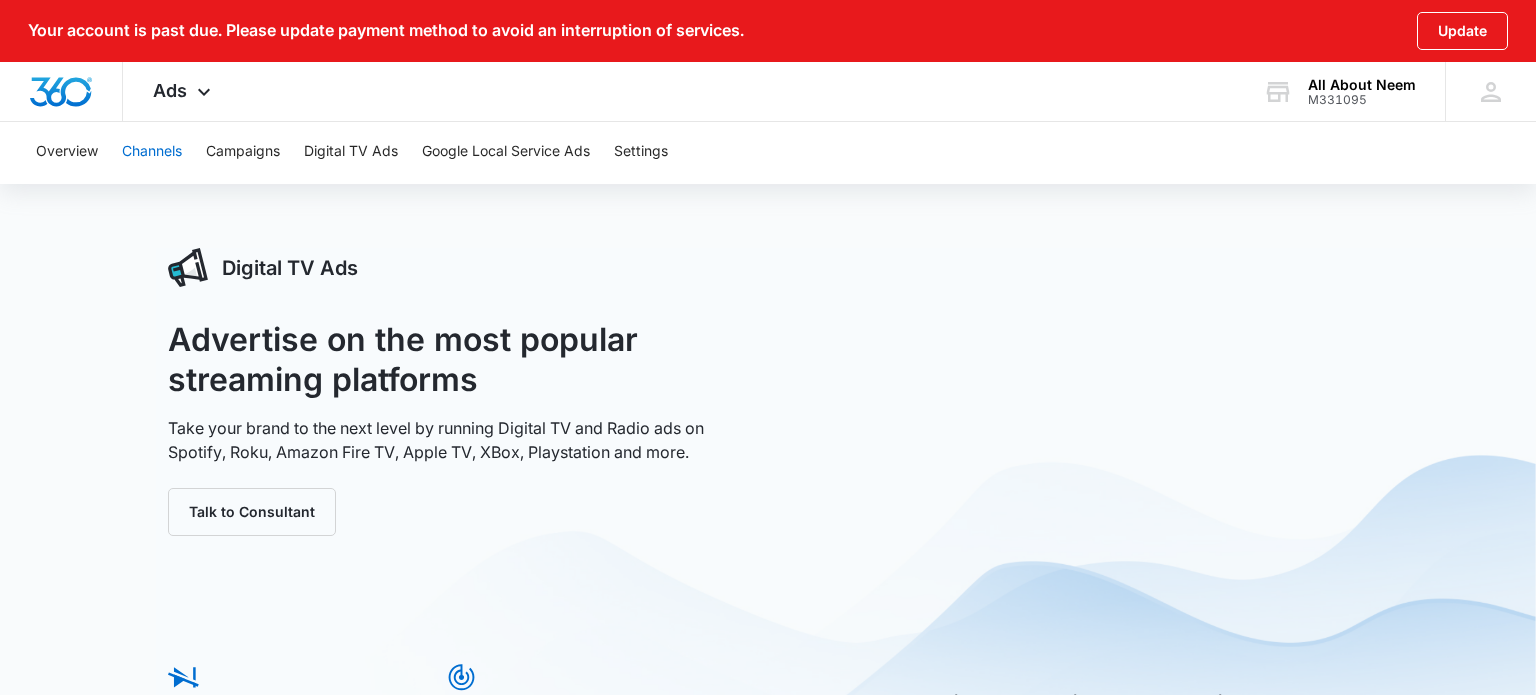 click on "Channels" at bounding box center [152, 152] 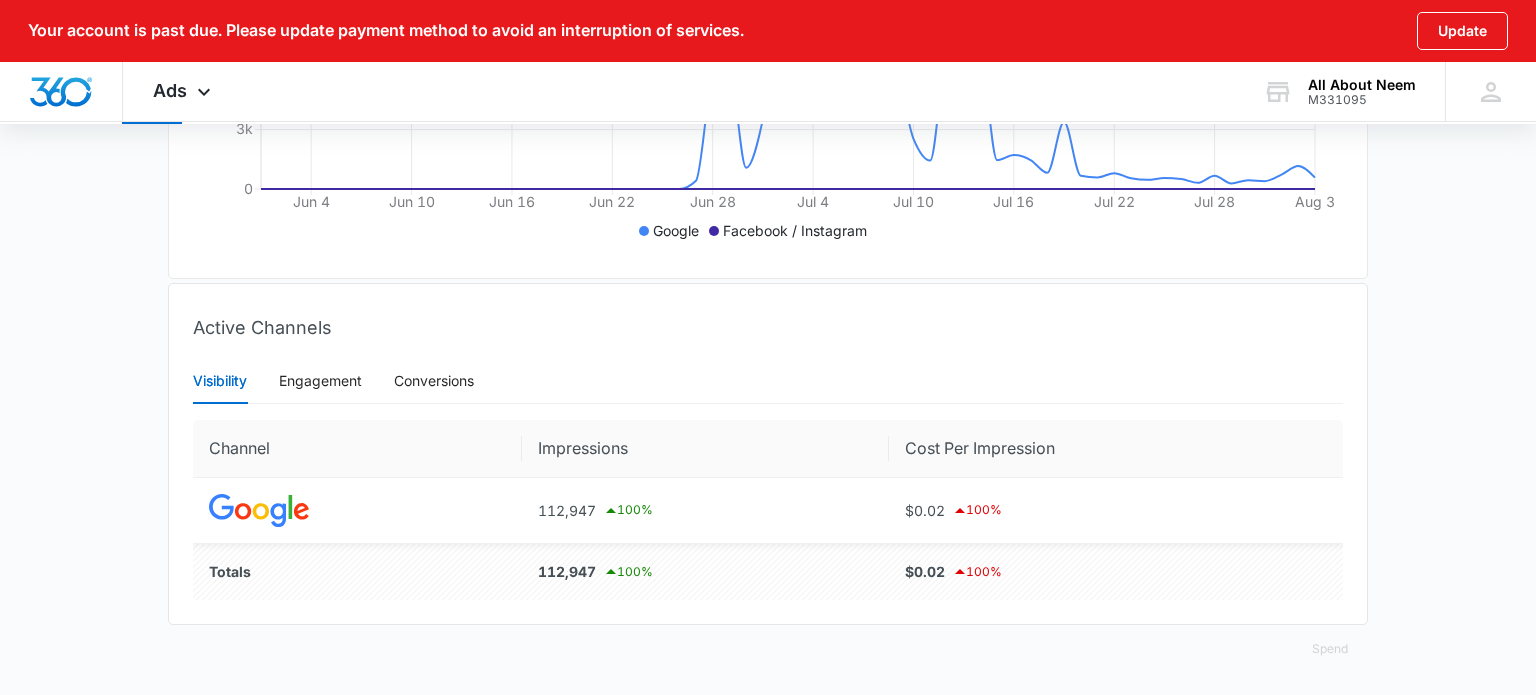 scroll, scrollTop: 0, scrollLeft: 0, axis: both 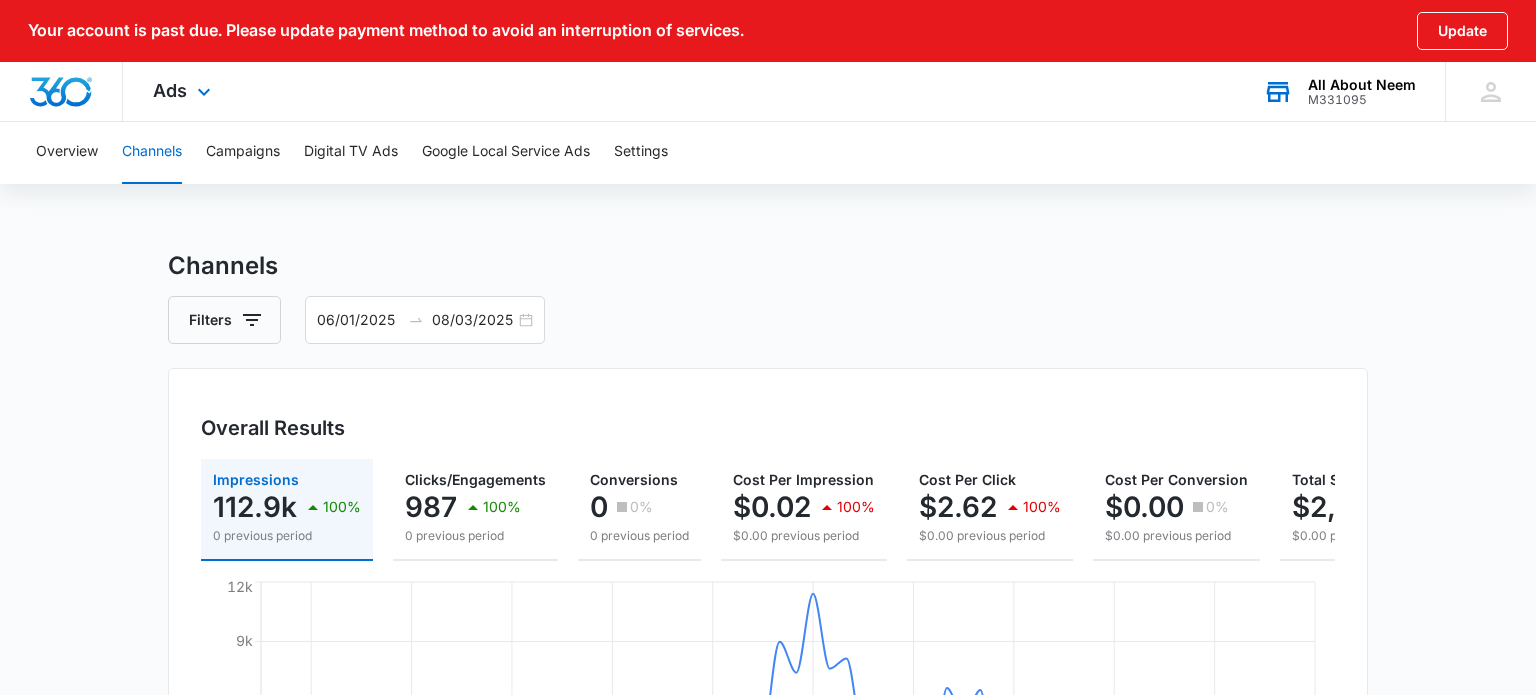click on "[PRODUCT_CODE]" at bounding box center [1362, 100] 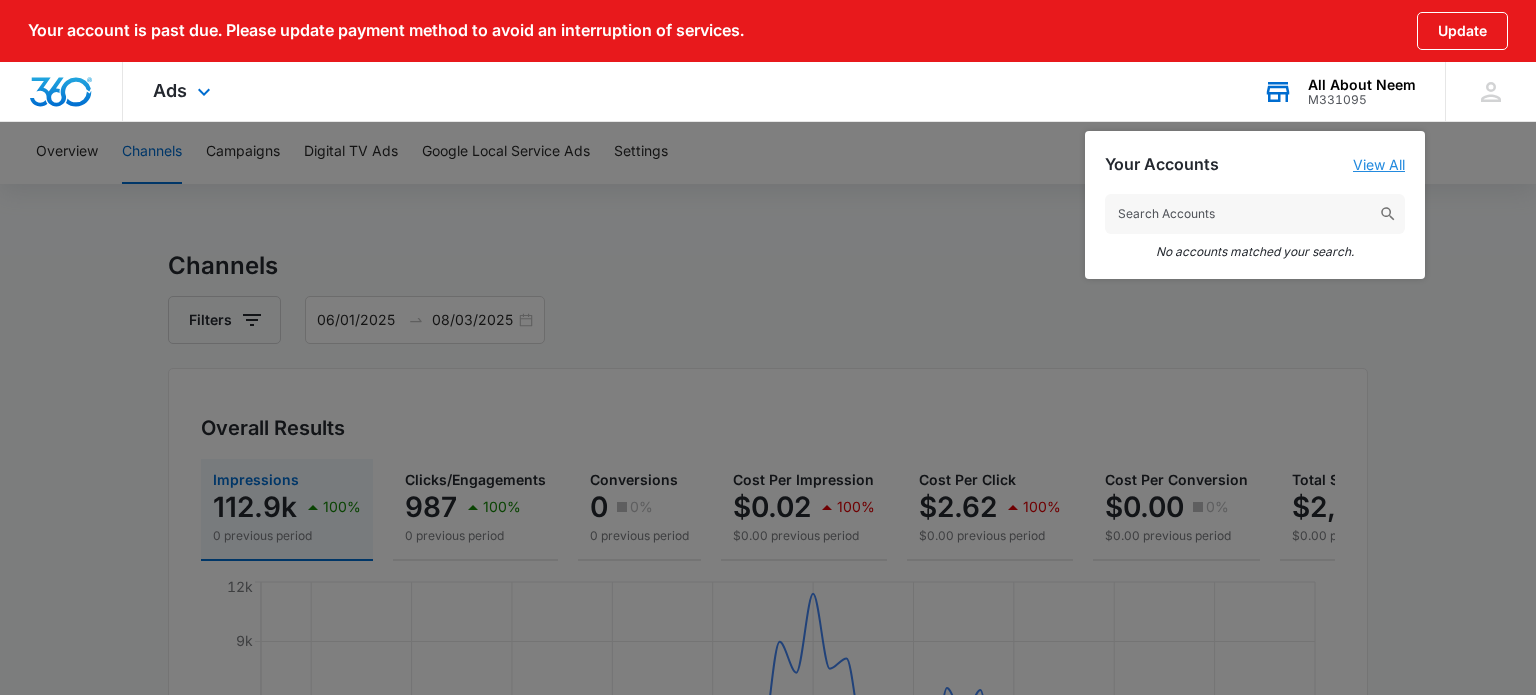 click on "View All" at bounding box center [1379, 164] 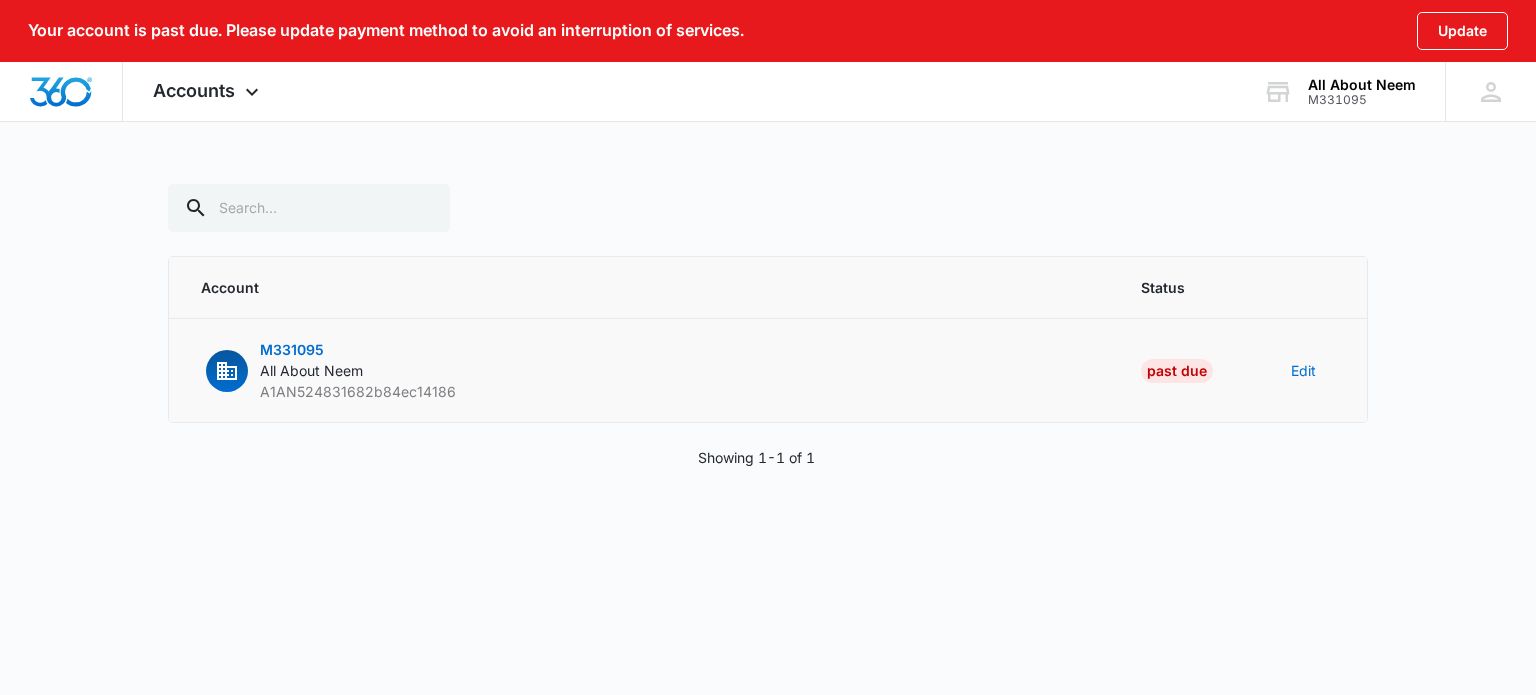 click on "All About Neem" at bounding box center (311, 370) 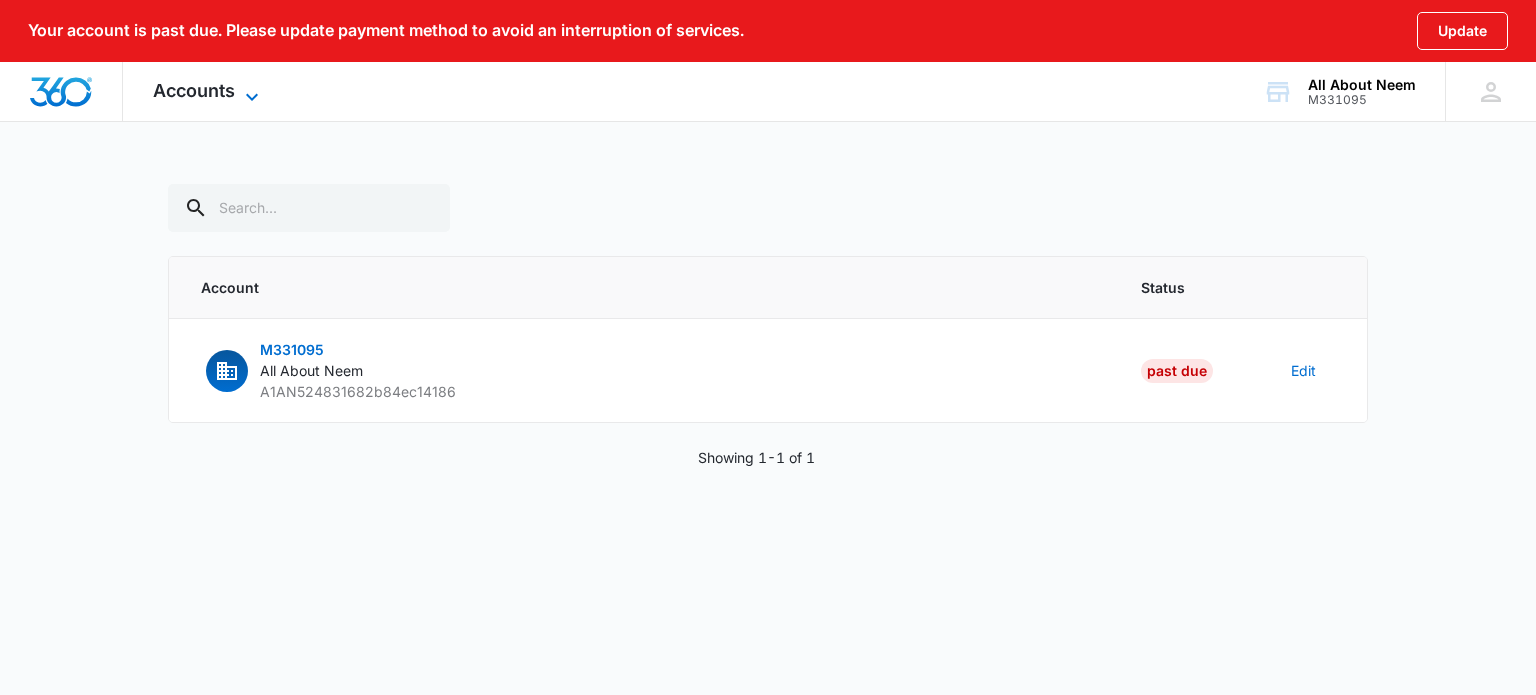 click on "Accounts" at bounding box center [194, 90] 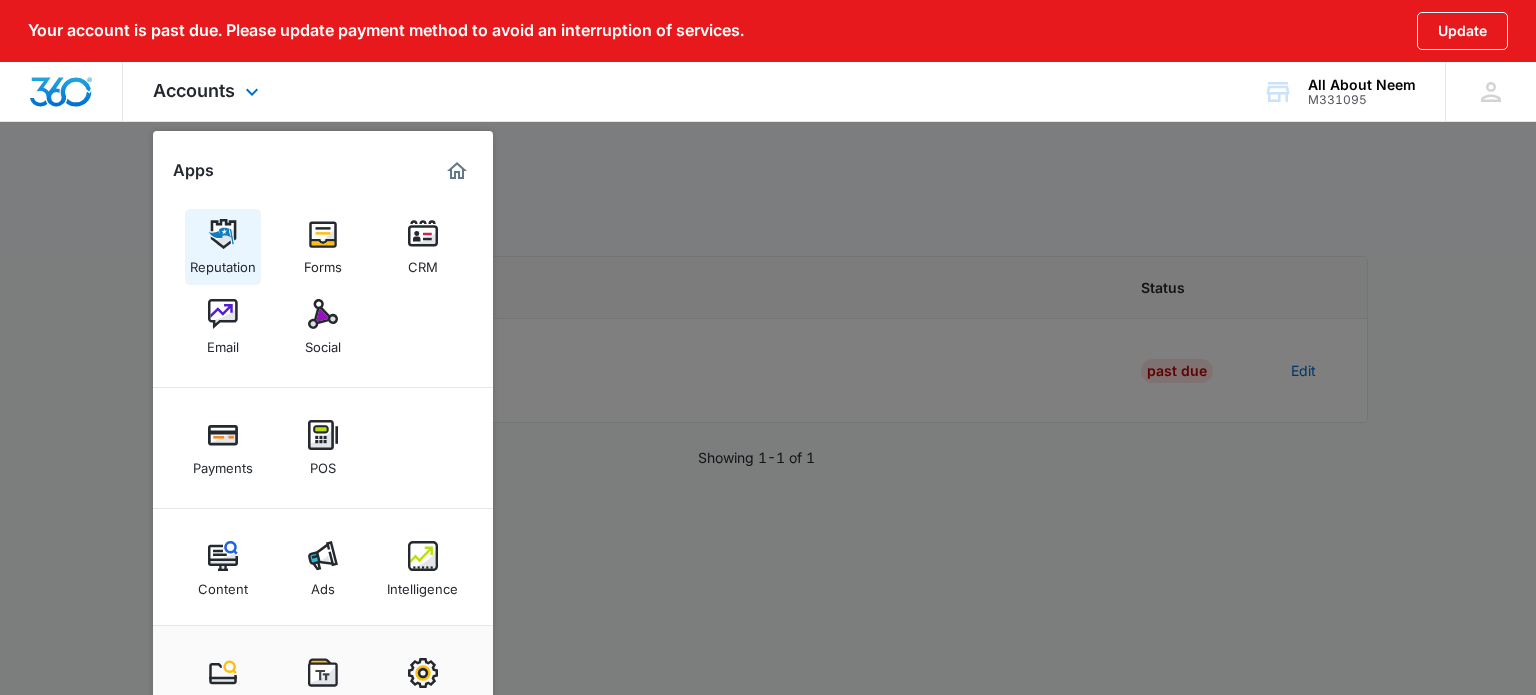 click on "Reputation" at bounding box center [223, 247] 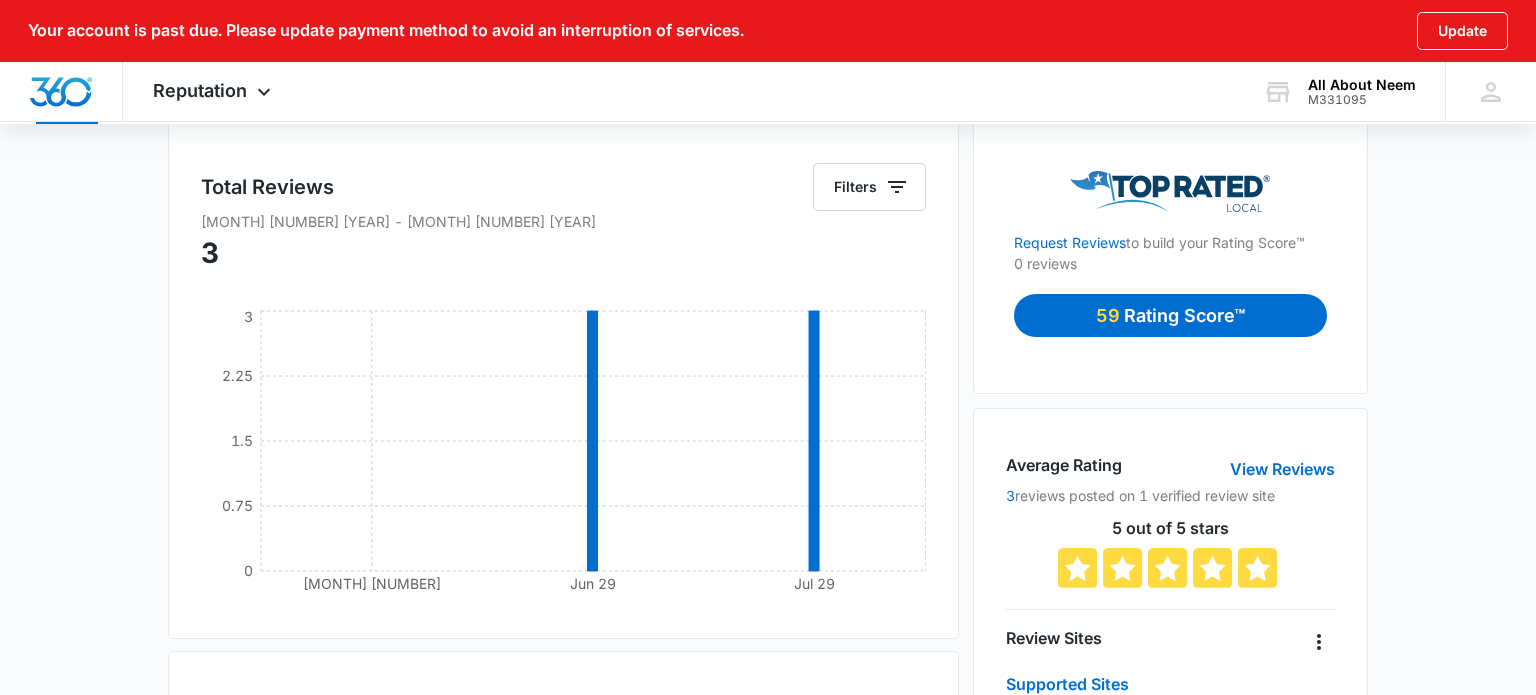 scroll, scrollTop: 0, scrollLeft: 0, axis: both 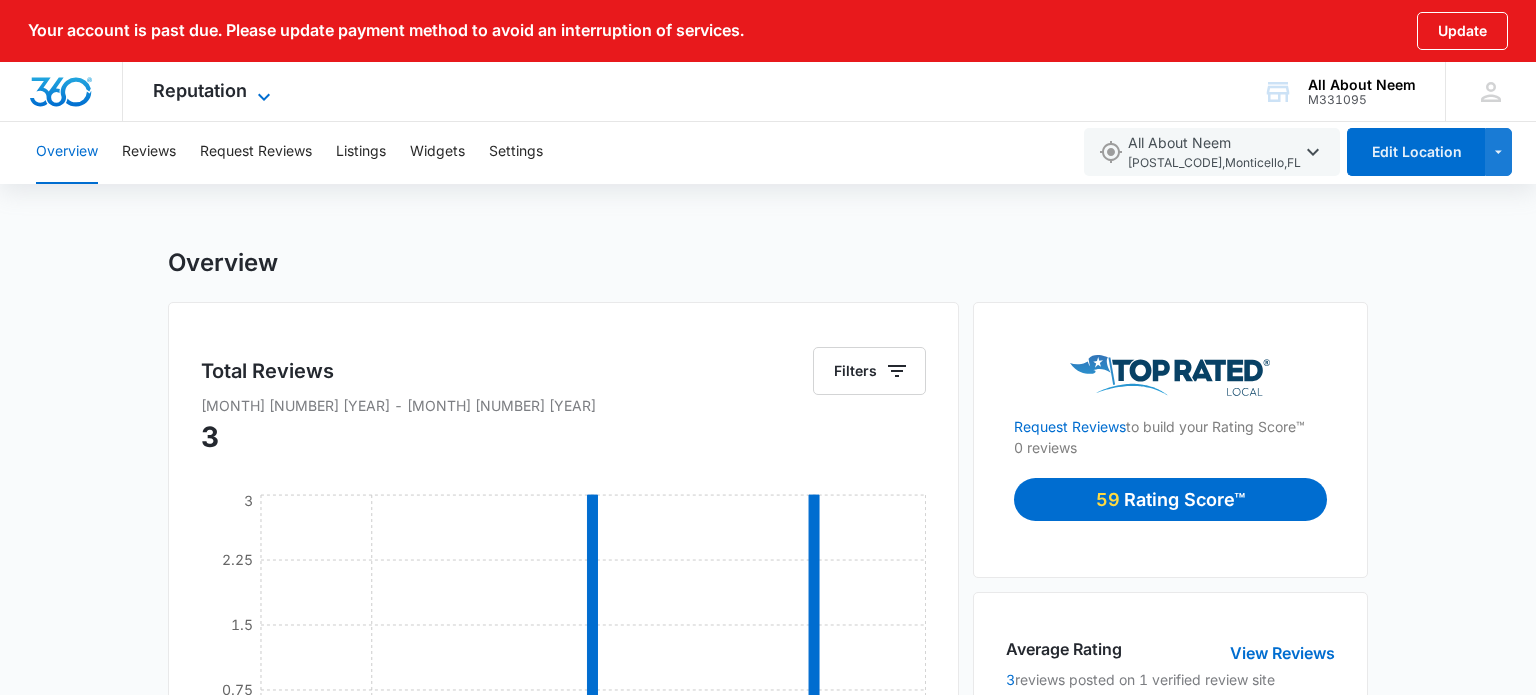 click on "Reputation" at bounding box center [200, 90] 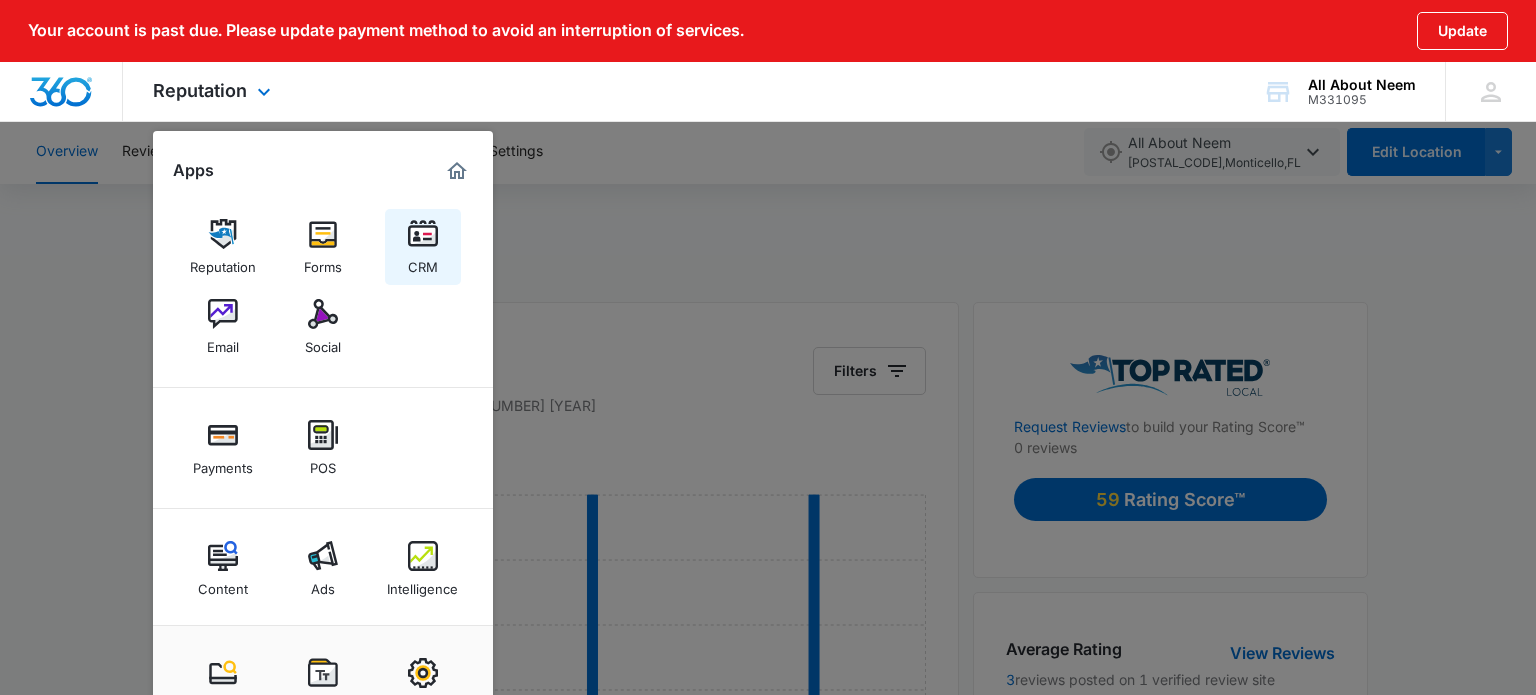 click at bounding box center [423, 234] 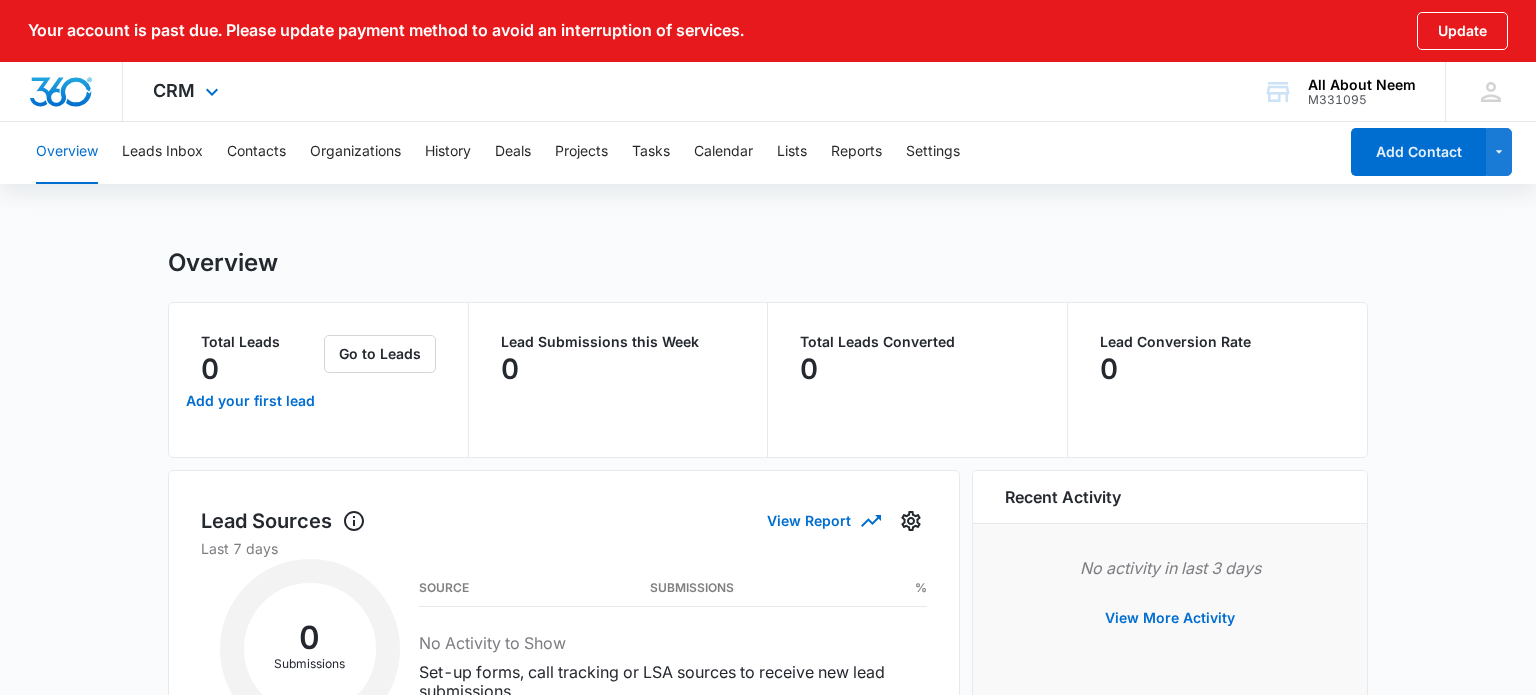 click on "CRM Apps Reputation Forms CRM Email Social Payments POS Content Ads Intelligence Files Brand Settings" at bounding box center (188, 91) 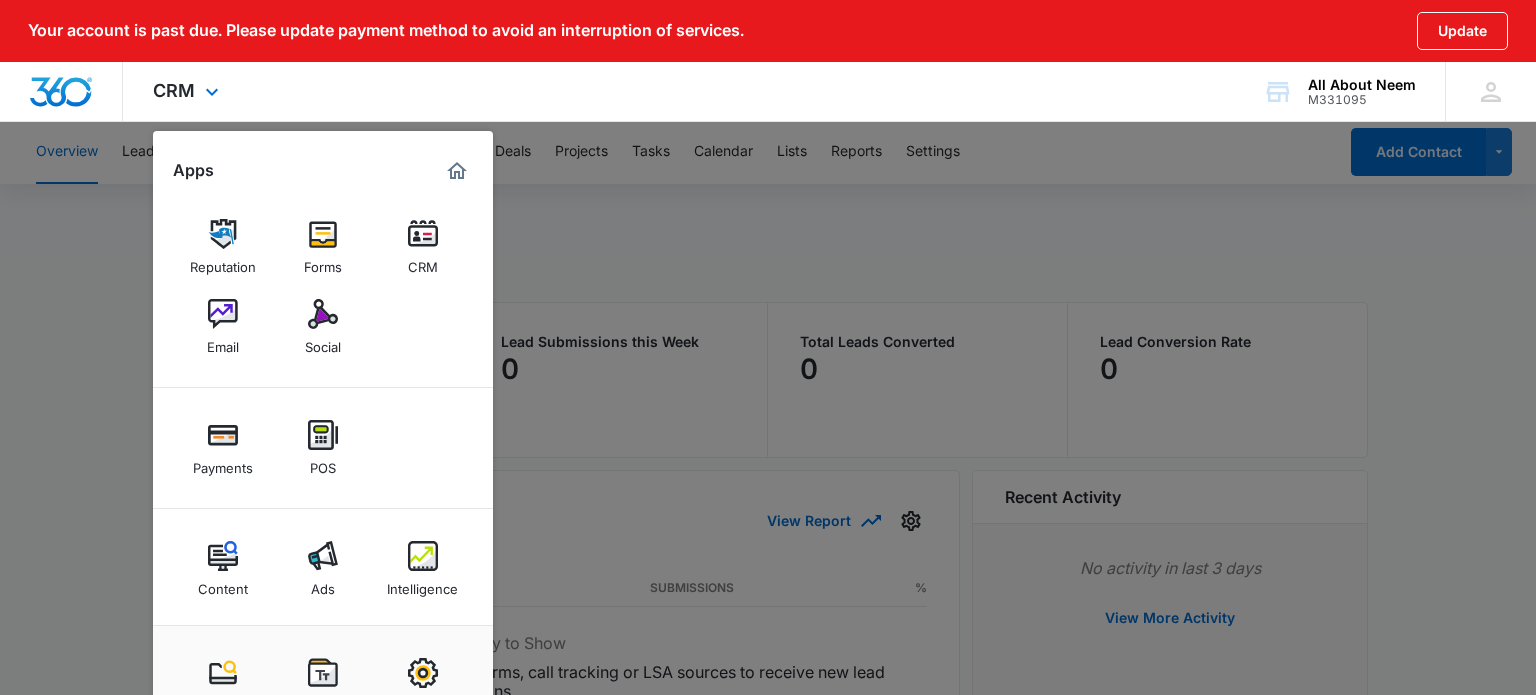 scroll, scrollTop: 4, scrollLeft: 0, axis: vertical 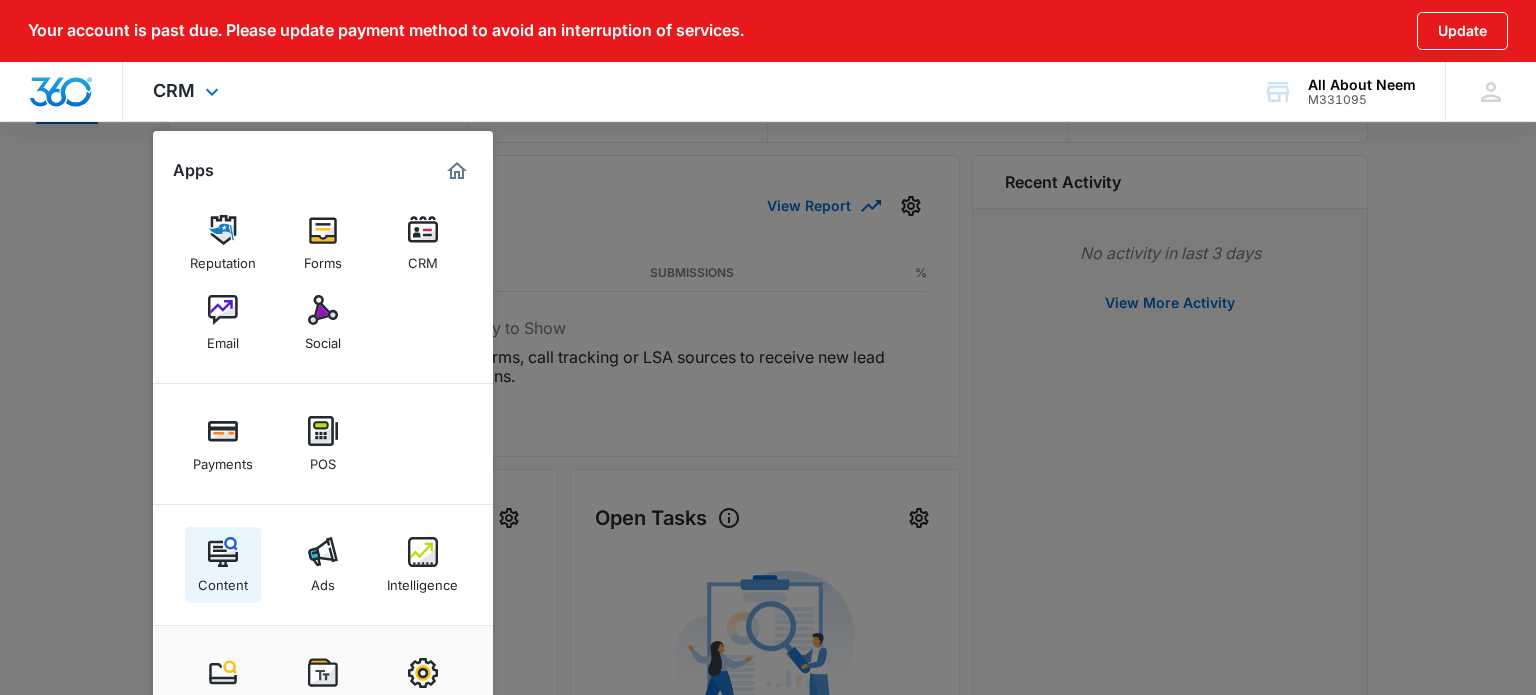 click at bounding box center [223, 552] 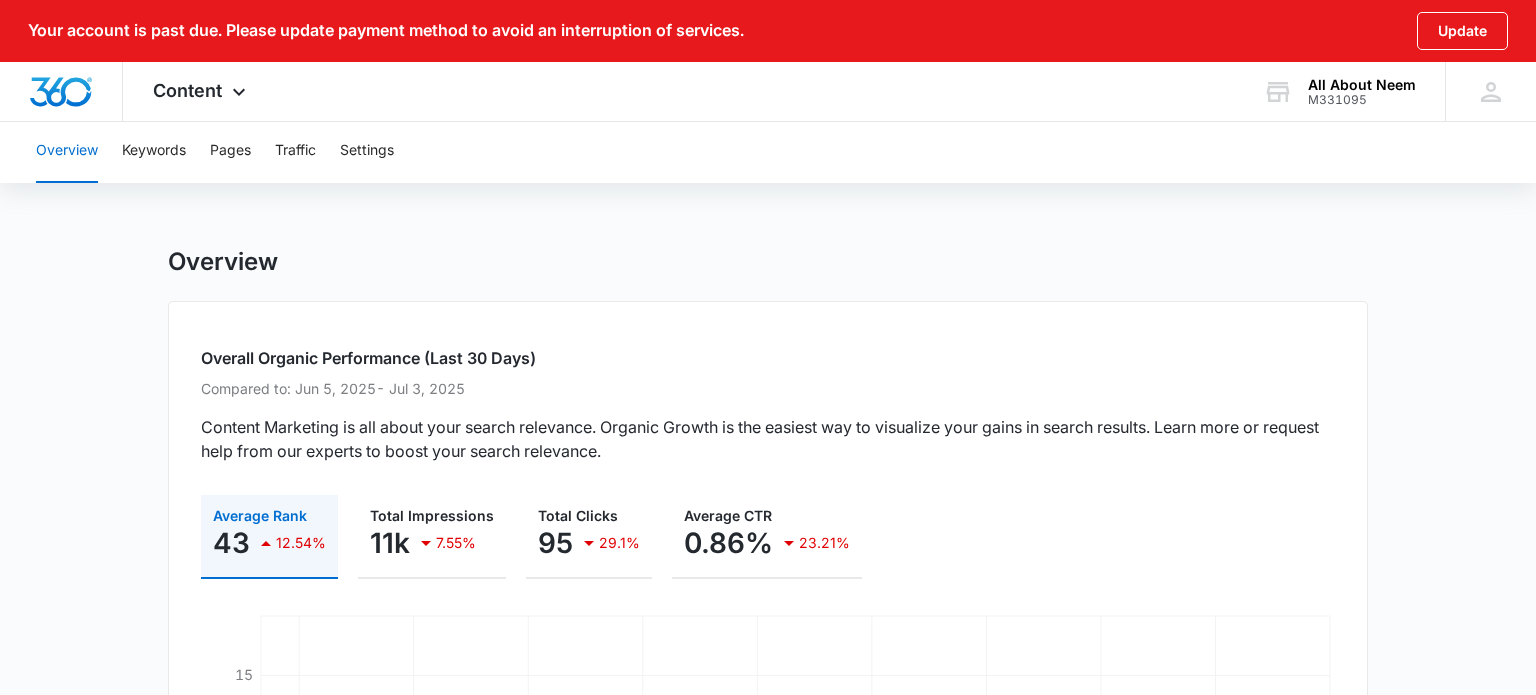 scroll, scrollTop: 0, scrollLeft: 0, axis: both 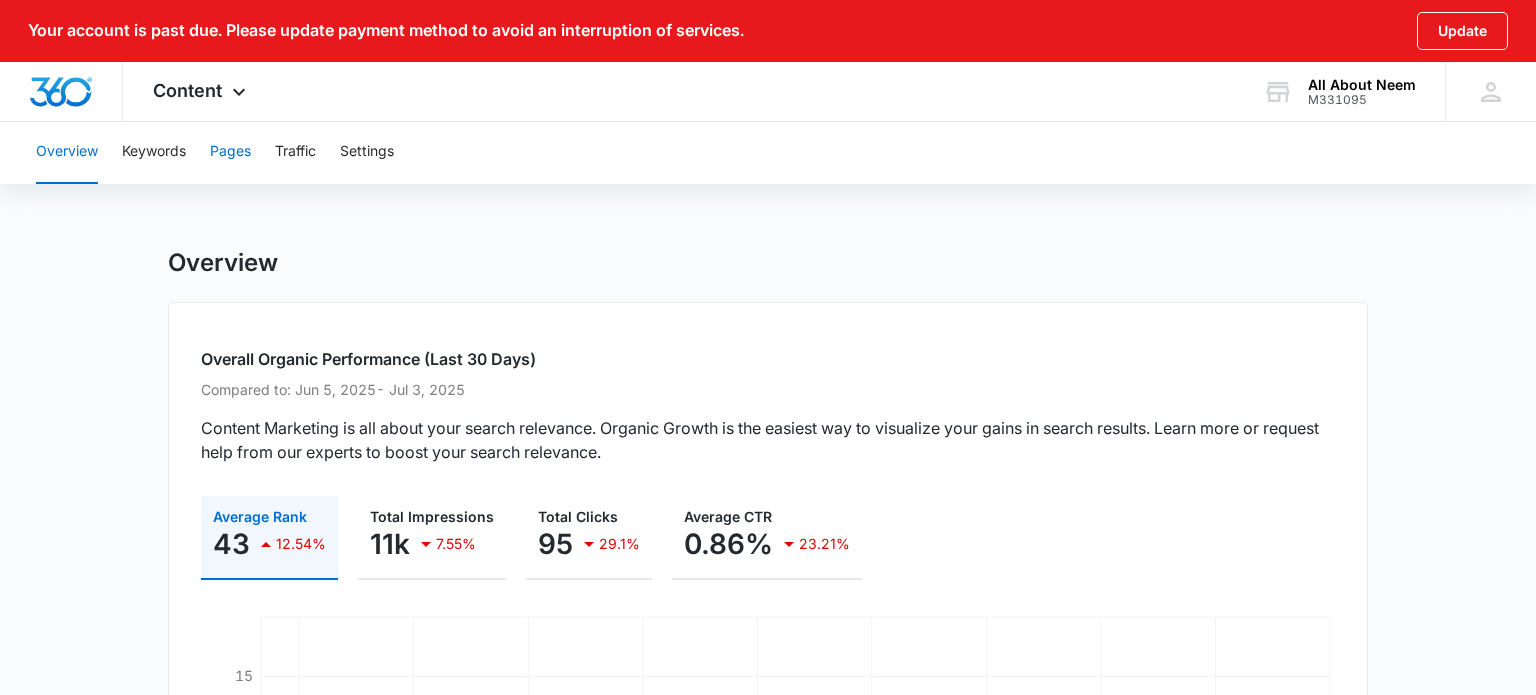 click on "Pages" at bounding box center [230, 152] 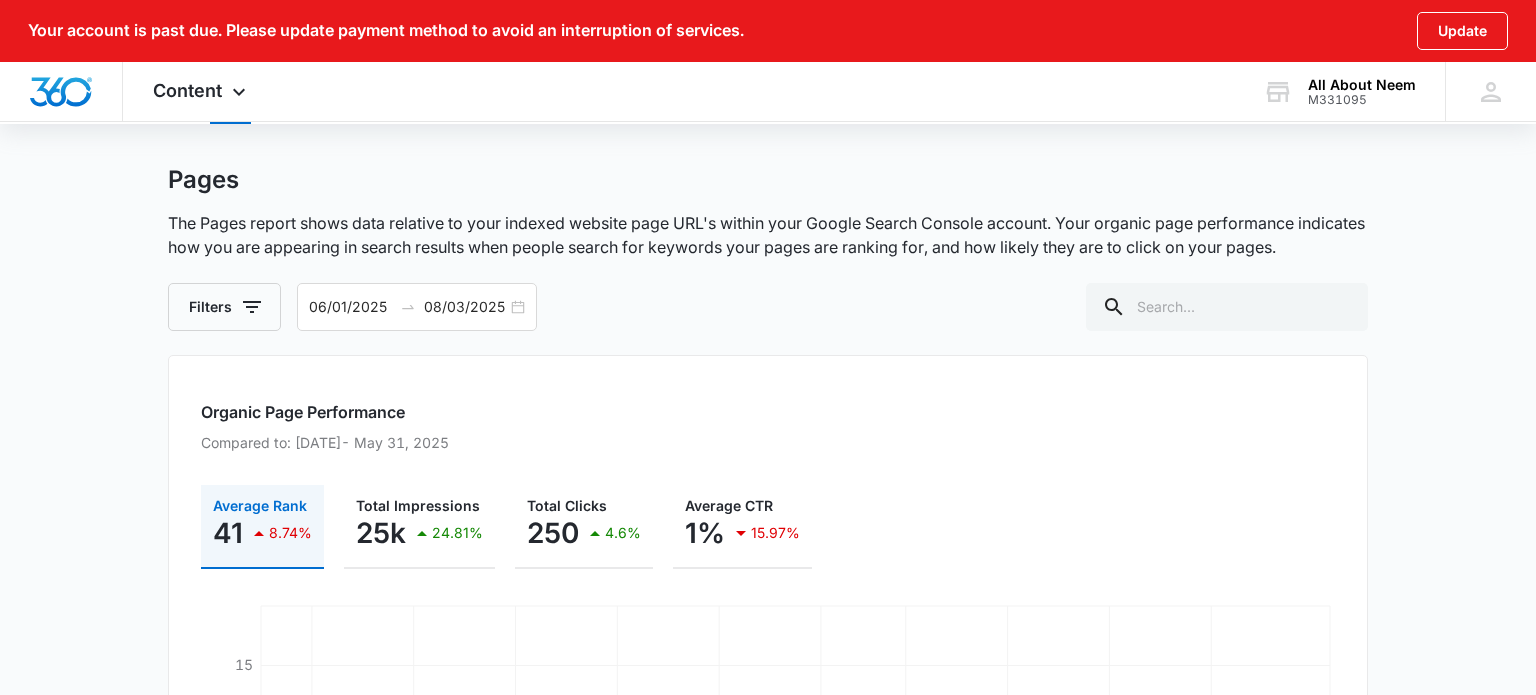 scroll, scrollTop: 0, scrollLeft: 0, axis: both 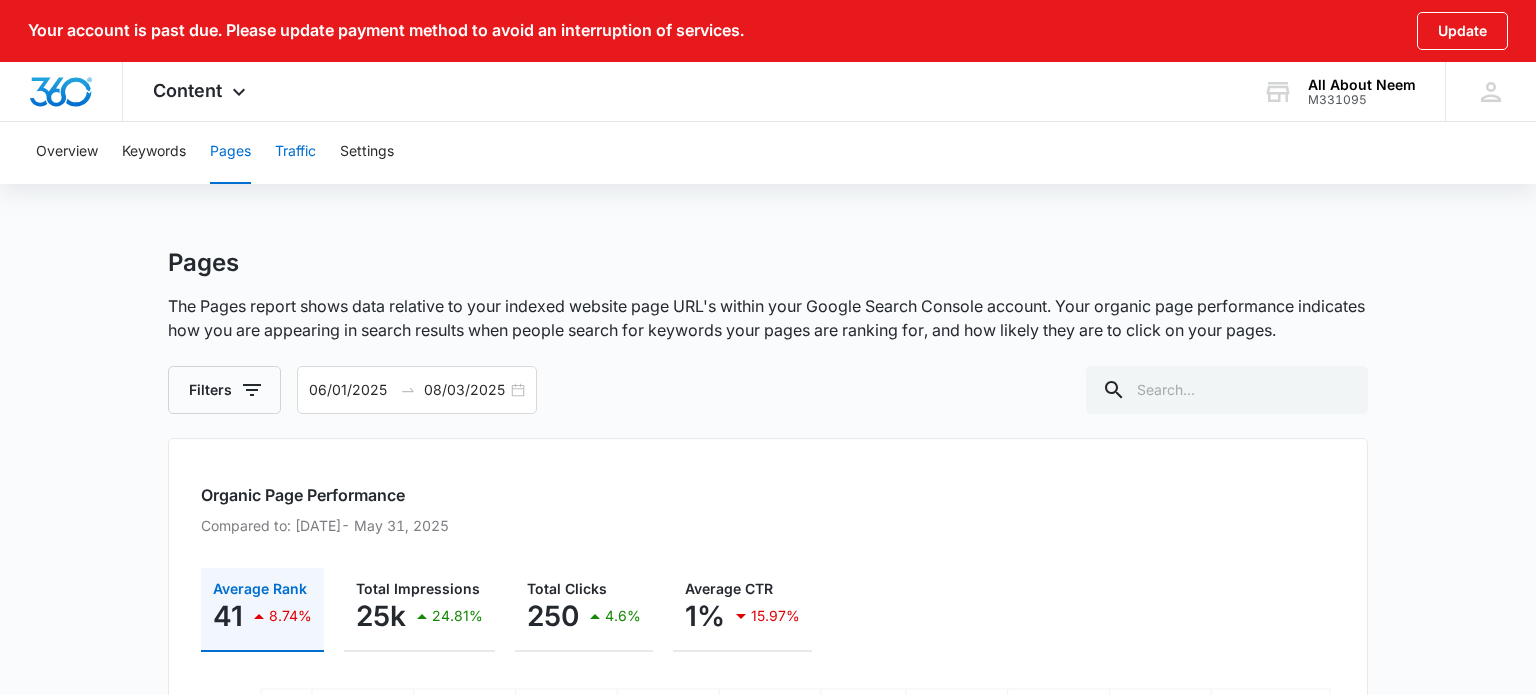 click on "Traffic" at bounding box center (295, 152) 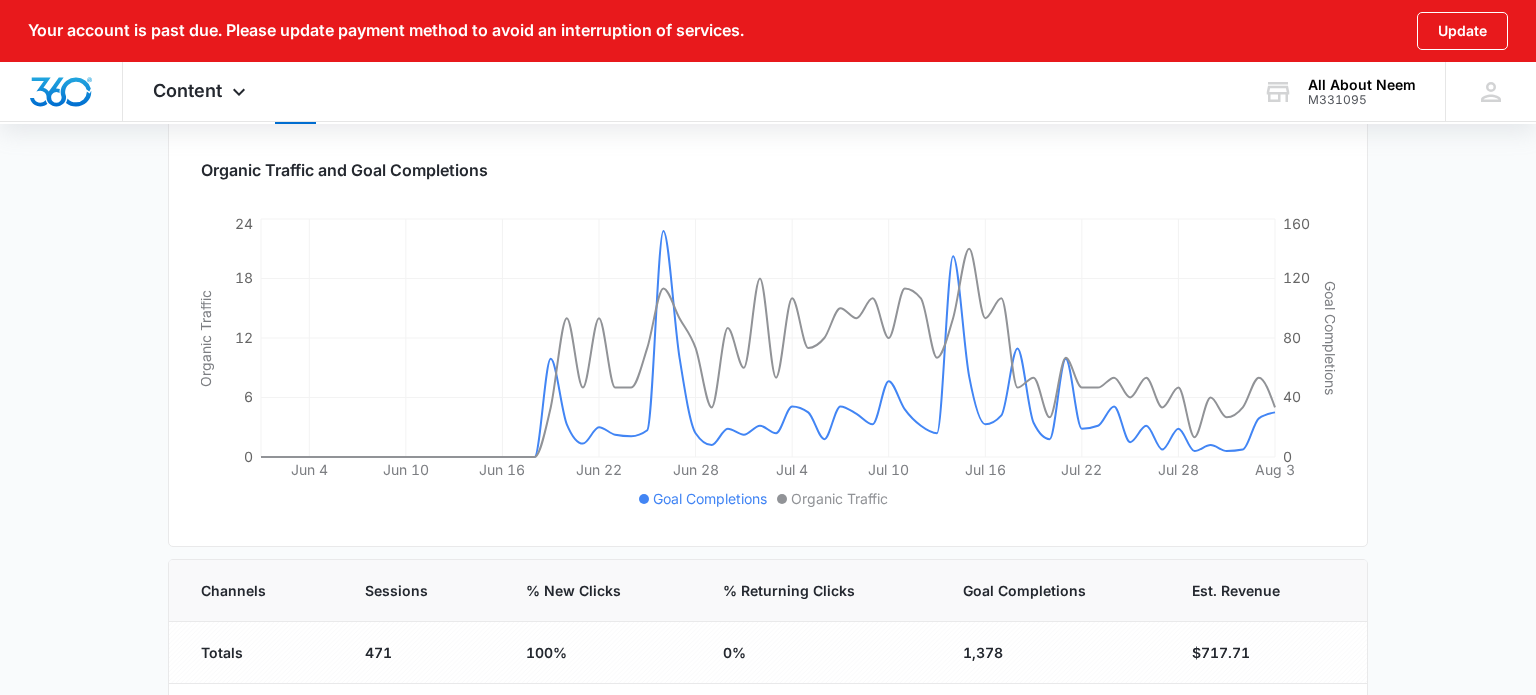 scroll, scrollTop: 0, scrollLeft: 0, axis: both 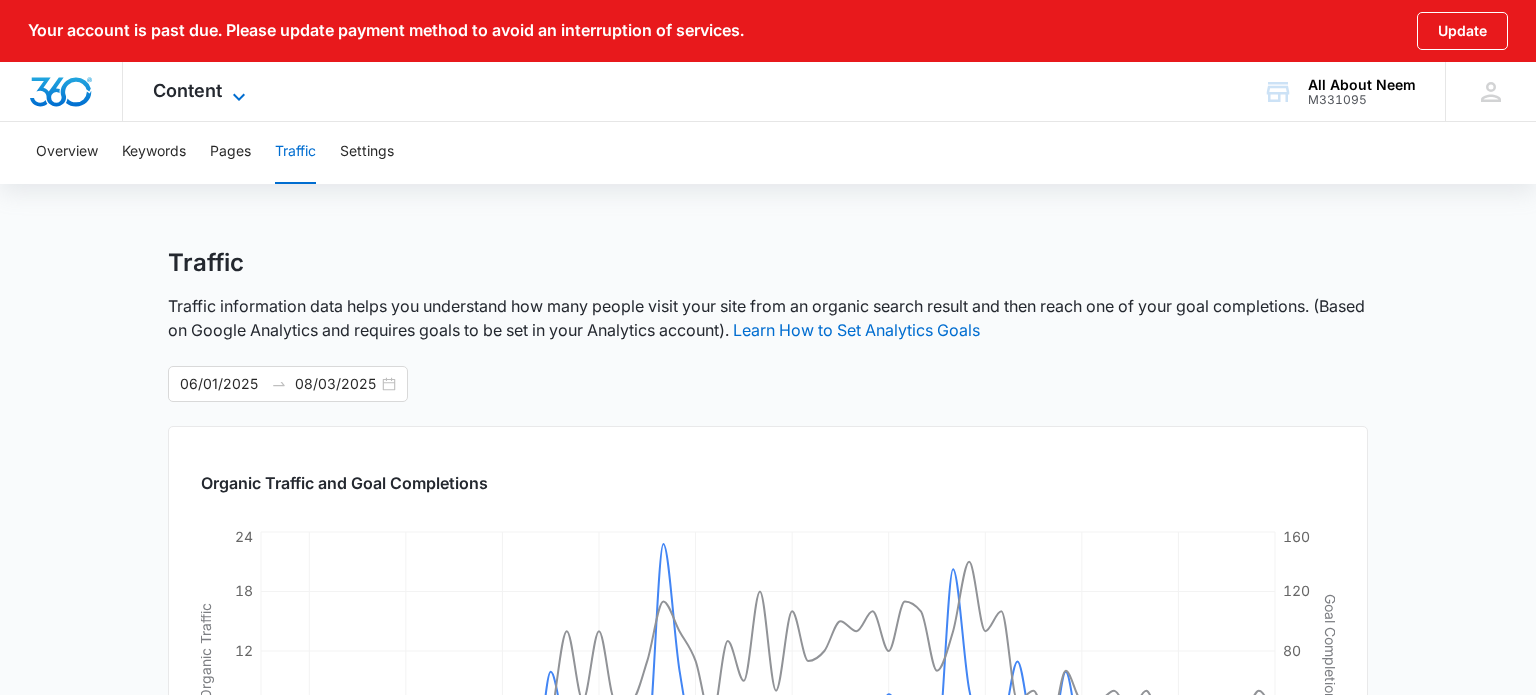 click on "Content" at bounding box center [187, 90] 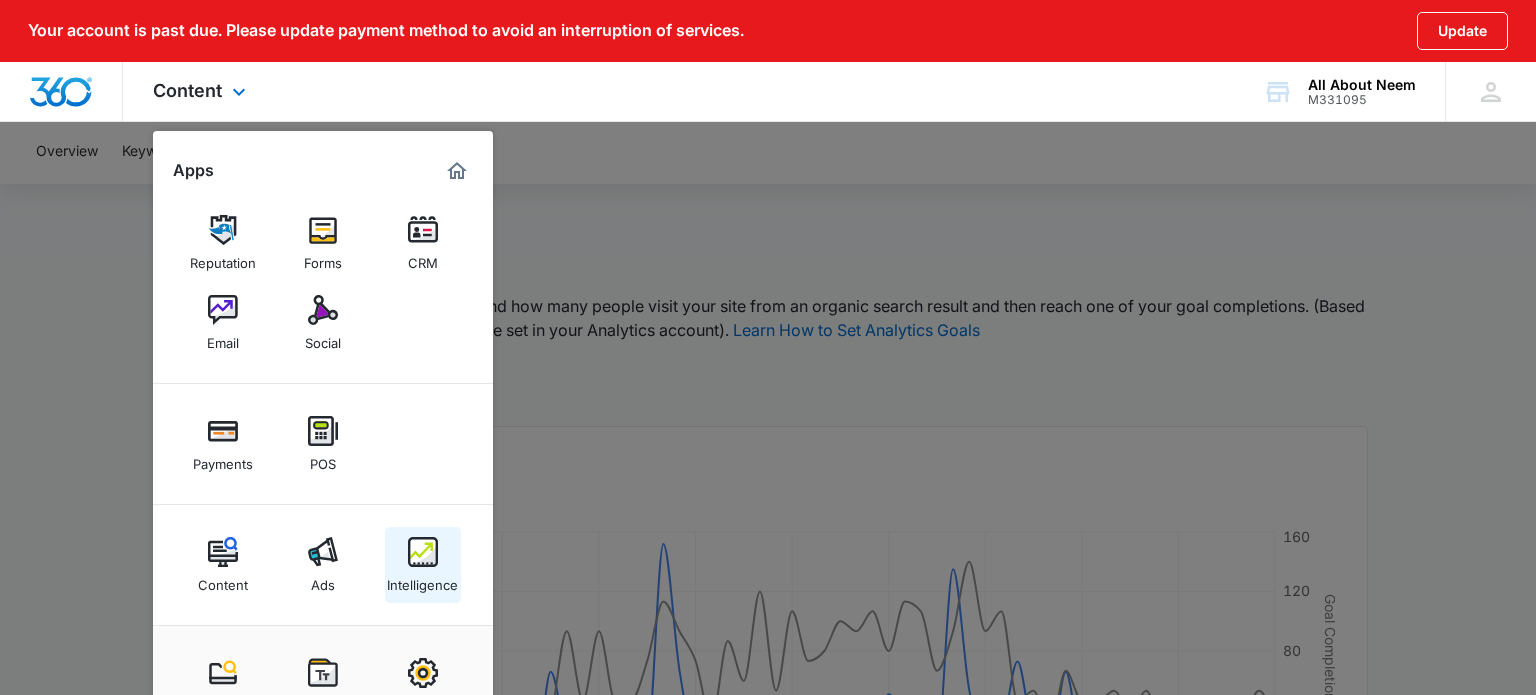 click at bounding box center (423, 552) 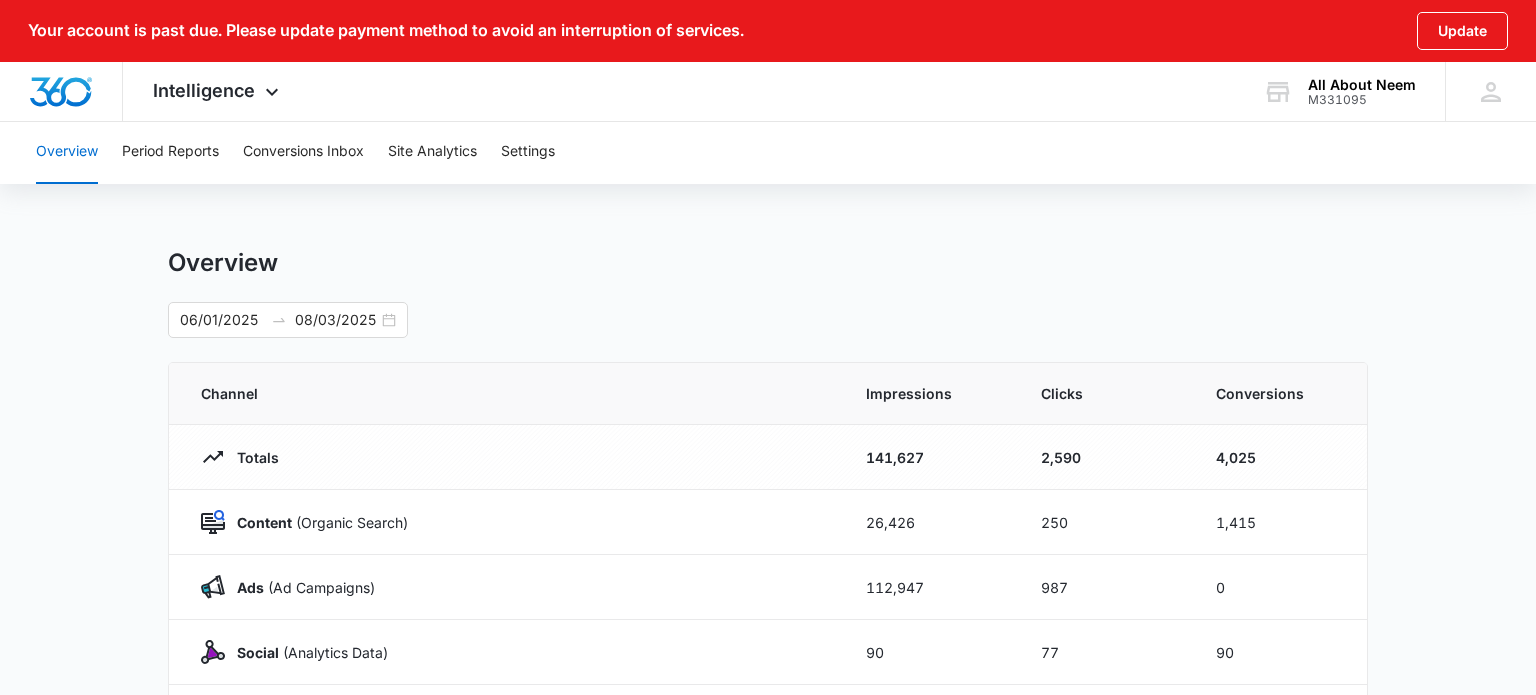 scroll, scrollTop: 0, scrollLeft: 0, axis: both 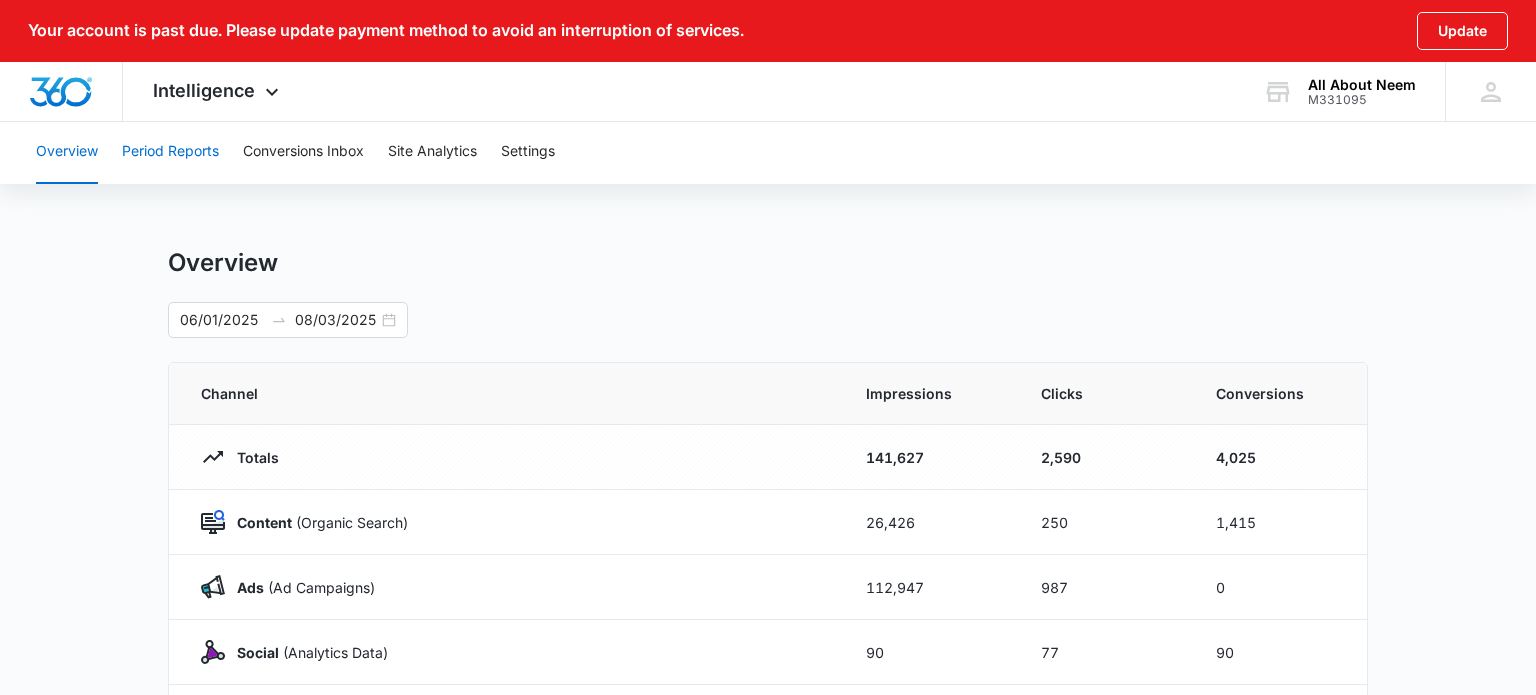 click on "Period Reports" at bounding box center (170, 152) 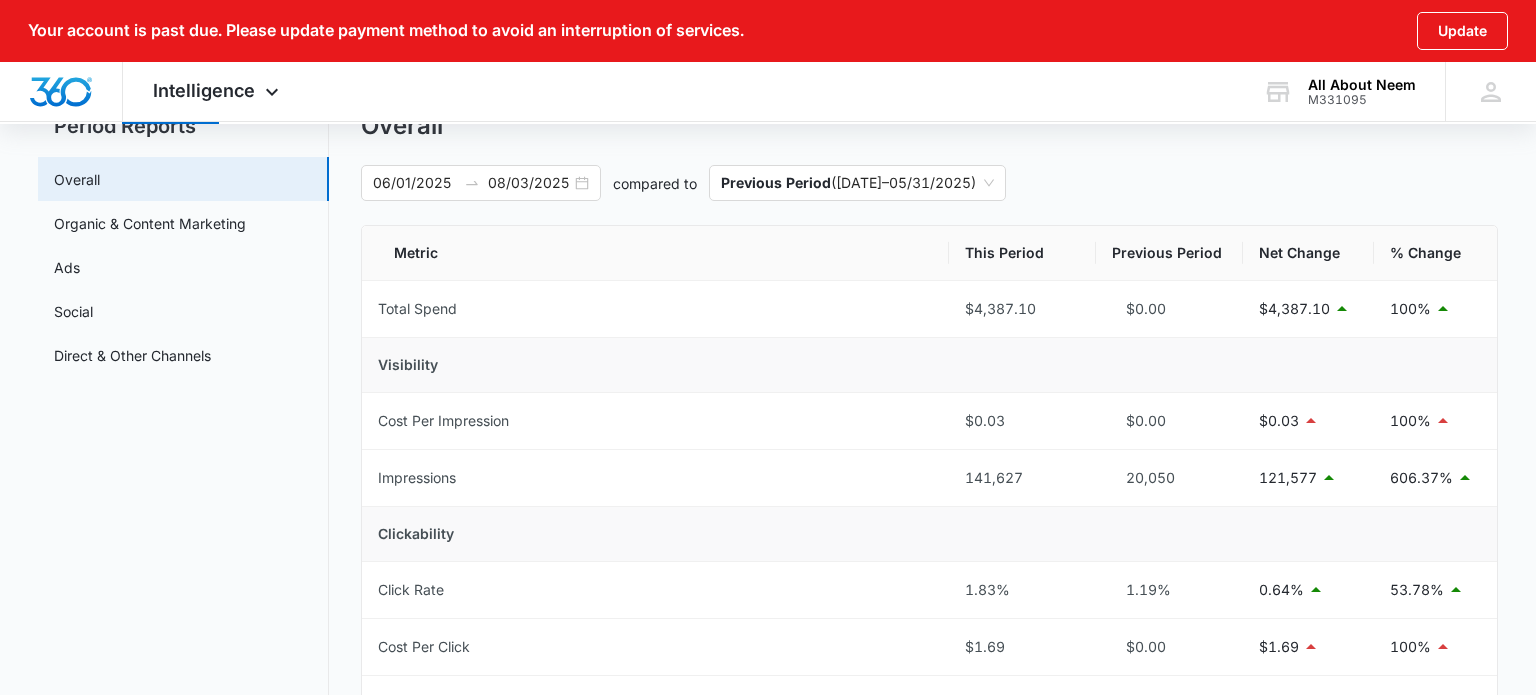 scroll, scrollTop: 129, scrollLeft: 0, axis: vertical 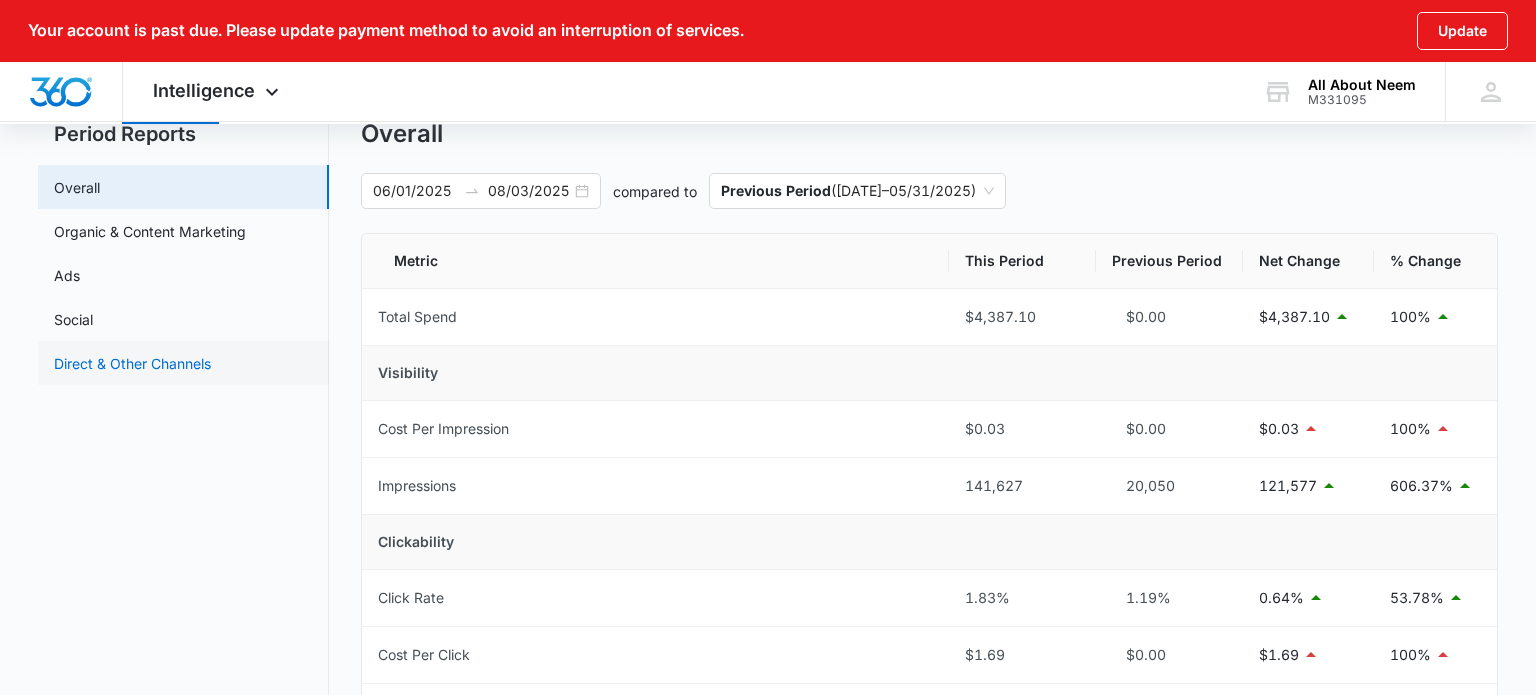 click on "Direct & Other Channels" at bounding box center [132, 363] 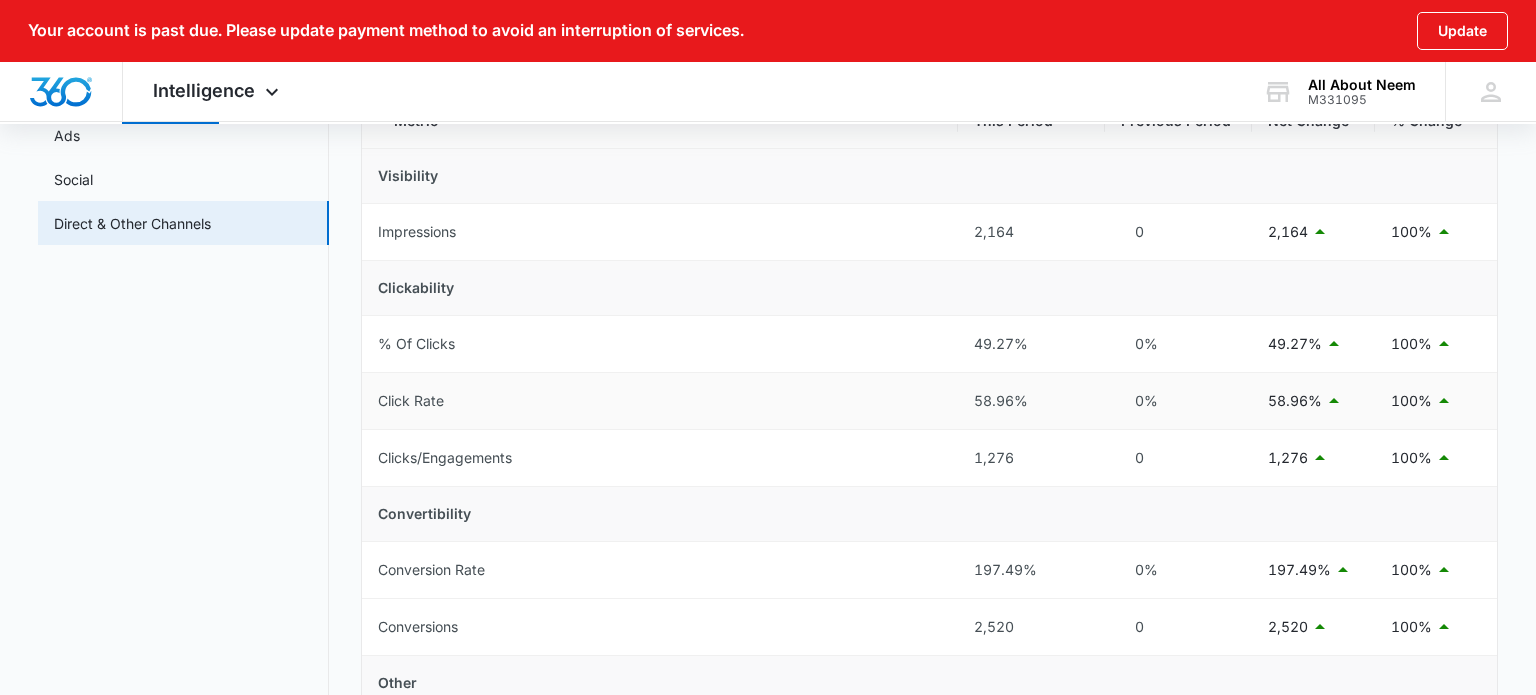 scroll, scrollTop: 196, scrollLeft: 0, axis: vertical 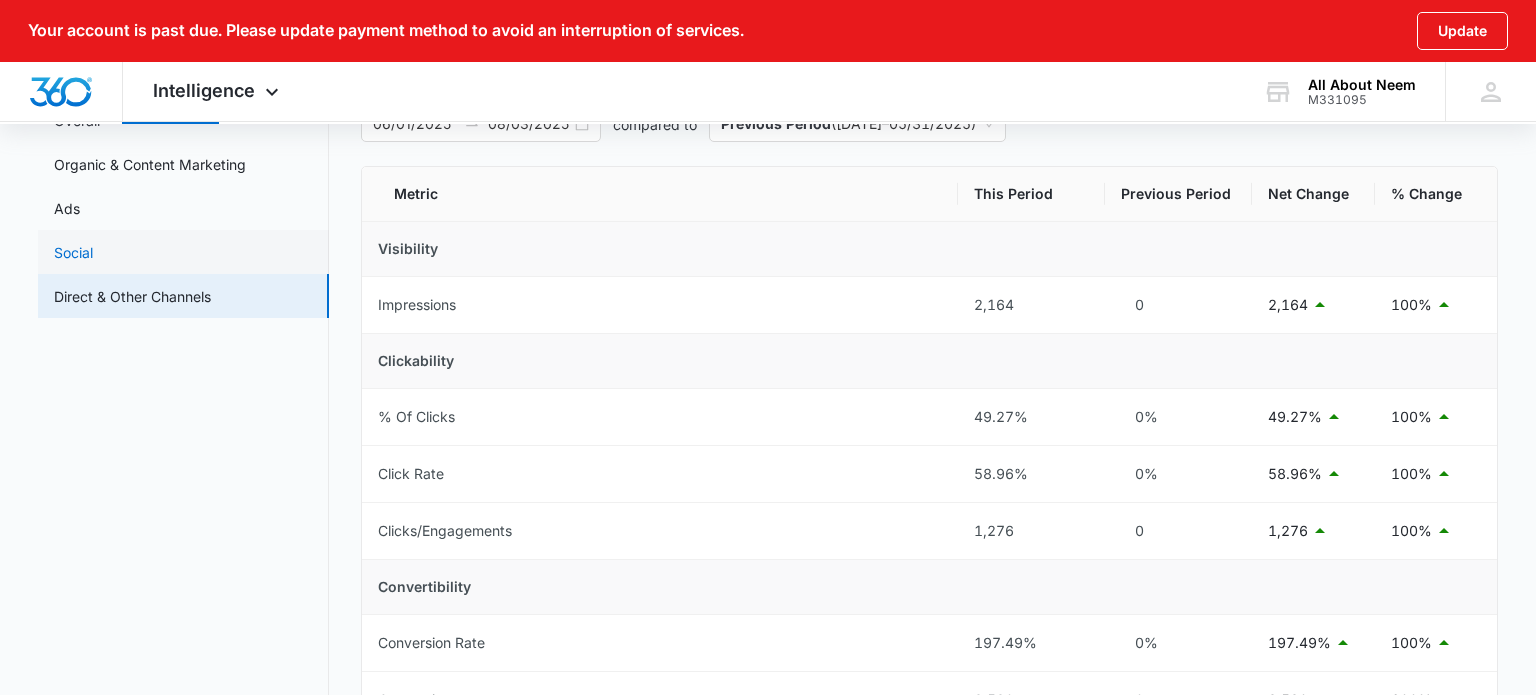 click on "Social" at bounding box center [73, 252] 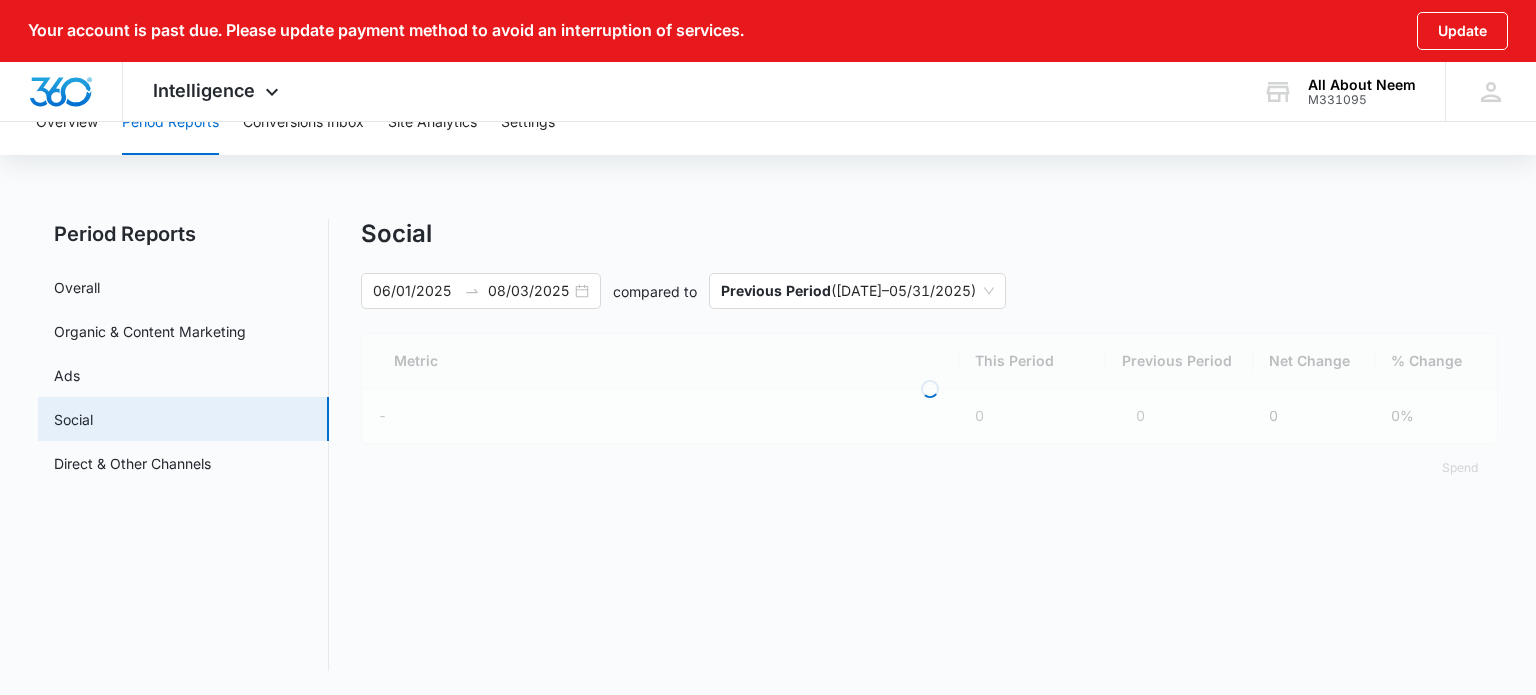 scroll, scrollTop: 0, scrollLeft: 0, axis: both 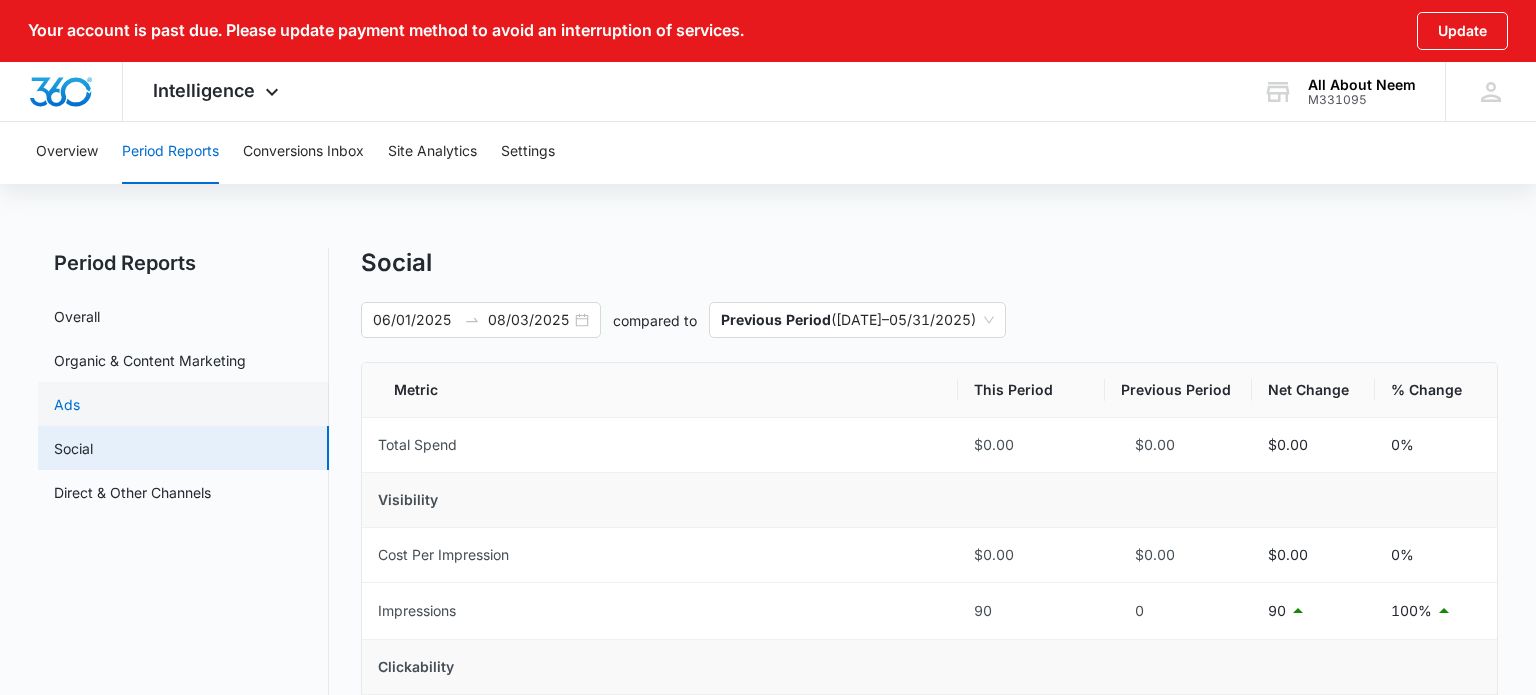 click on "Ads" at bounding box center [67, 404] 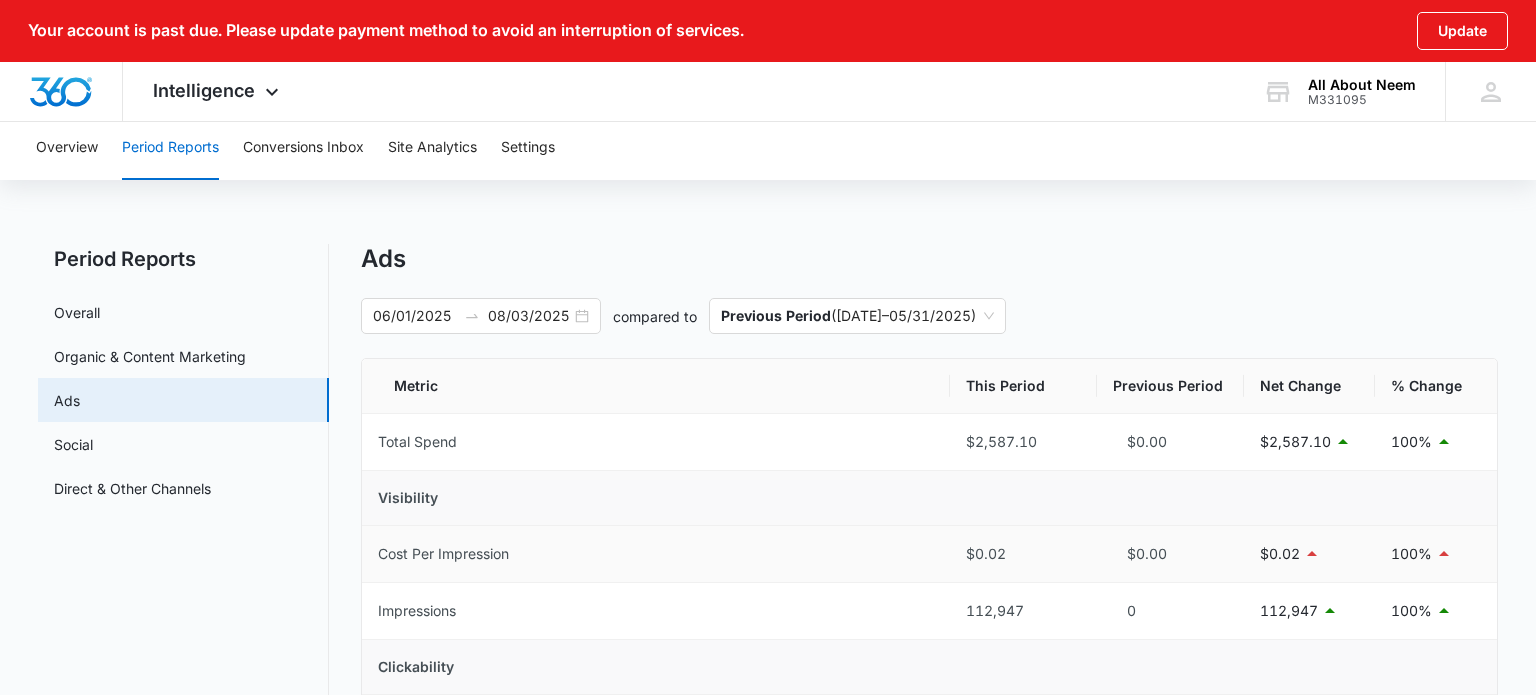 scroll, scrollTop: 0, scrollLeft: 0, axis: both 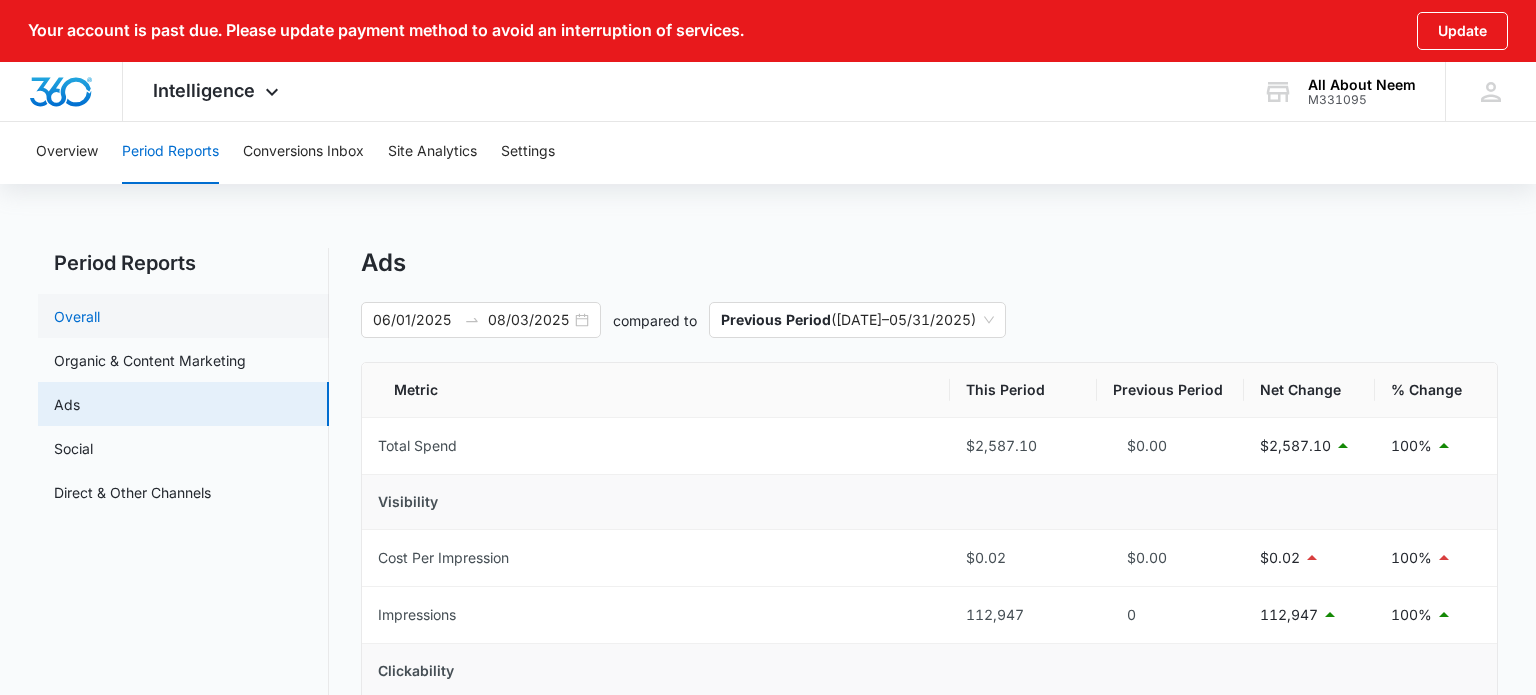 click on "Overall" at bounding box center [77, 316] 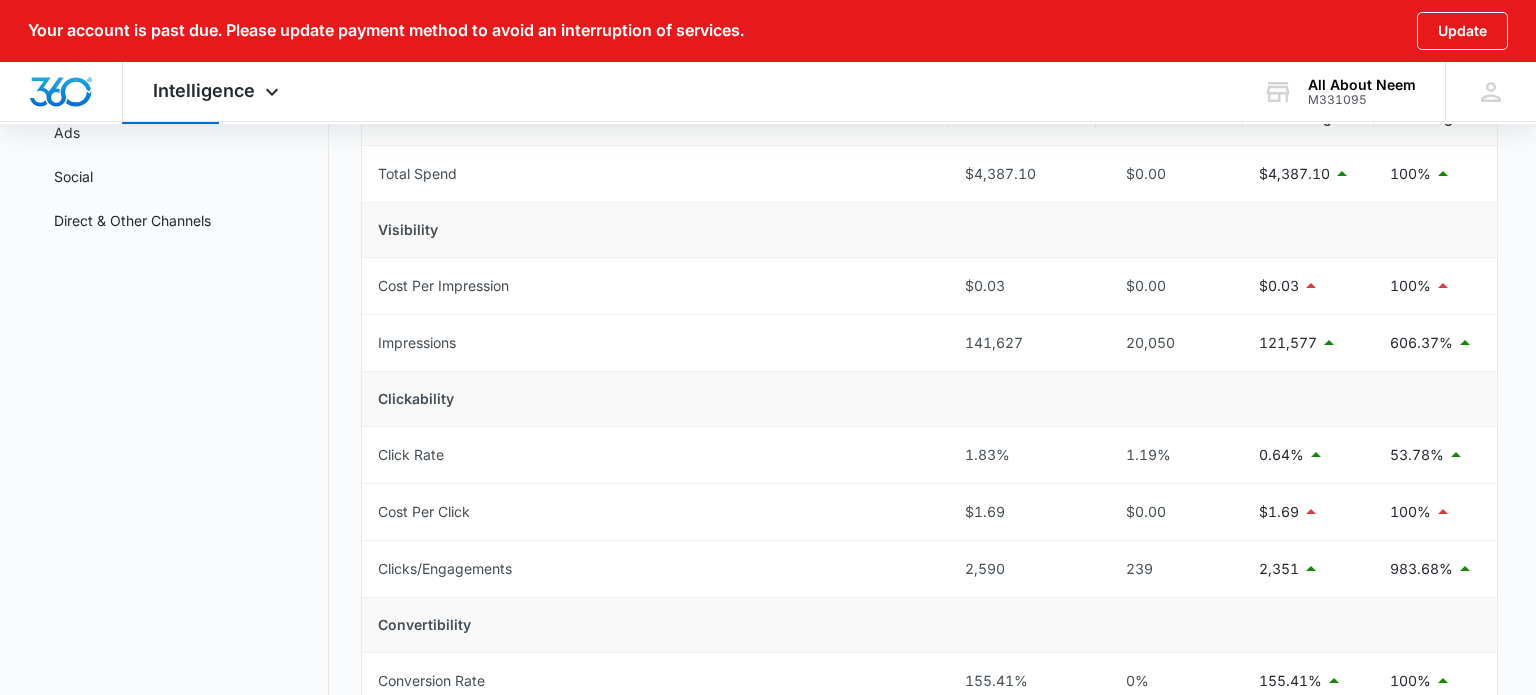 scroll, scrollTop: 0, scrollLeft: 0, axis: both 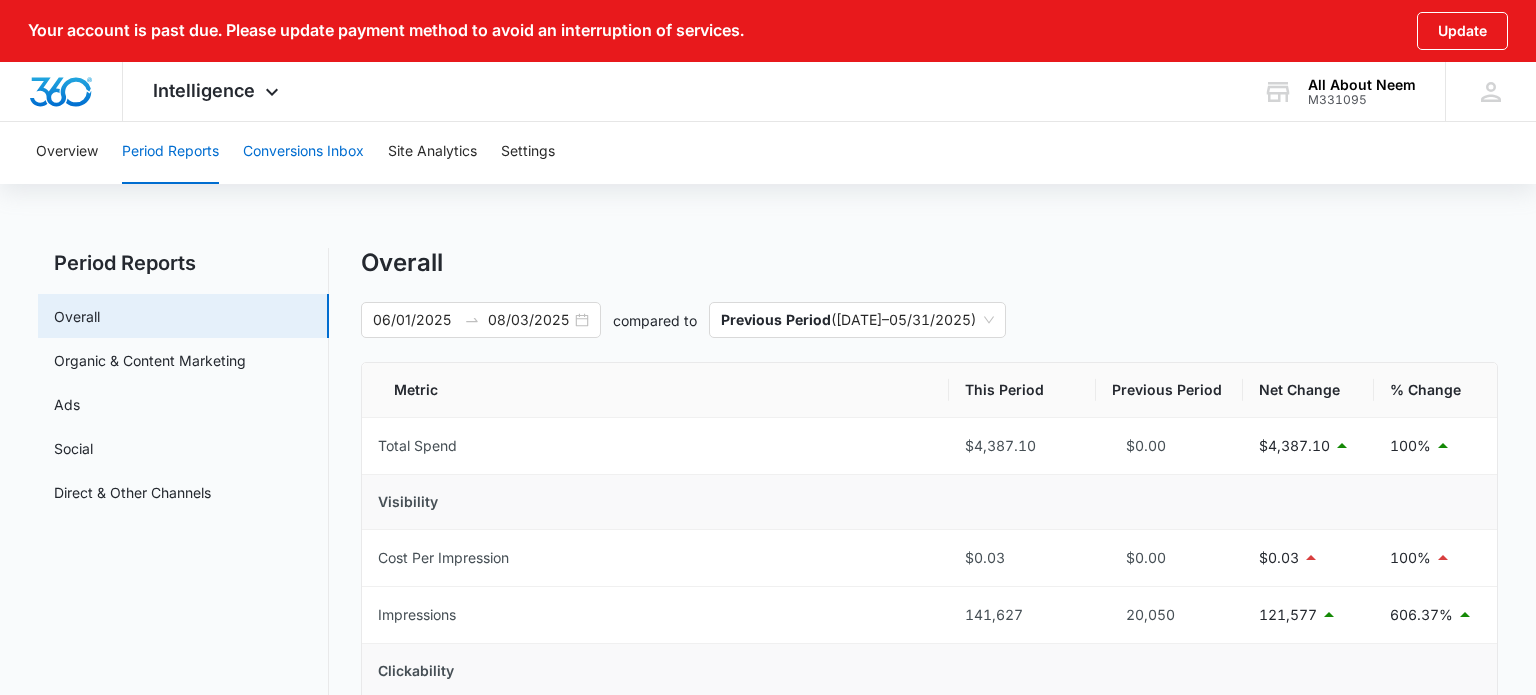 click on "Conversions Inbox" at bounding box center [303, 152] 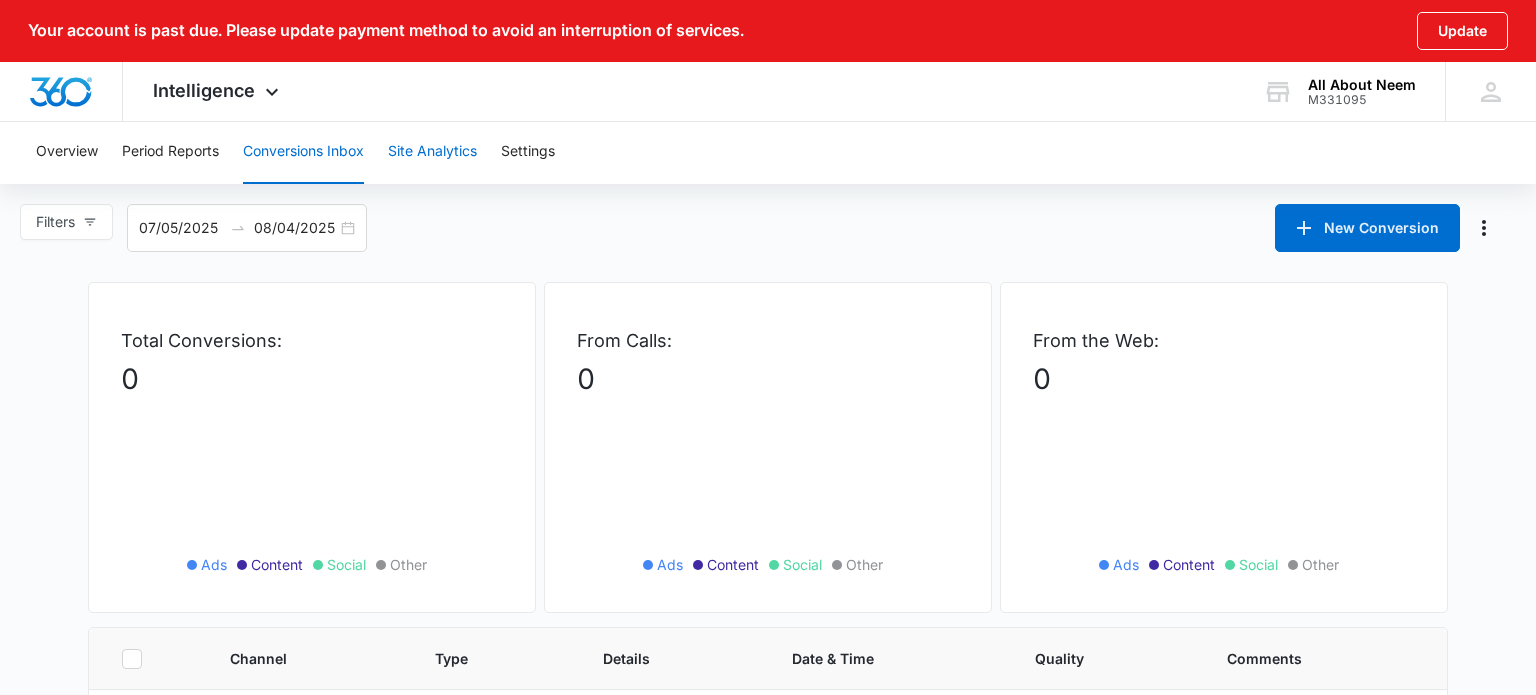 click on "Site Analytics" at bounding box center (432, 152) 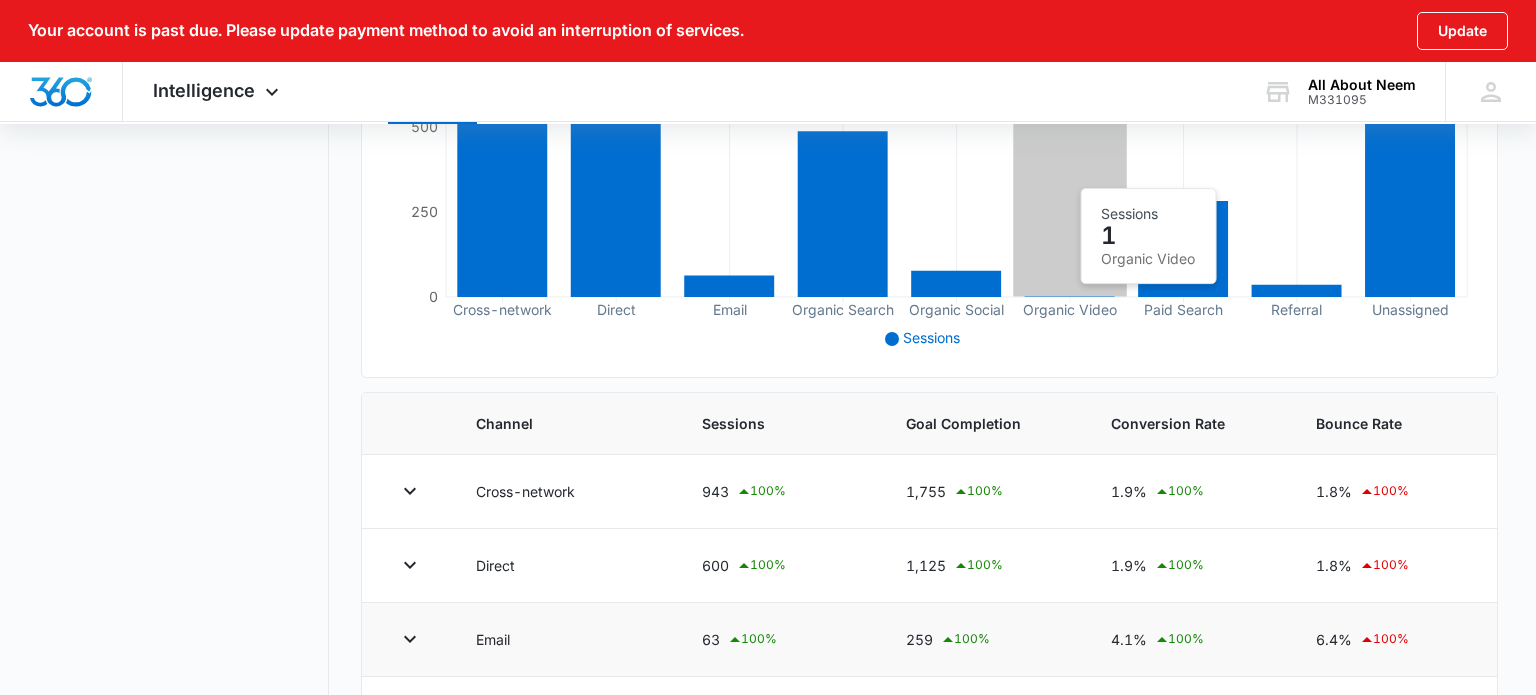 scroll, scrollTop: 0, scrollLeft: 0, axis: both 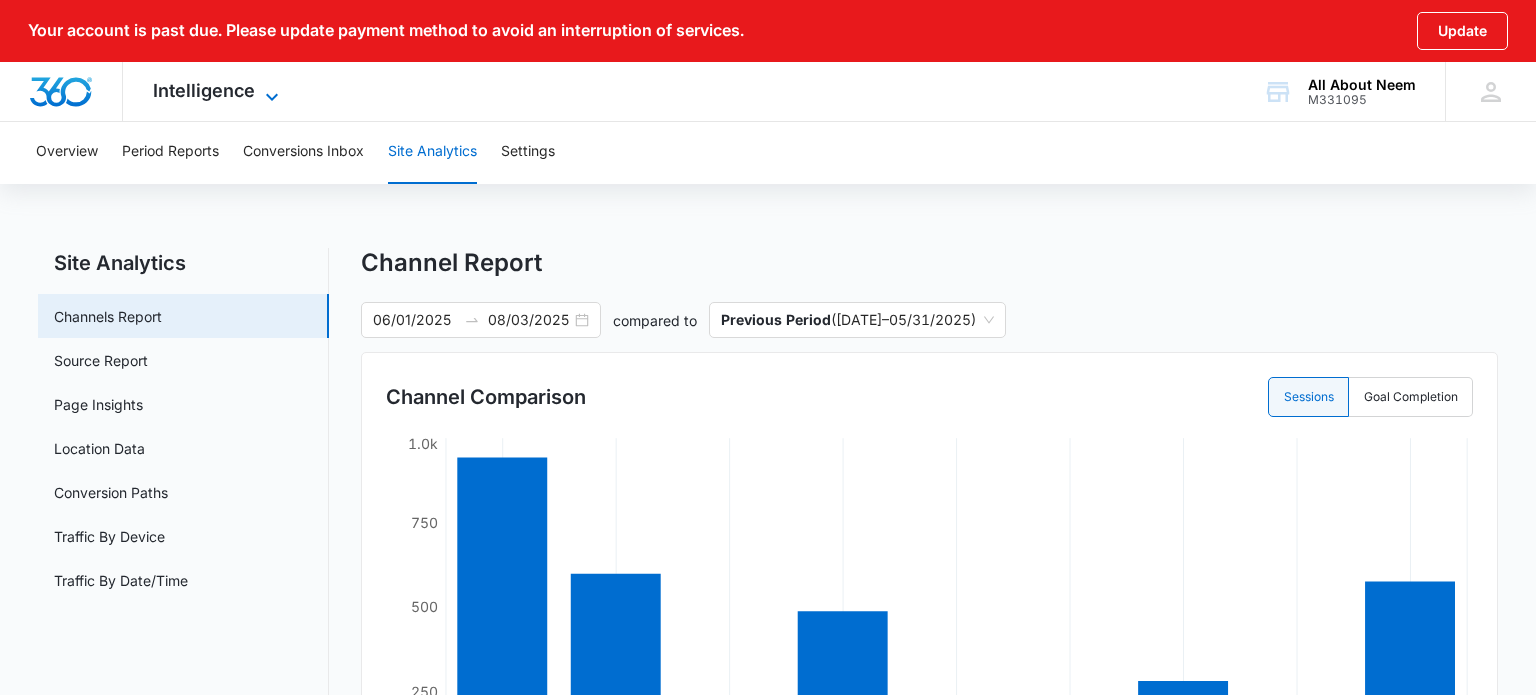 click on "Intelligence" at bounding box center [204, 90] 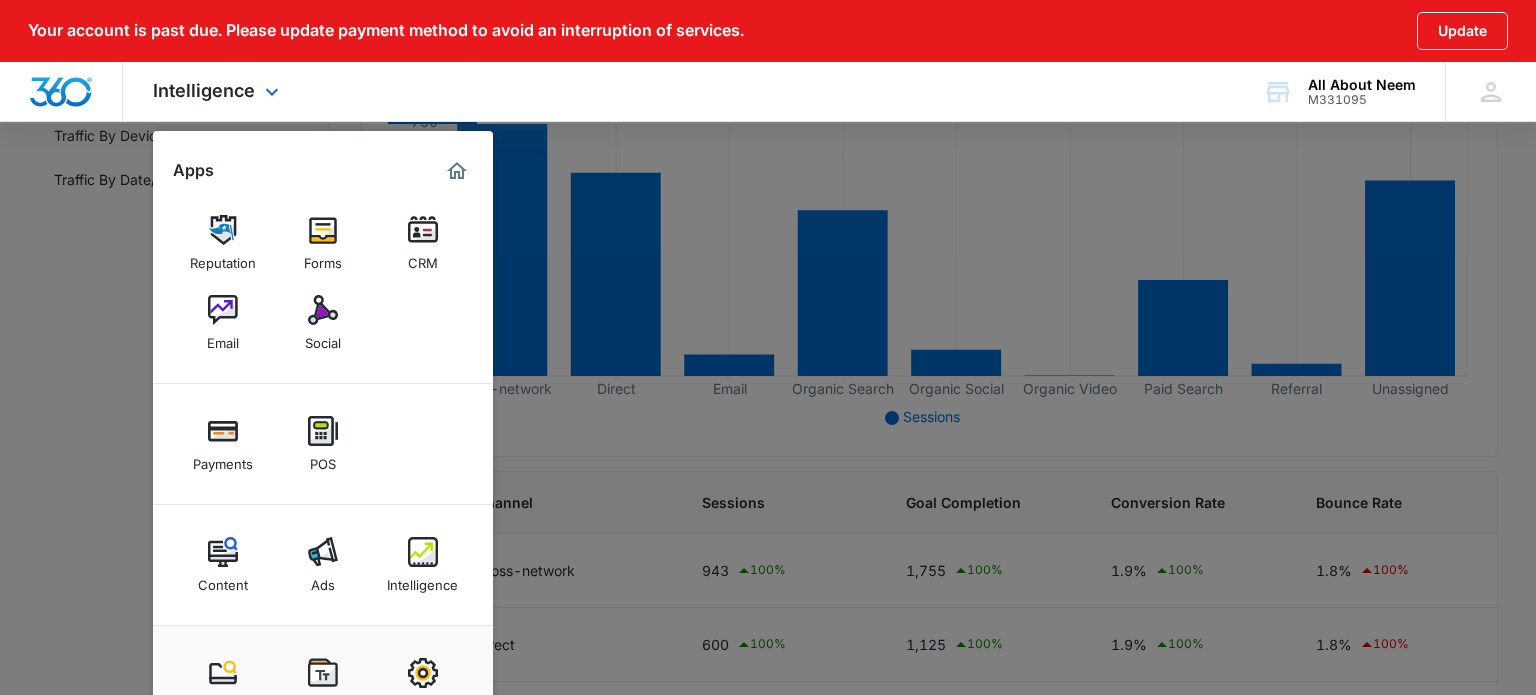 scroll, scrollTop: 423, scrollLeft: 0, axis: vertical 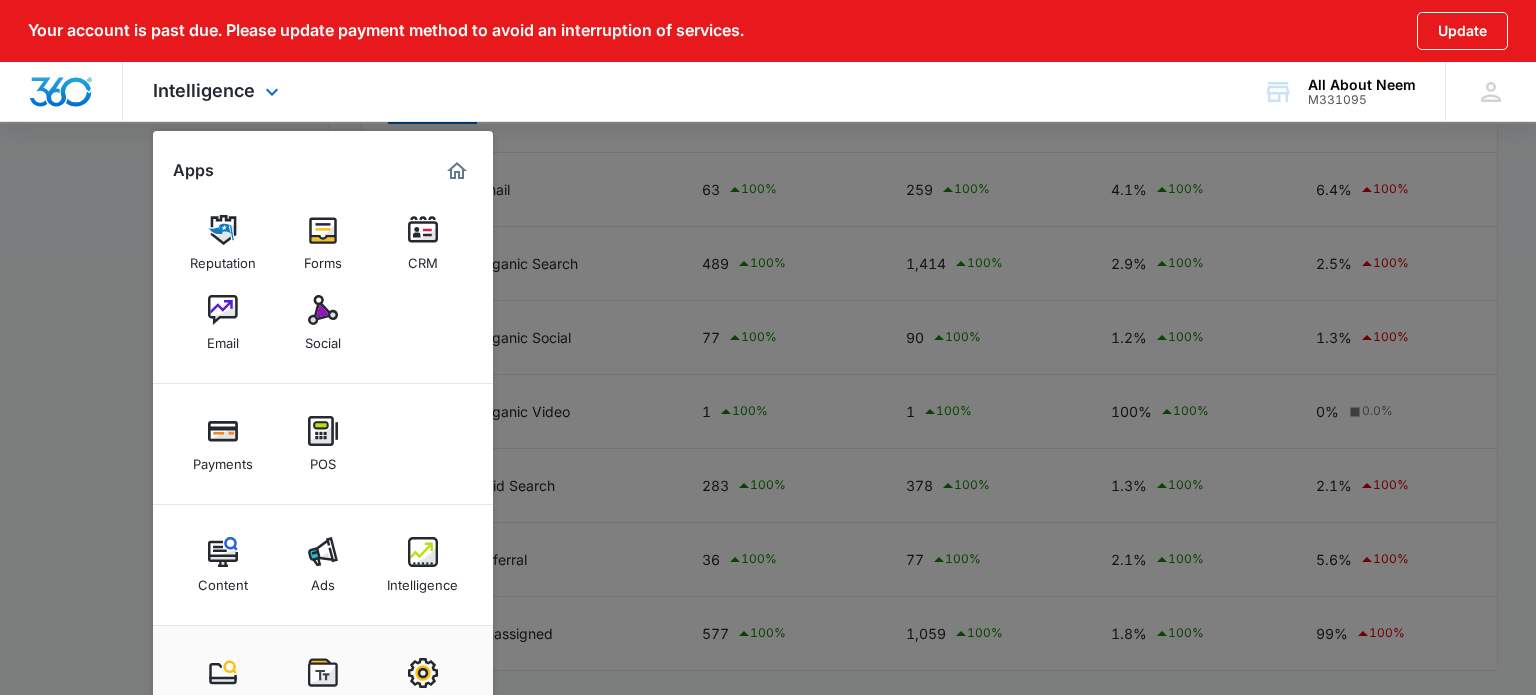 click on "Reputation Forms CRM Email Social" at bounding box center [323, 283] 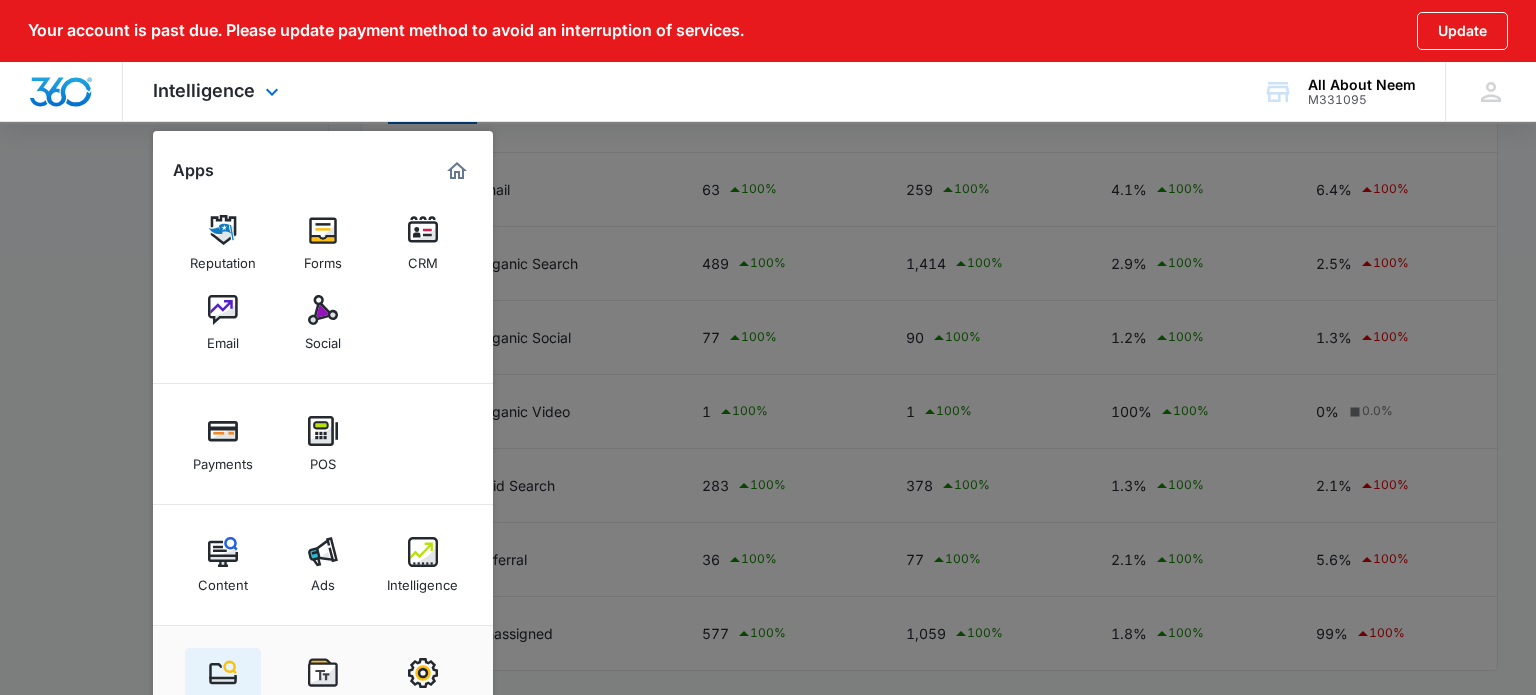 click at bounding box center [223, 673] 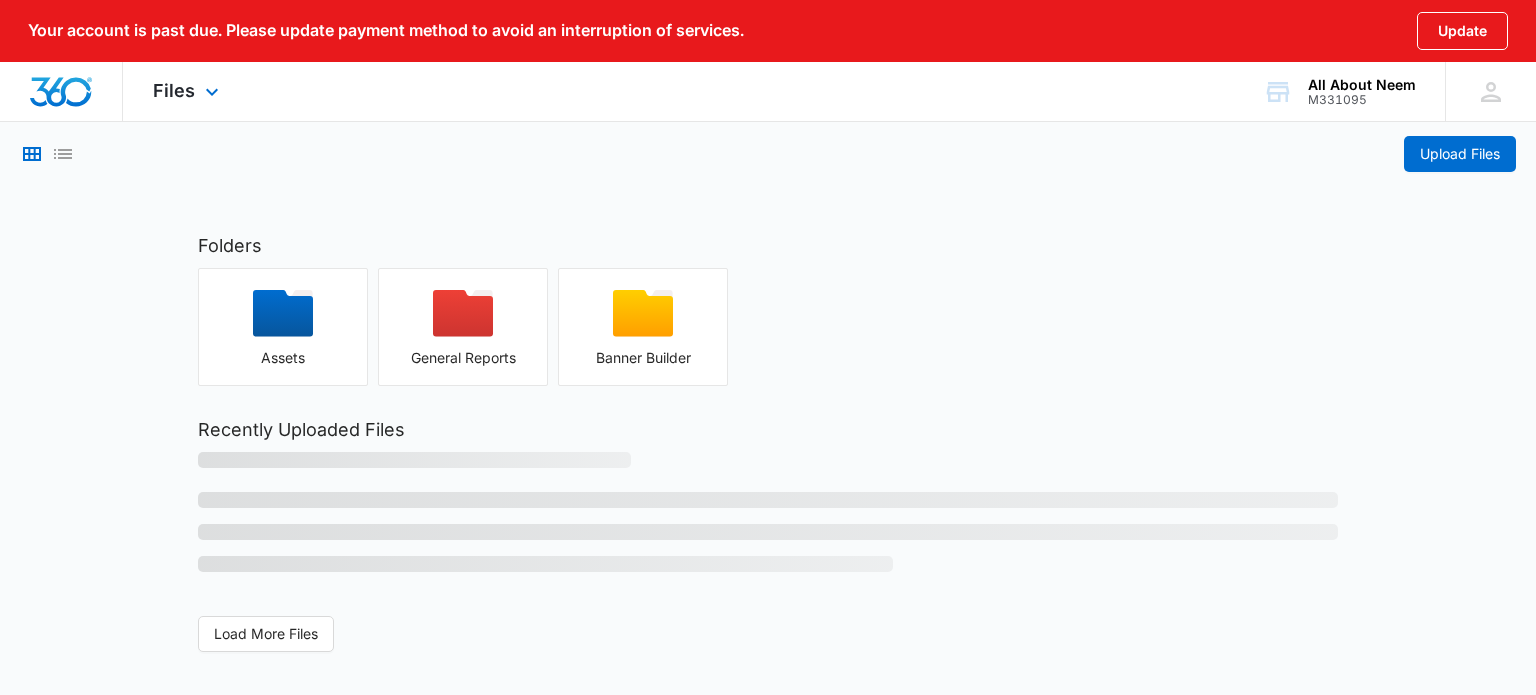 scroll, scrollTop: 0, scrollLeft: 0, axis: both 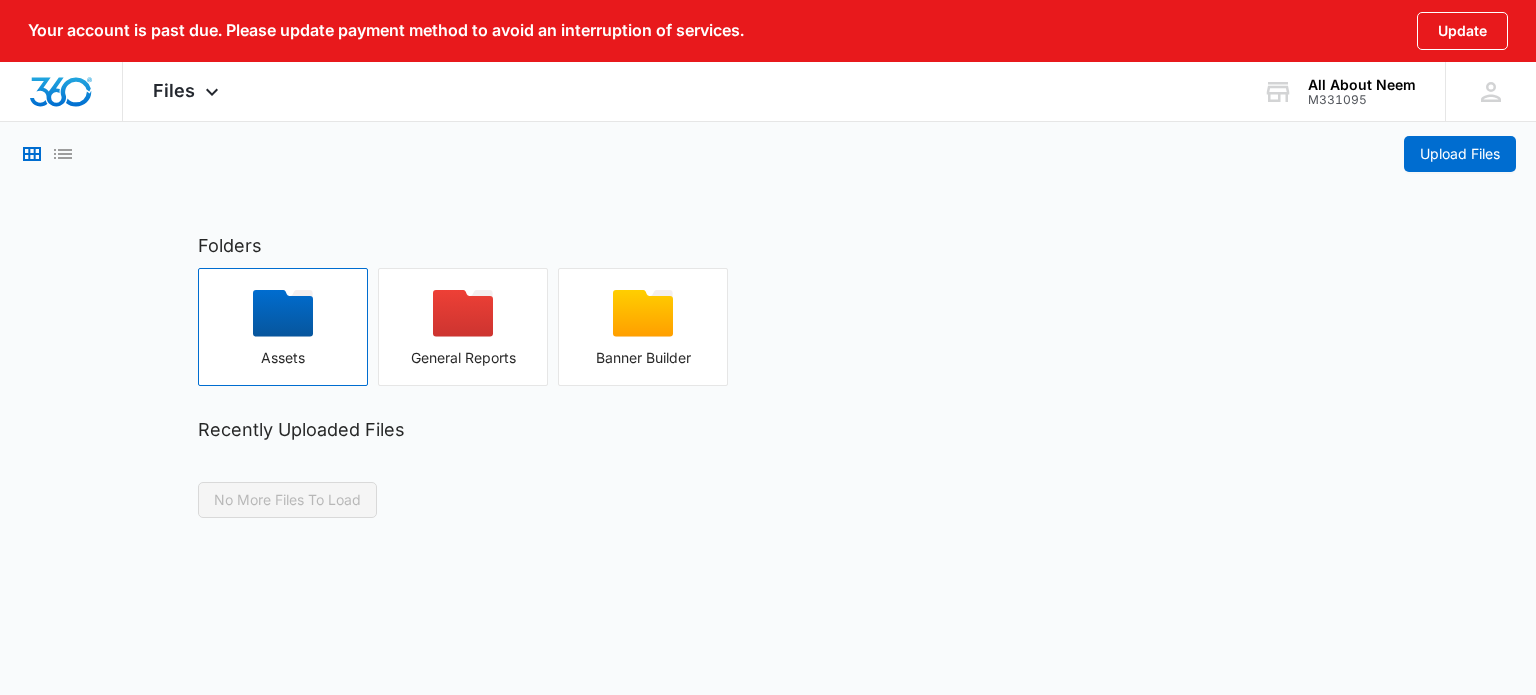 click at bounding box center (283, 320) 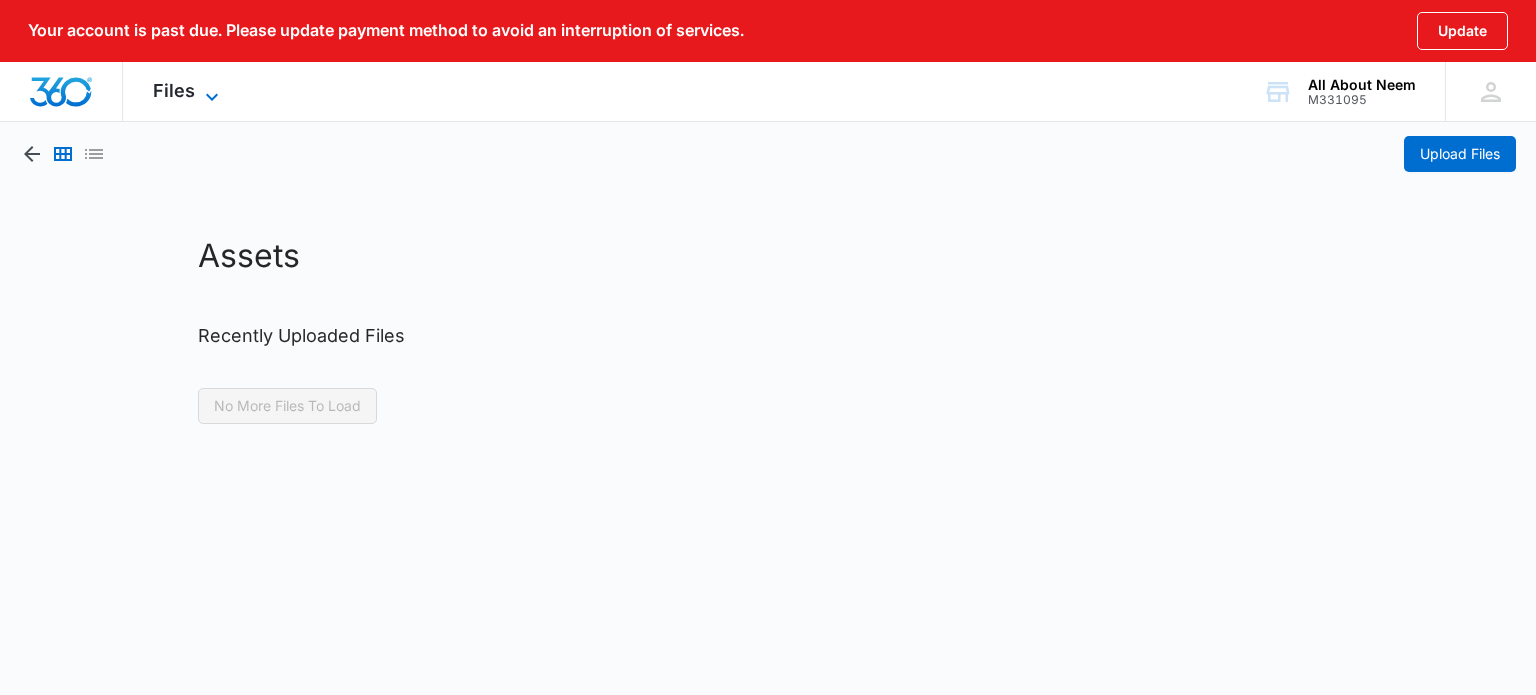 click on "Files" at bounding box center [174, 90] 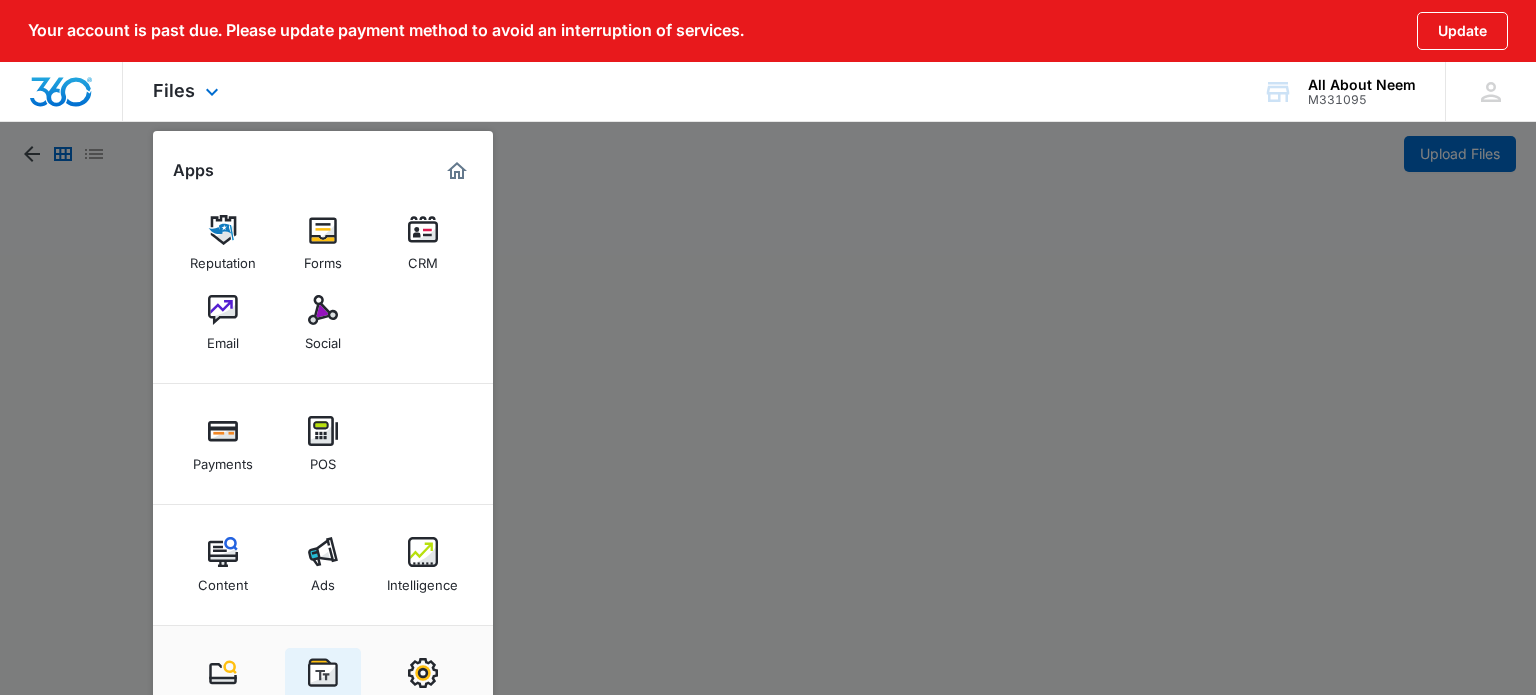 click at bounding box center (323, 673) 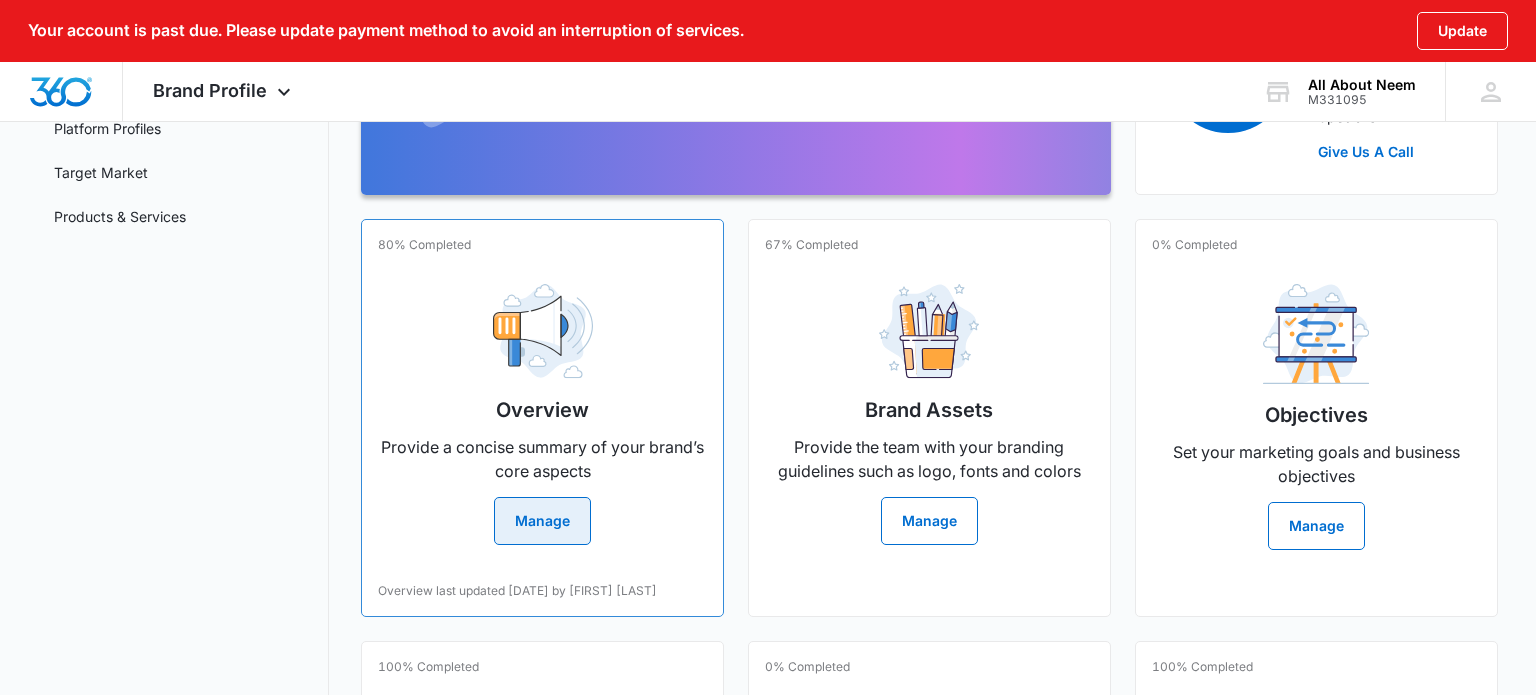 scroll, scrollTop: 690, scrollLeft: 0, axis: vertical 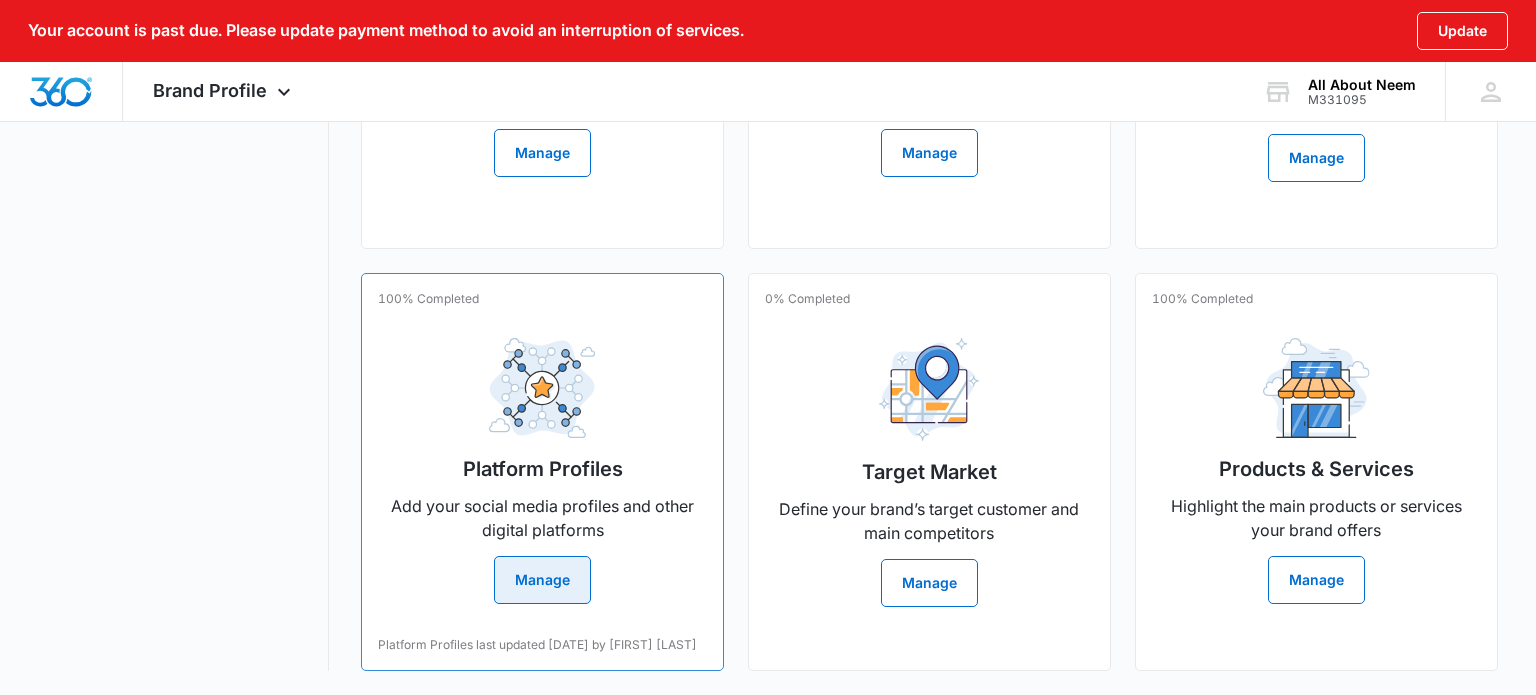click on "Manage" at bounding box center (542, 580) 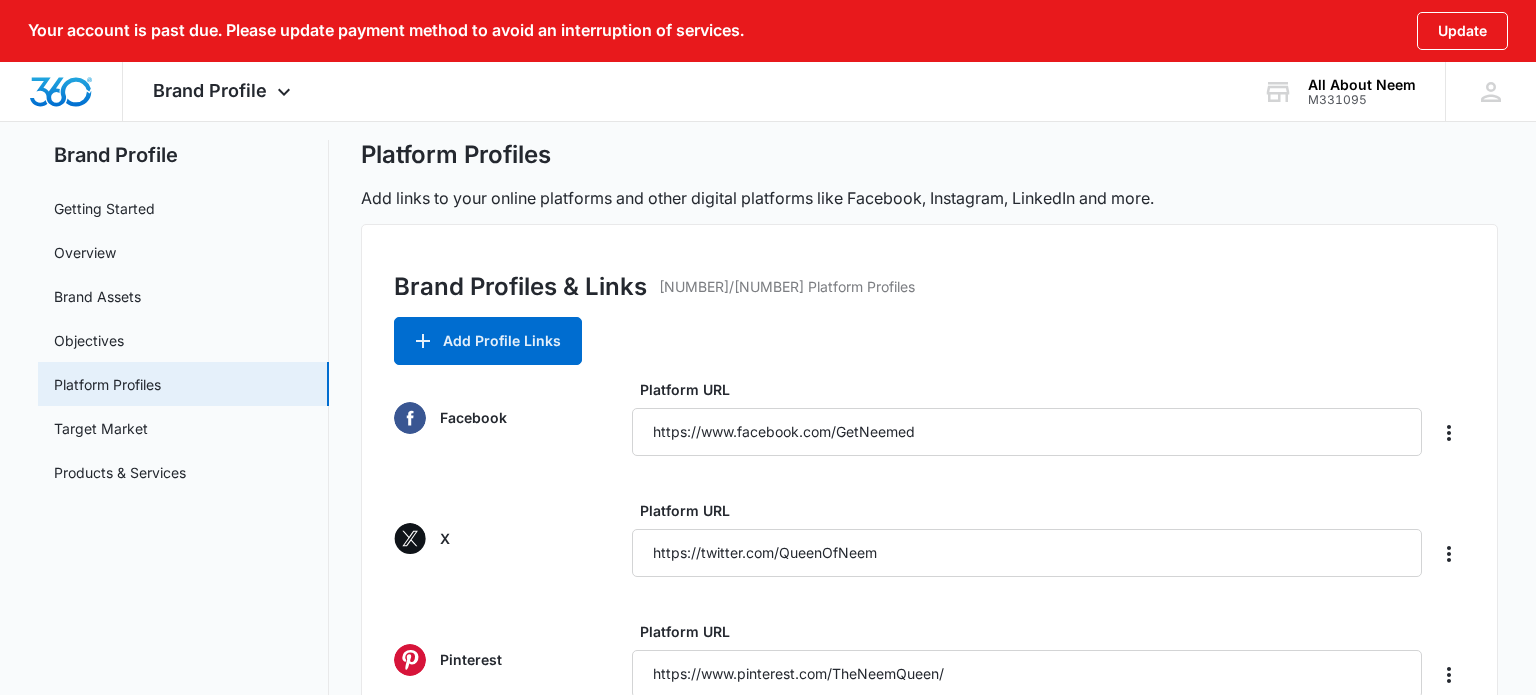 scroll, scrollTop: 13, scrollLeft: 0, axis: vertical 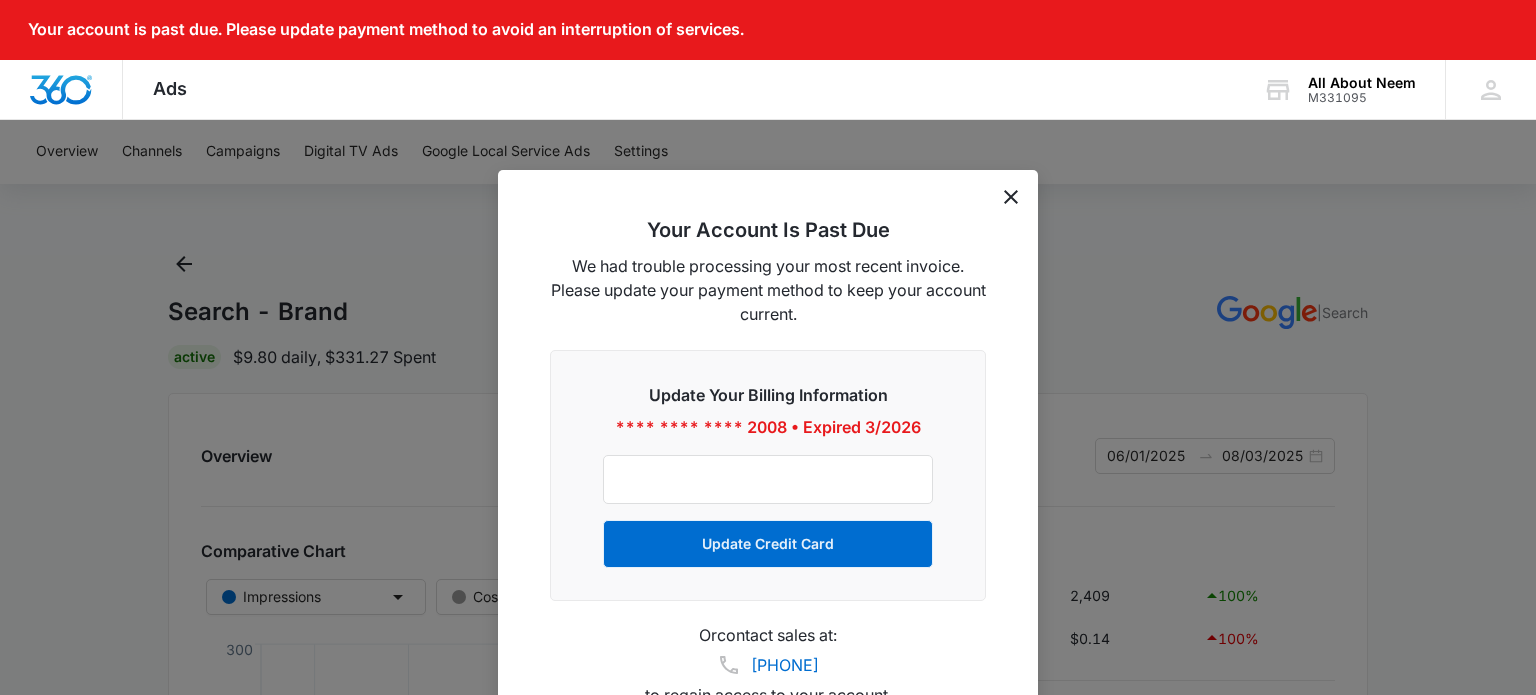 click 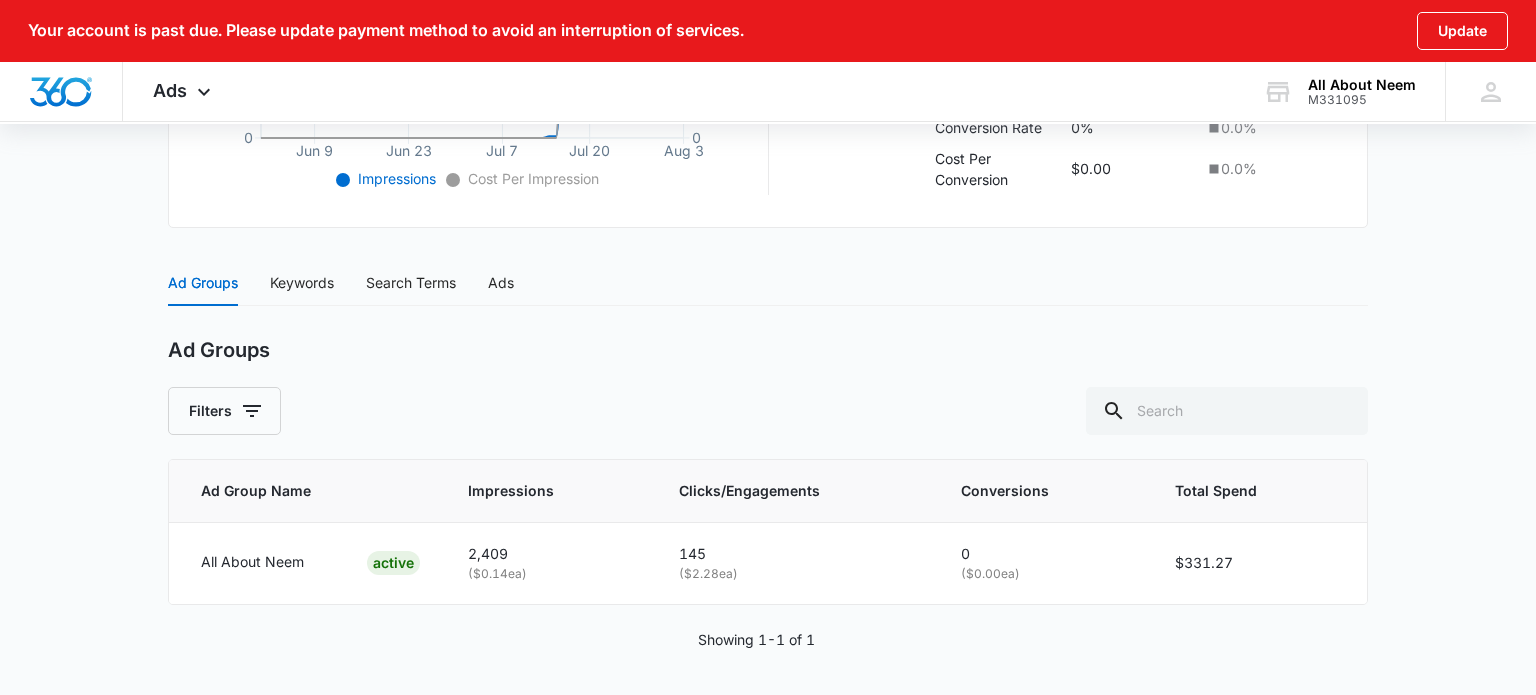 scroll, scrollTop: 752, scrollLeft: 0, axis: vertical 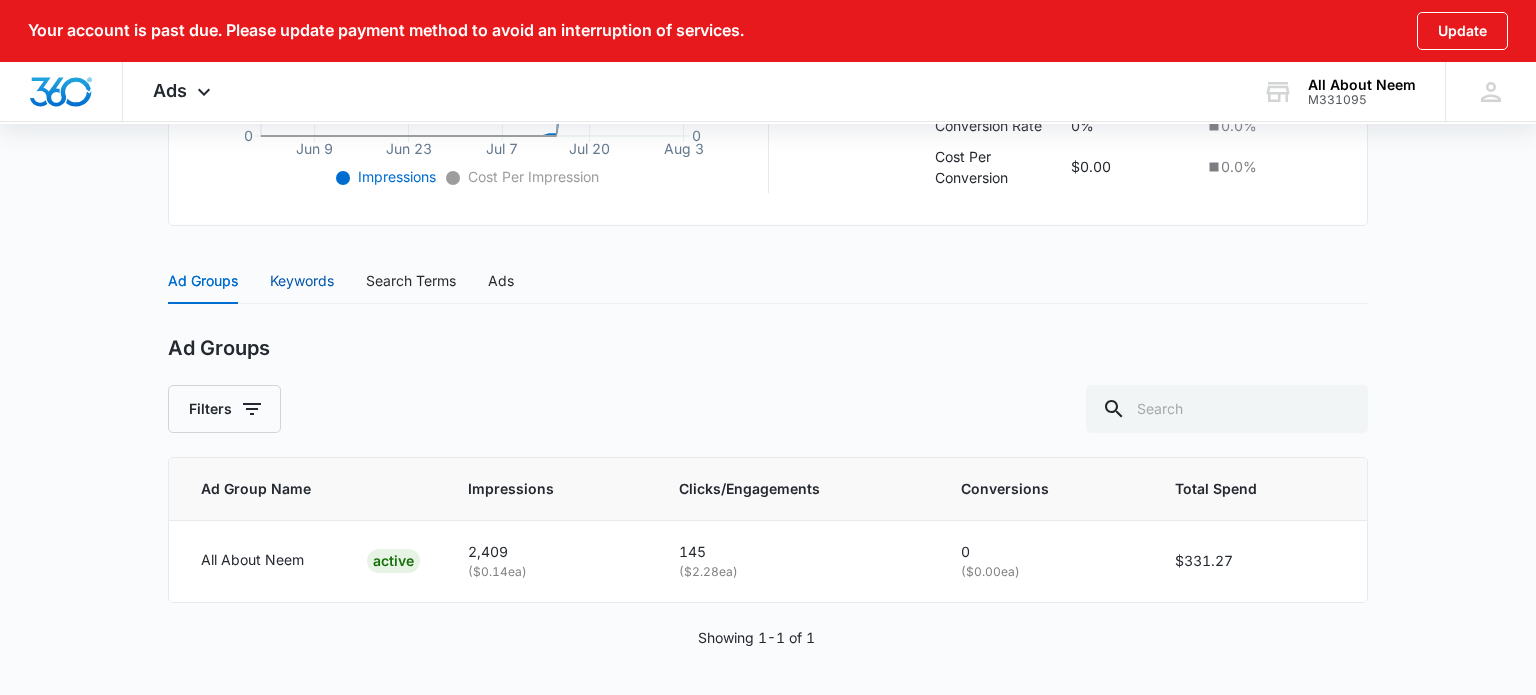 click on "Keywords" at bounding box center [302, 281] 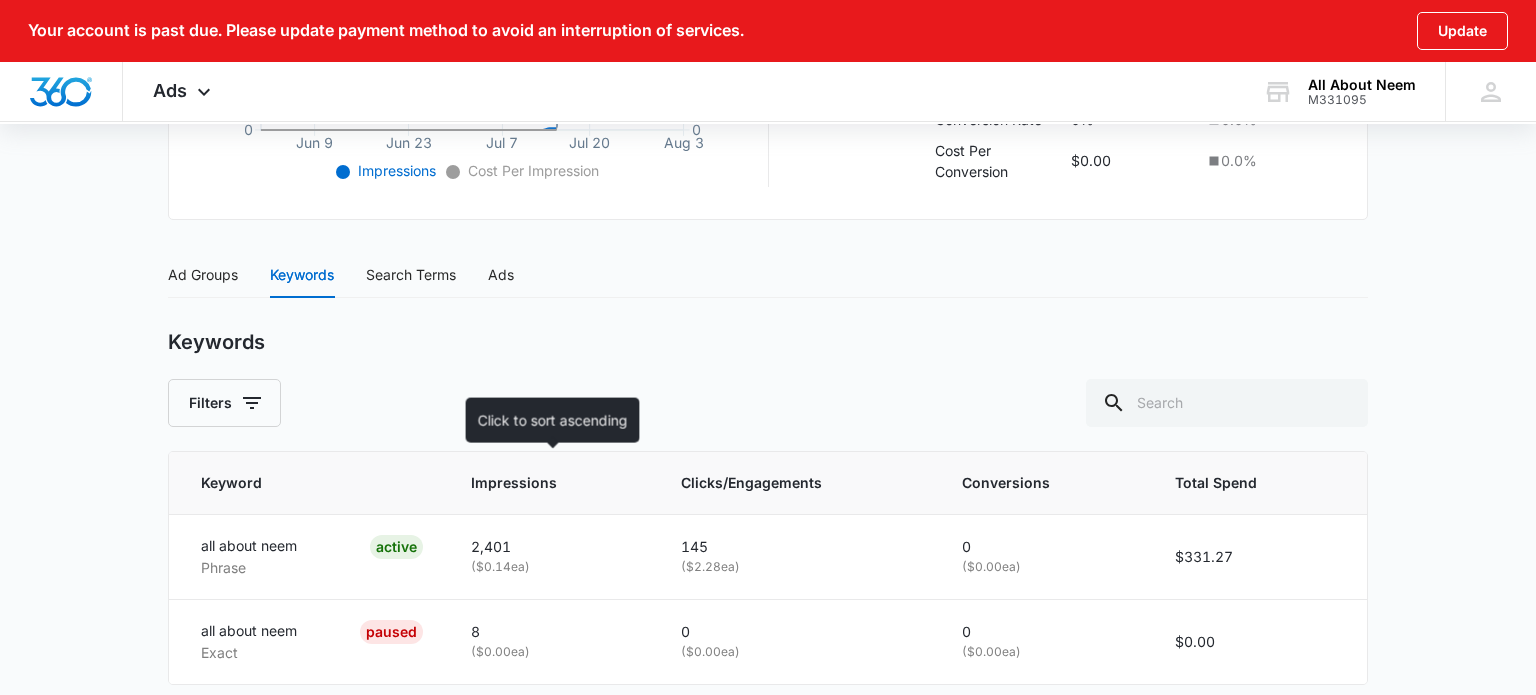 scroll, scrollTop: 755, scrollLeft: 0, axis: vertical 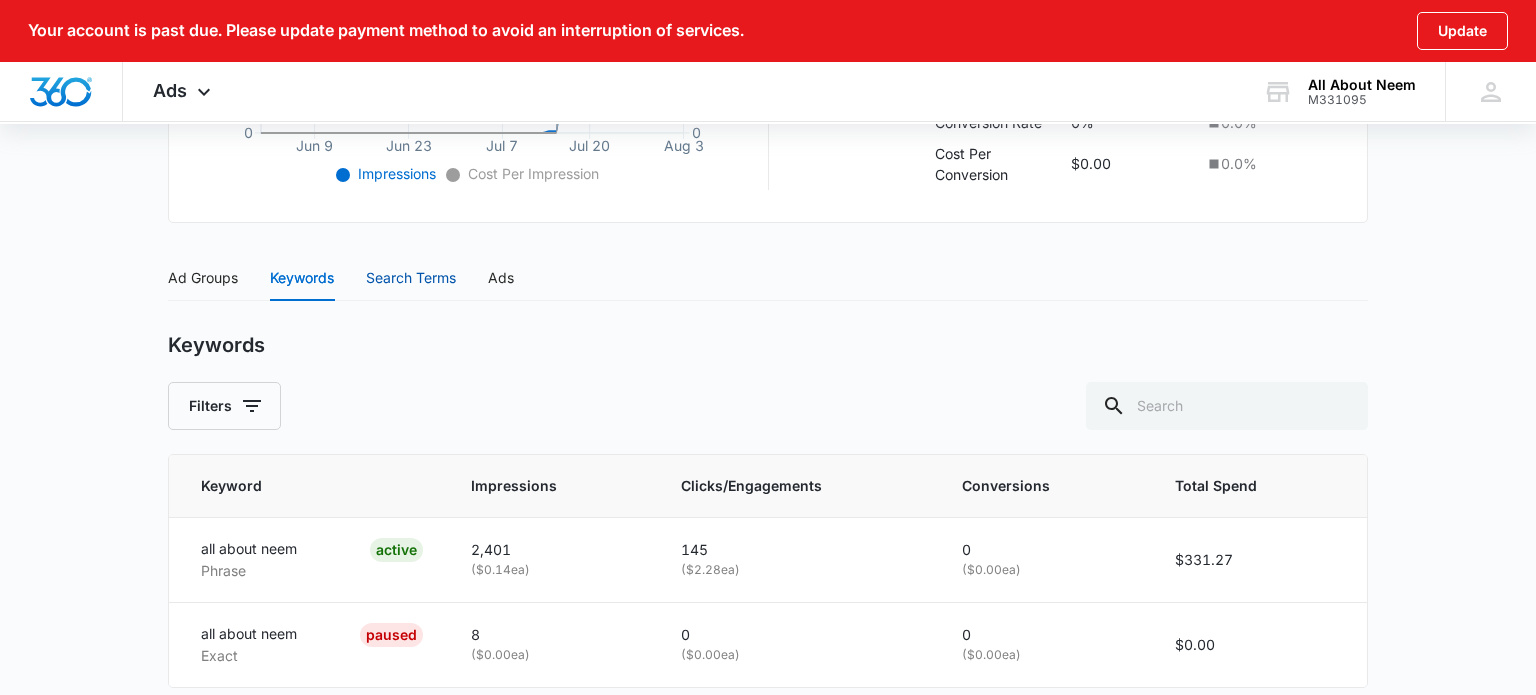 click on "Search Terms" at bounding box center (411, 278) 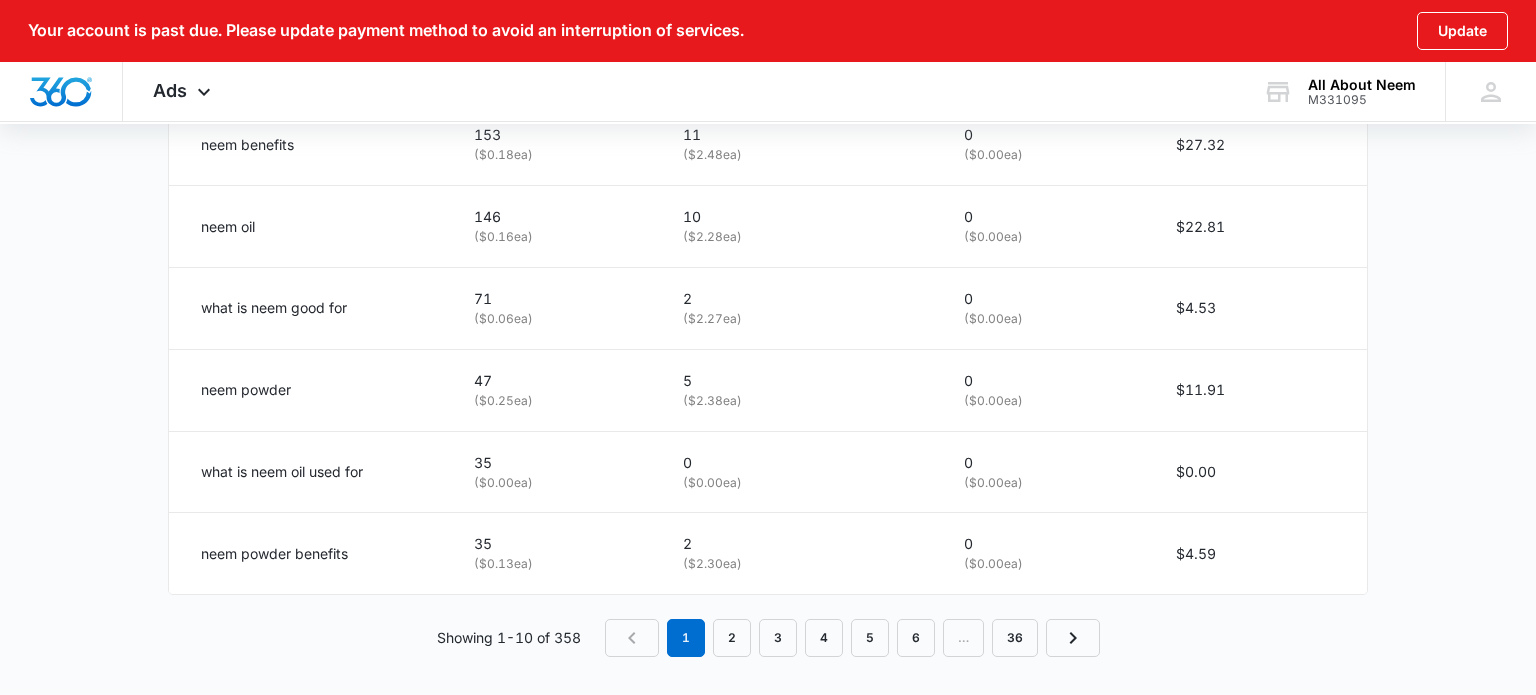 scroll, scrollTop: 1502, scrollLeft: 0, axis: vertical 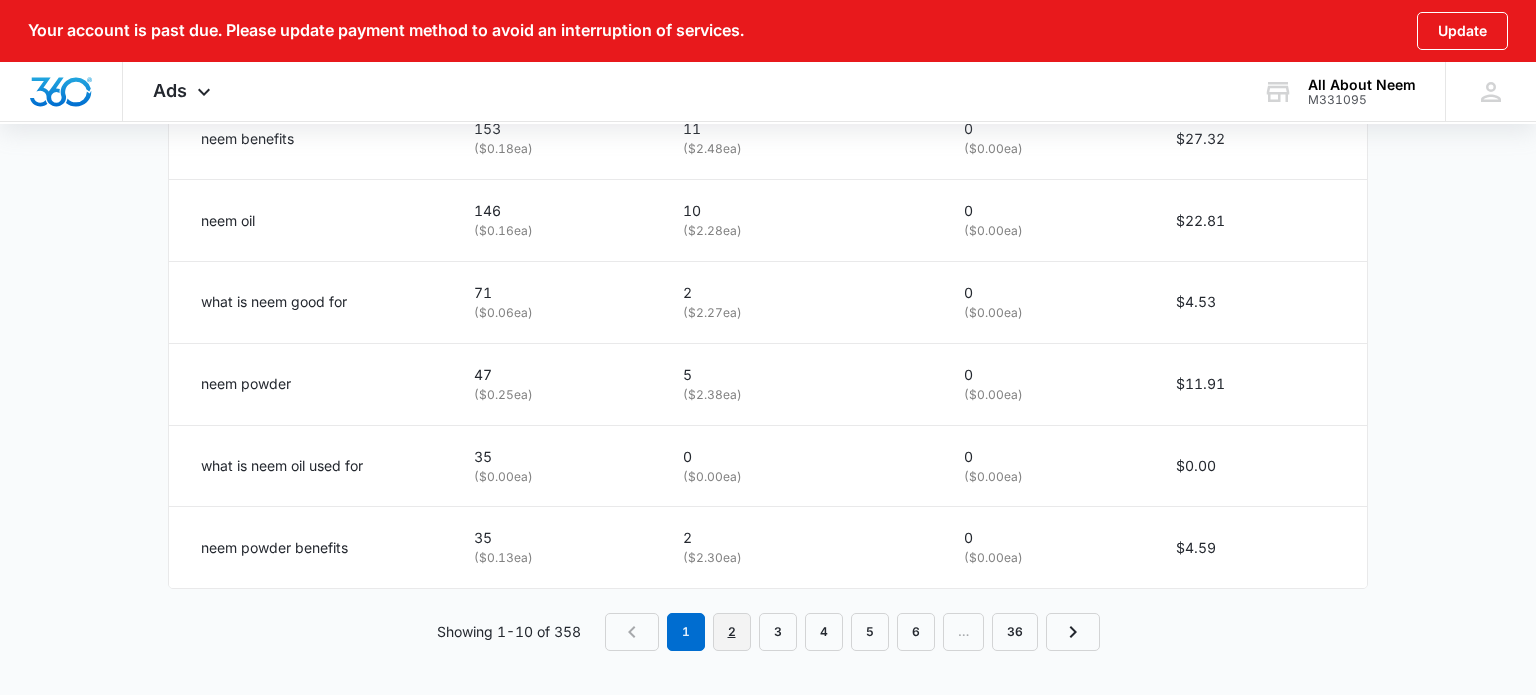 click on "2" at bounding box center (732, 632) 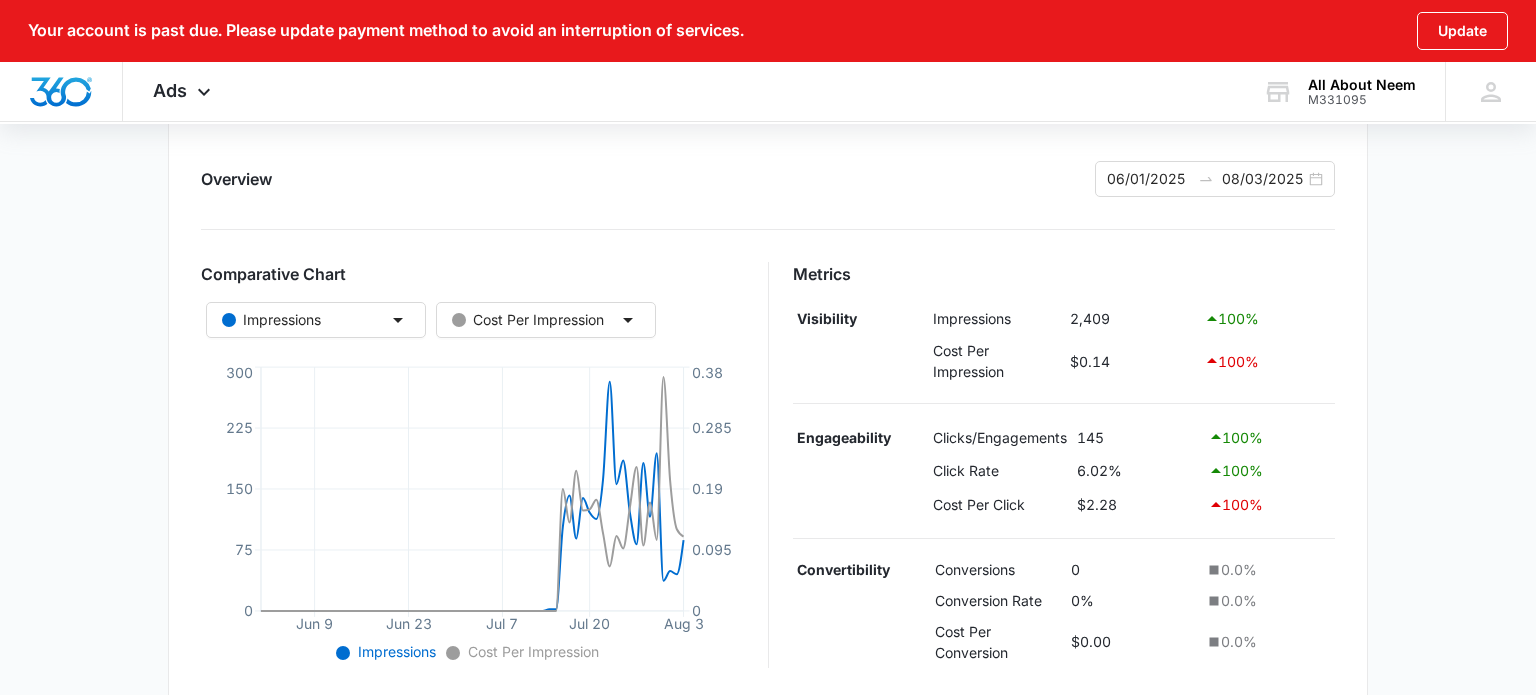 scroll, scrollTop: 0, scrollLeft: 0, axis: both 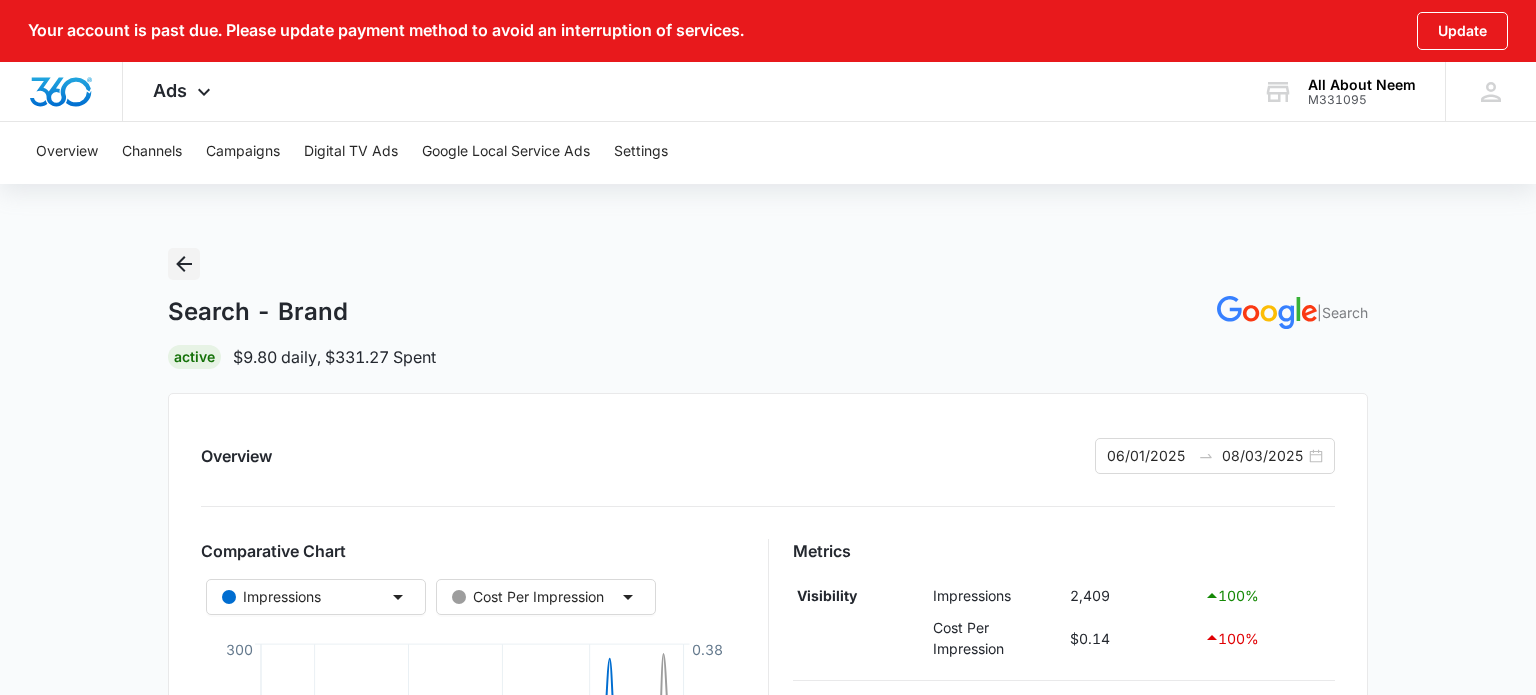 click 